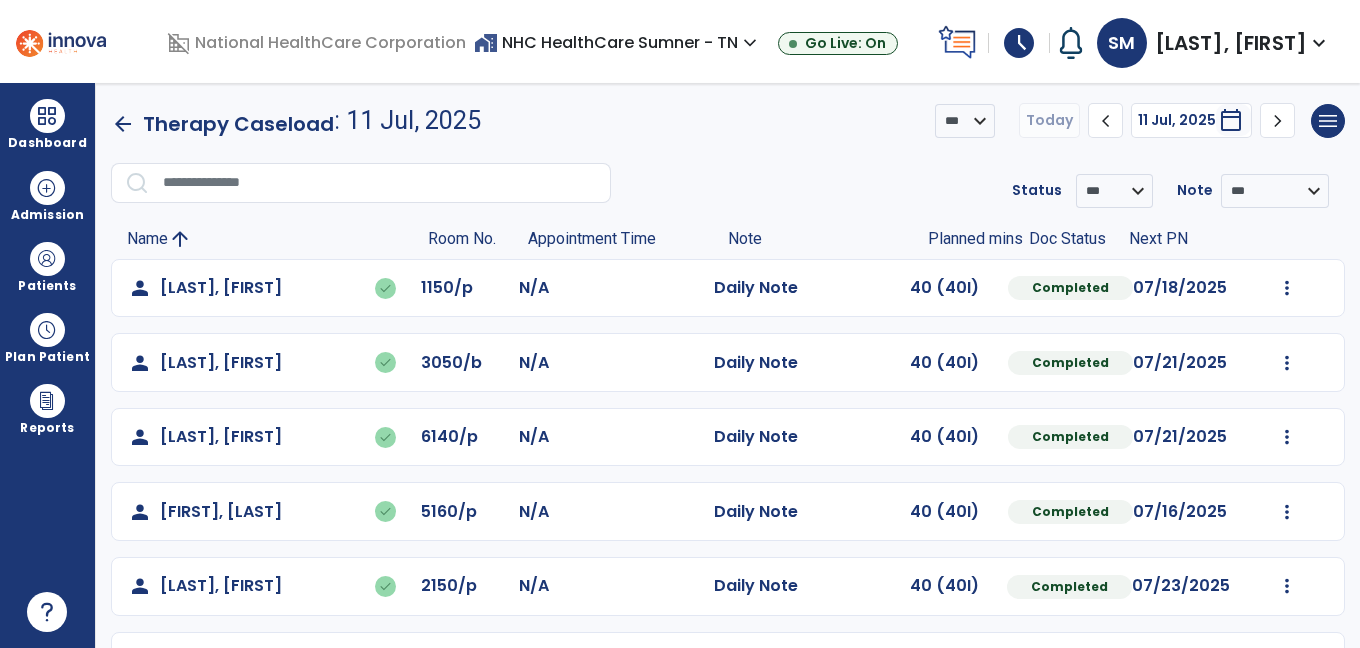 scroll, scrollTop: 0, scrollLeft: 0, axis: both 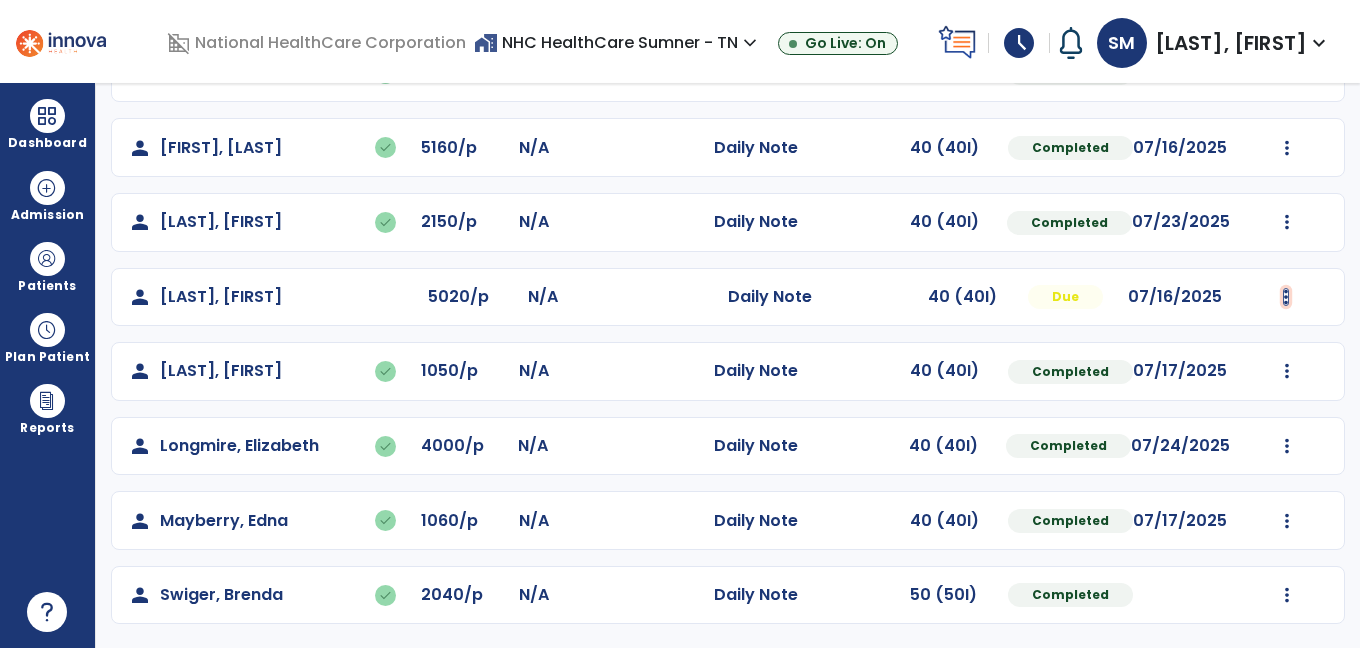 click at bounding box center [1287, -76] 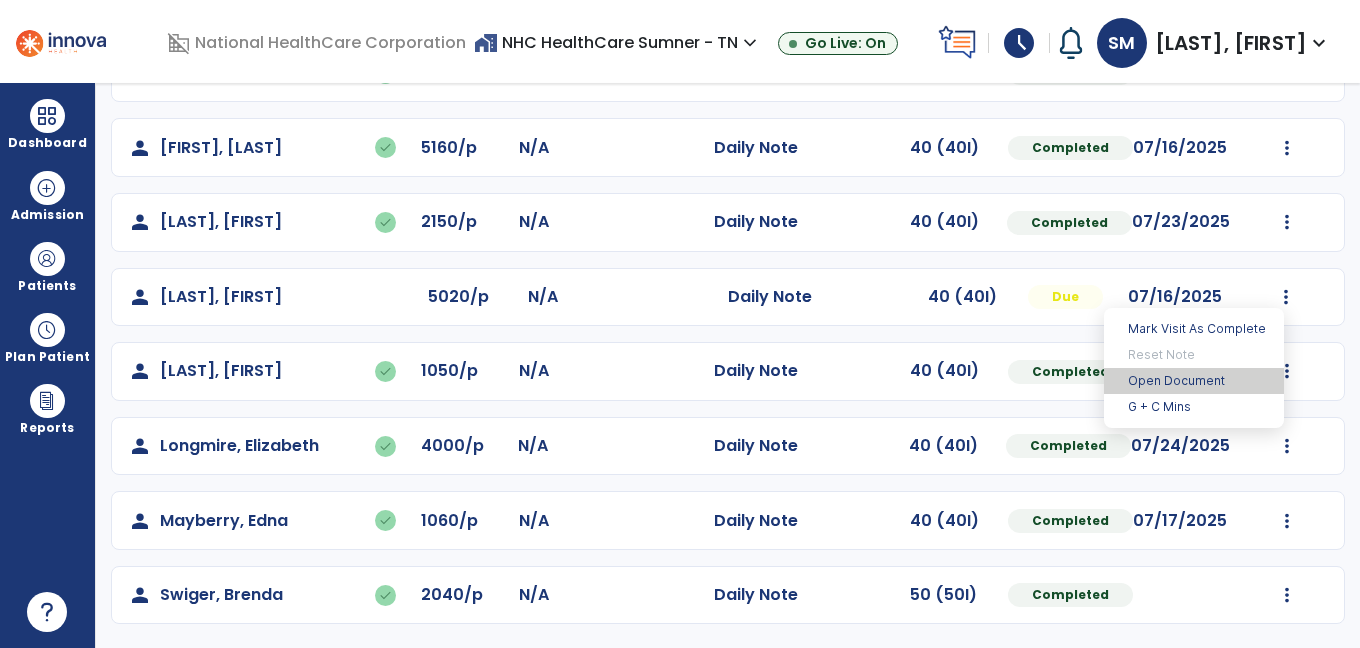 click on "Open Document" at bounding box center (1194, 381) 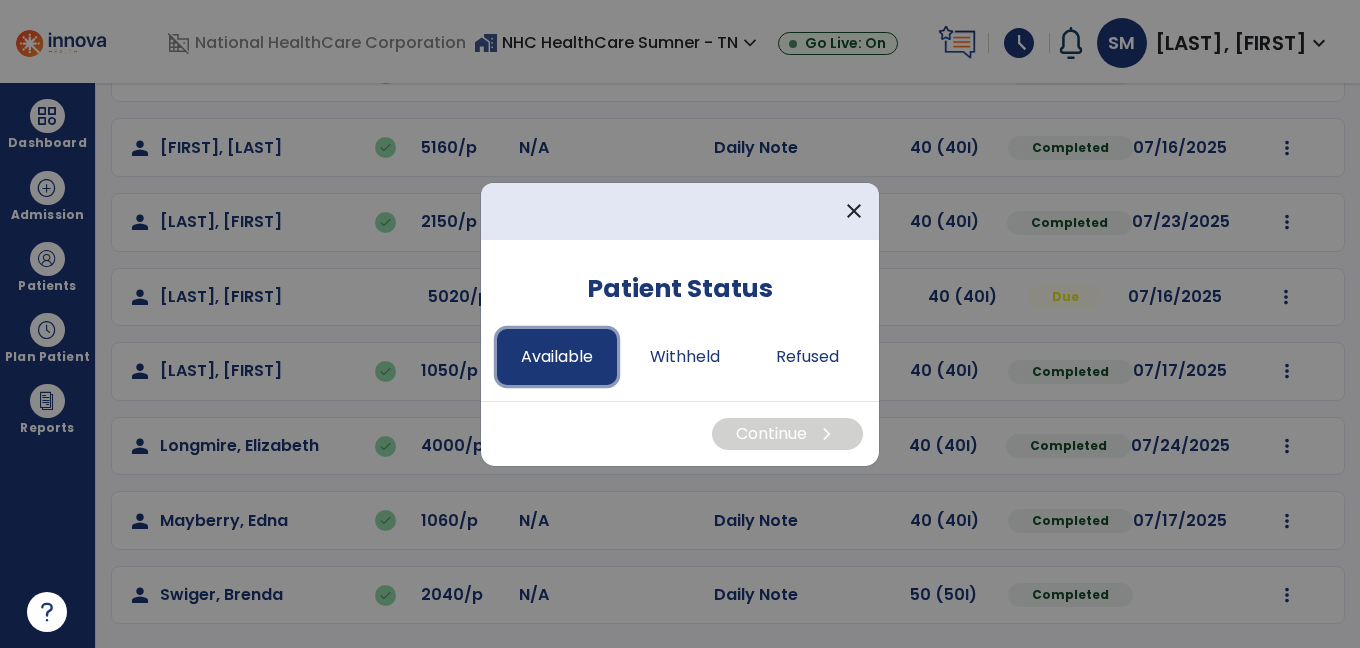 click on "Available" at bounding box center (557, 357) 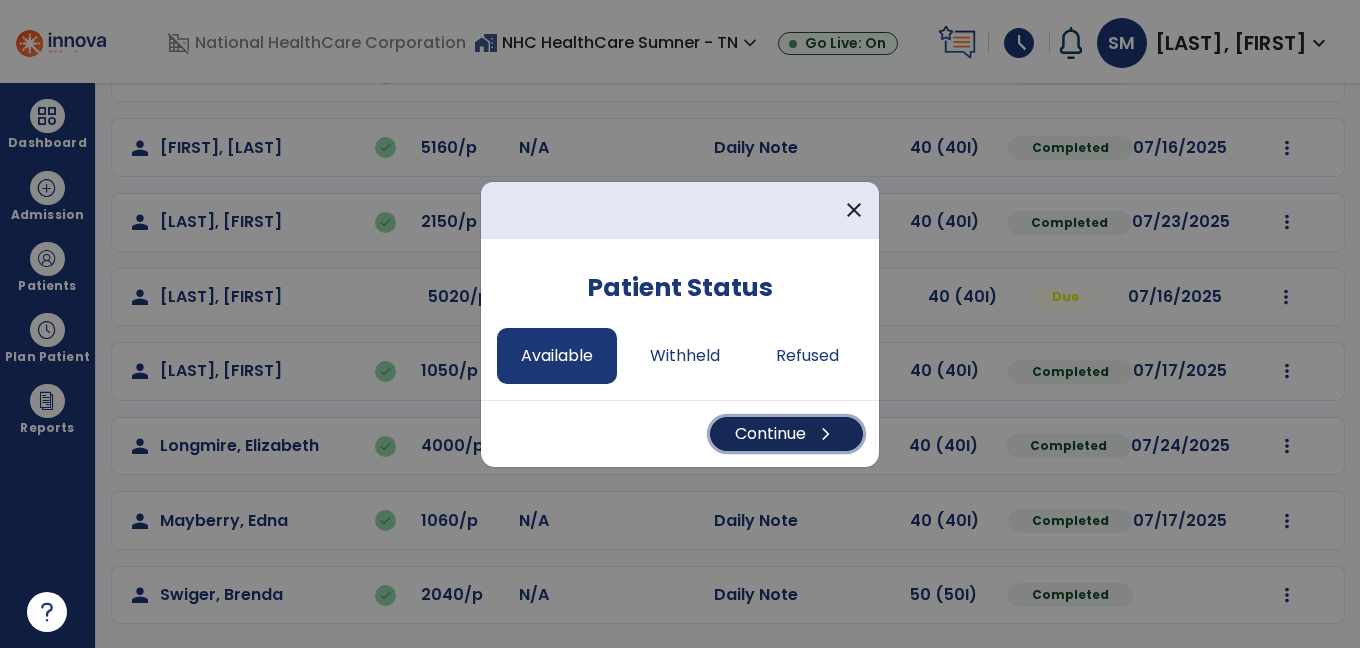 click on "Continue   chevron_right" at bounding box center [786, 434] 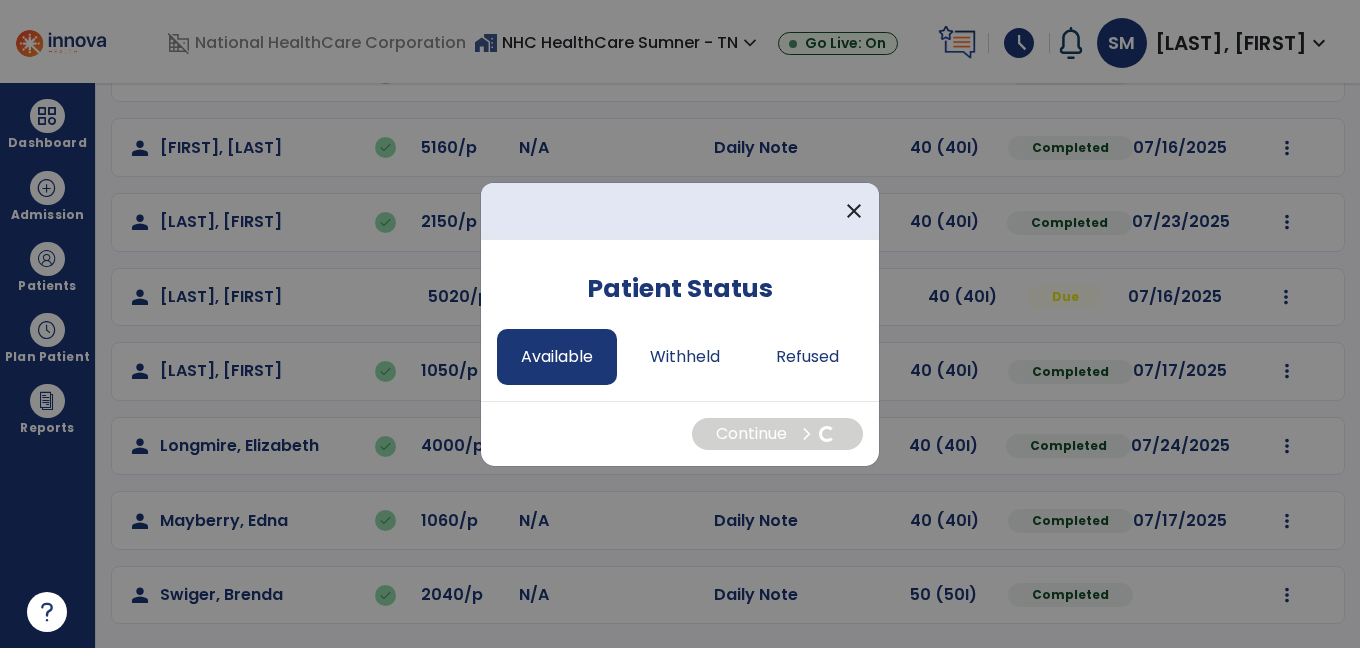 select on "*" 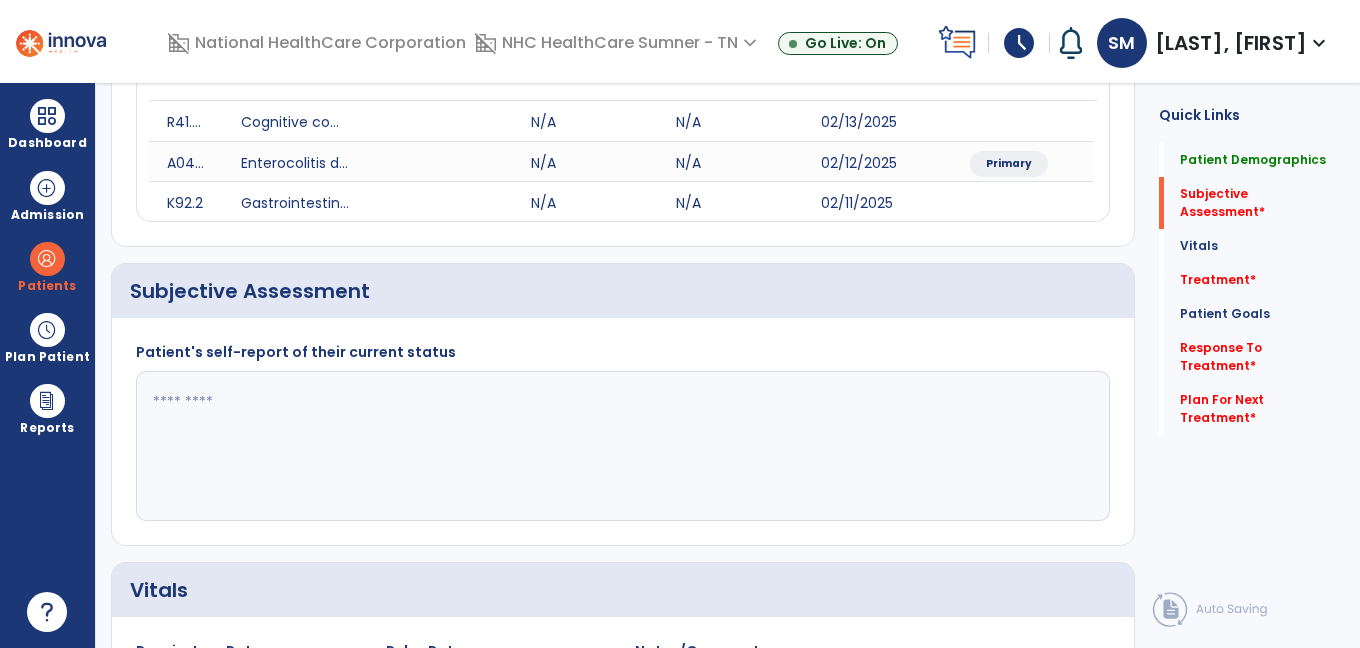 click 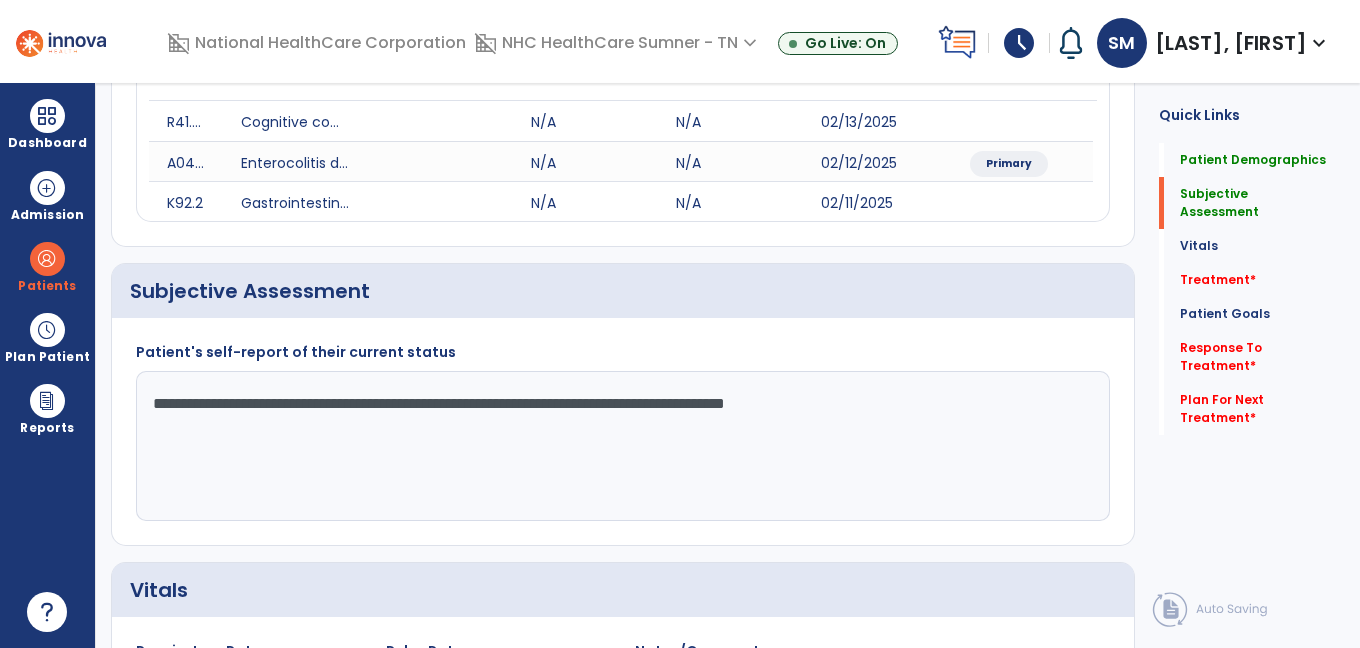 click on "**********" 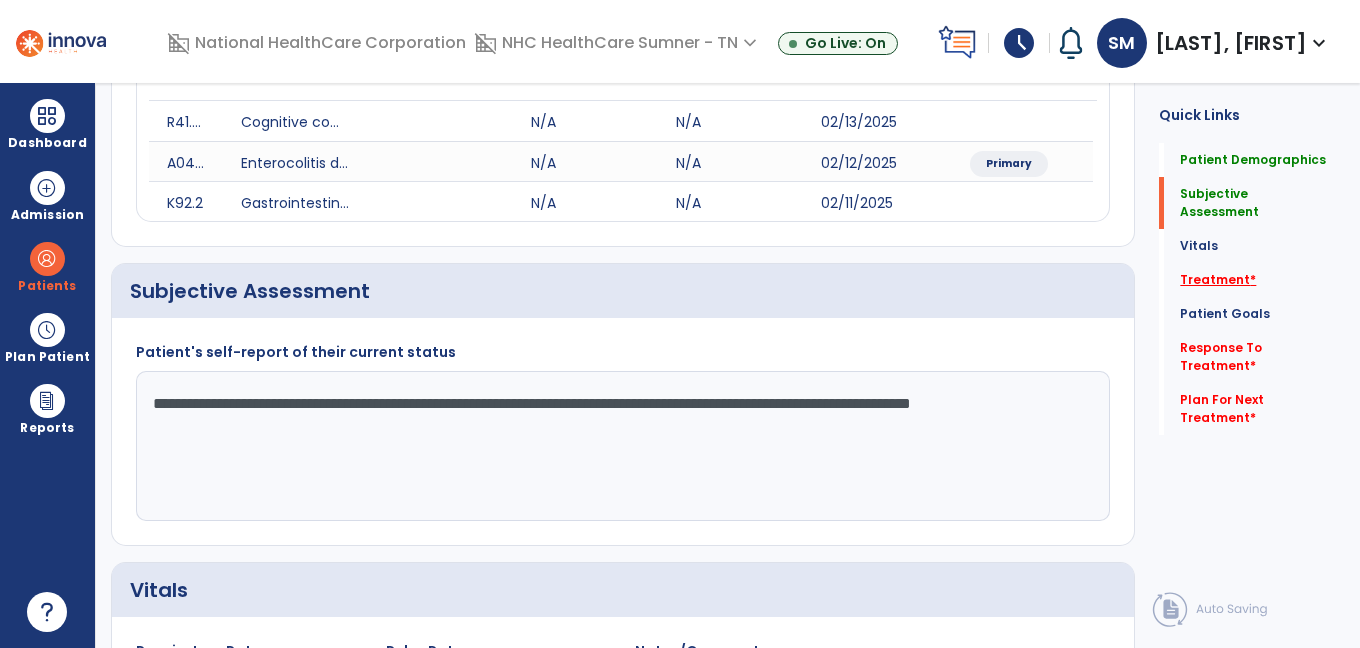 type on "**********" 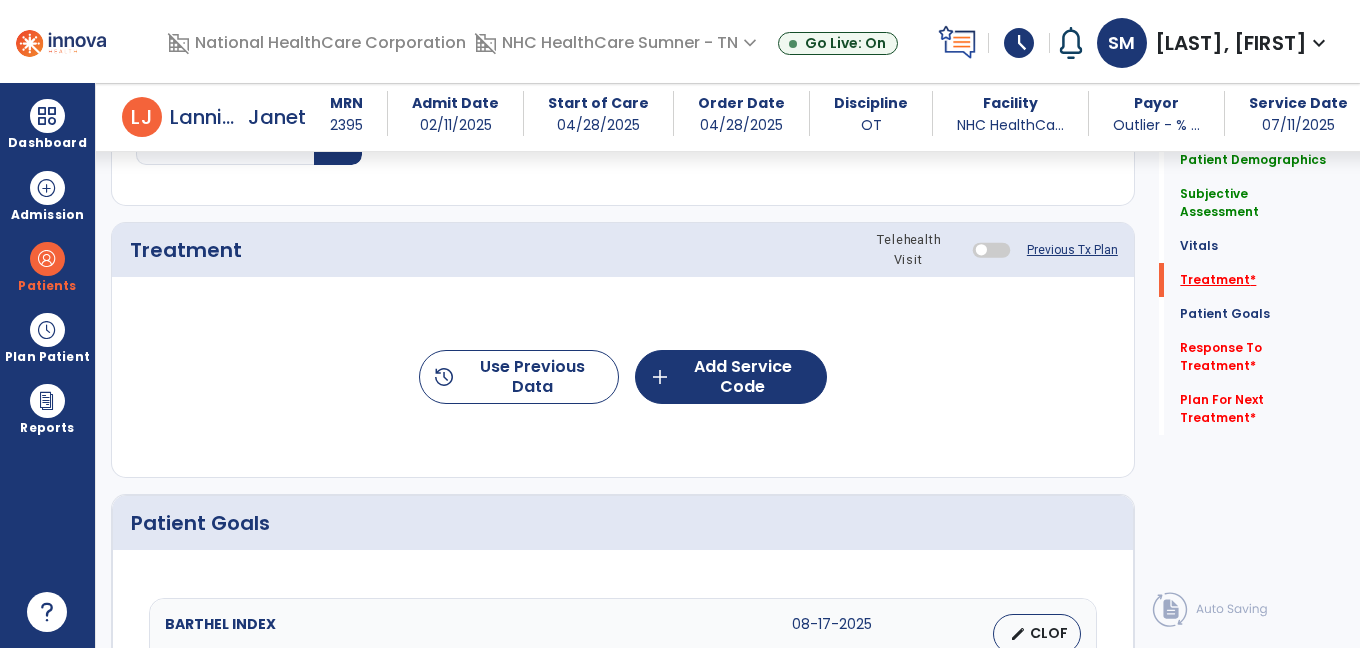 scroll, scrollTop: 1111, scrollLeft: 0, axis: vertical 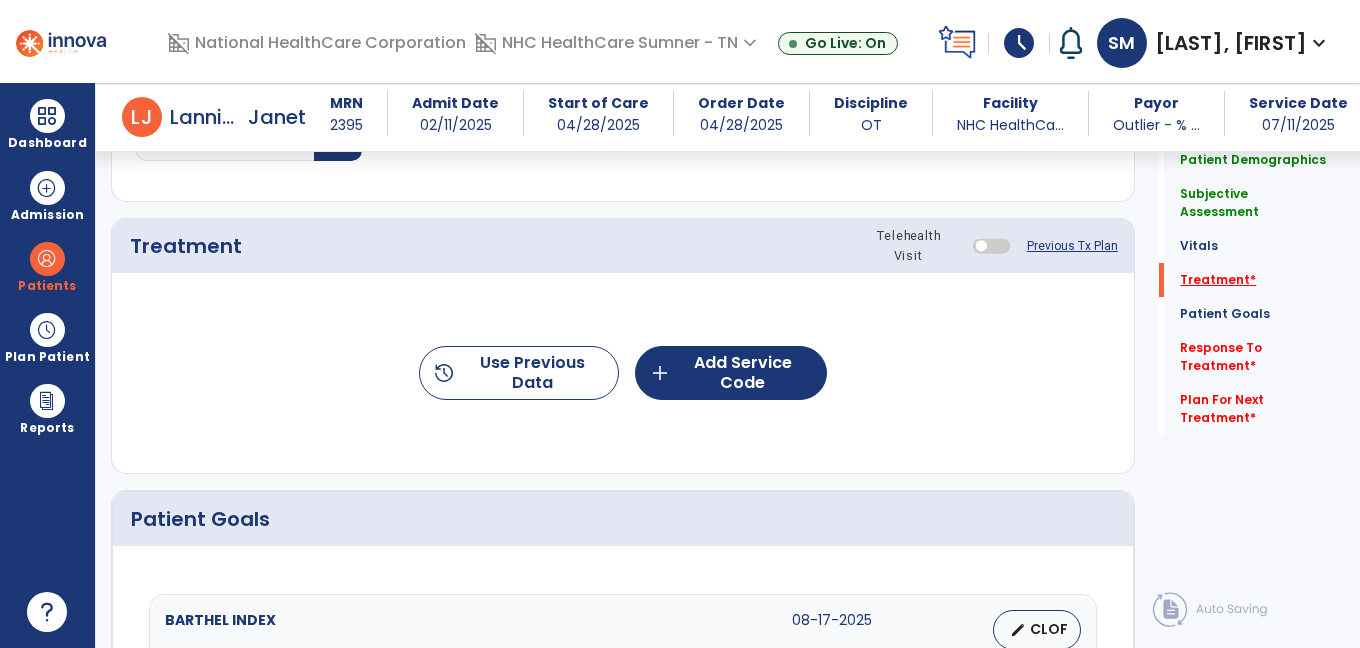 click on "Treatment   *" 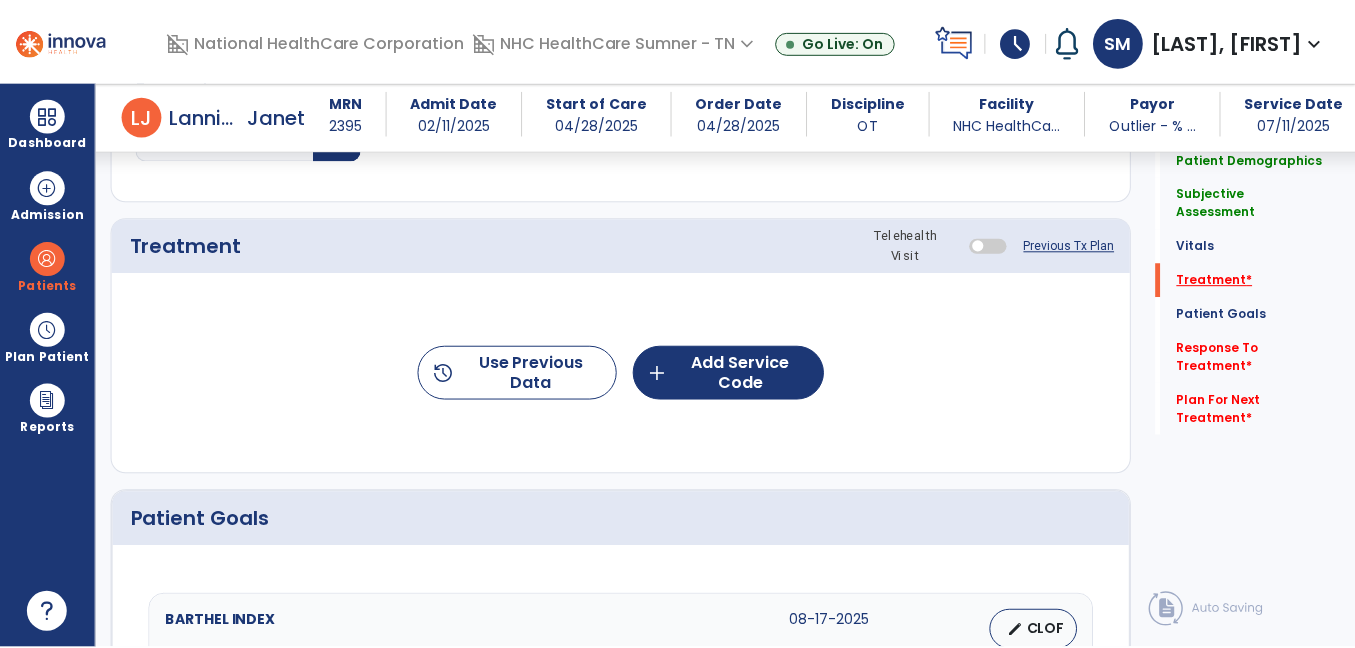 scroll, scrollTop: 1092, scrollLeft: 0, axis: vertical 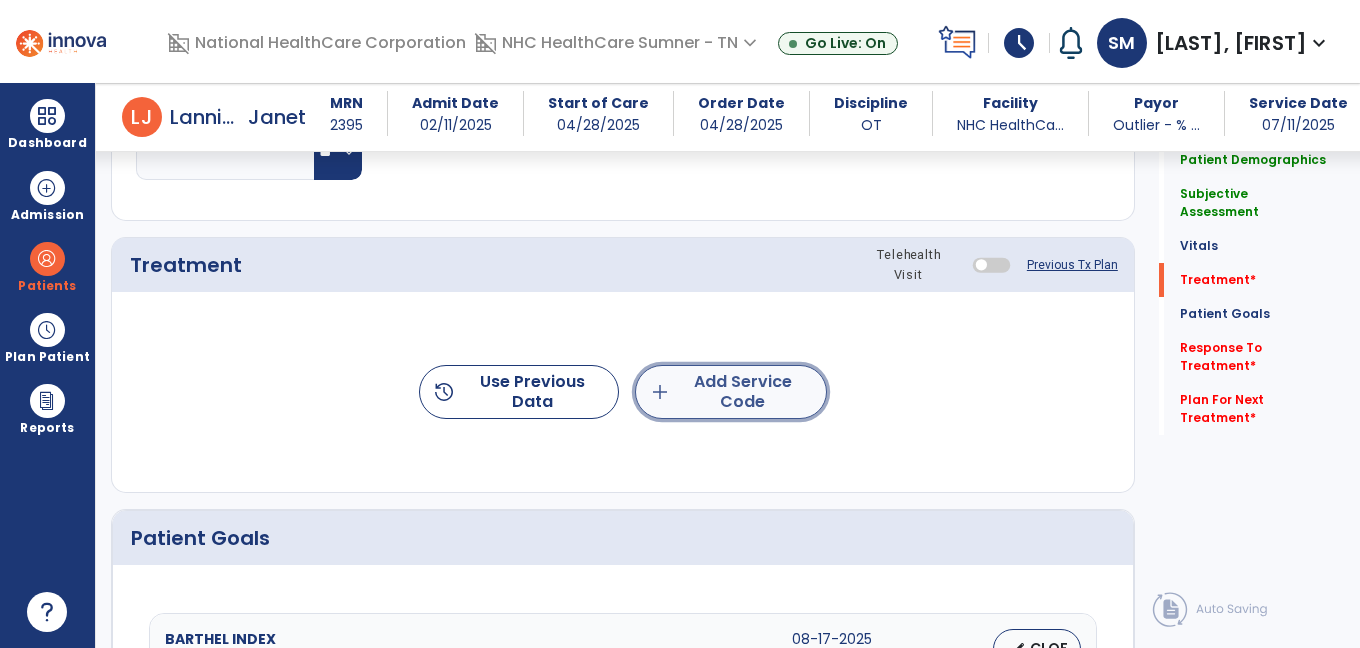 click on "add" 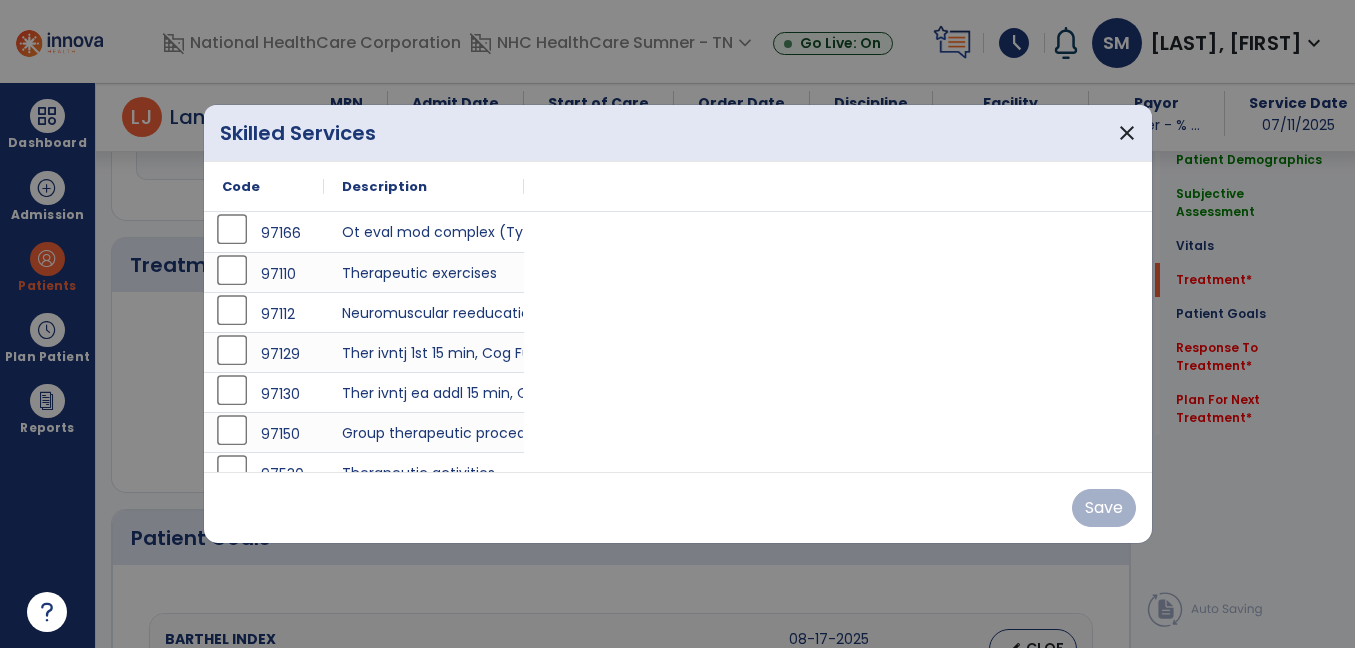 scroll, scrollTop: 1092, scrollLeft: 0, axis: vertical 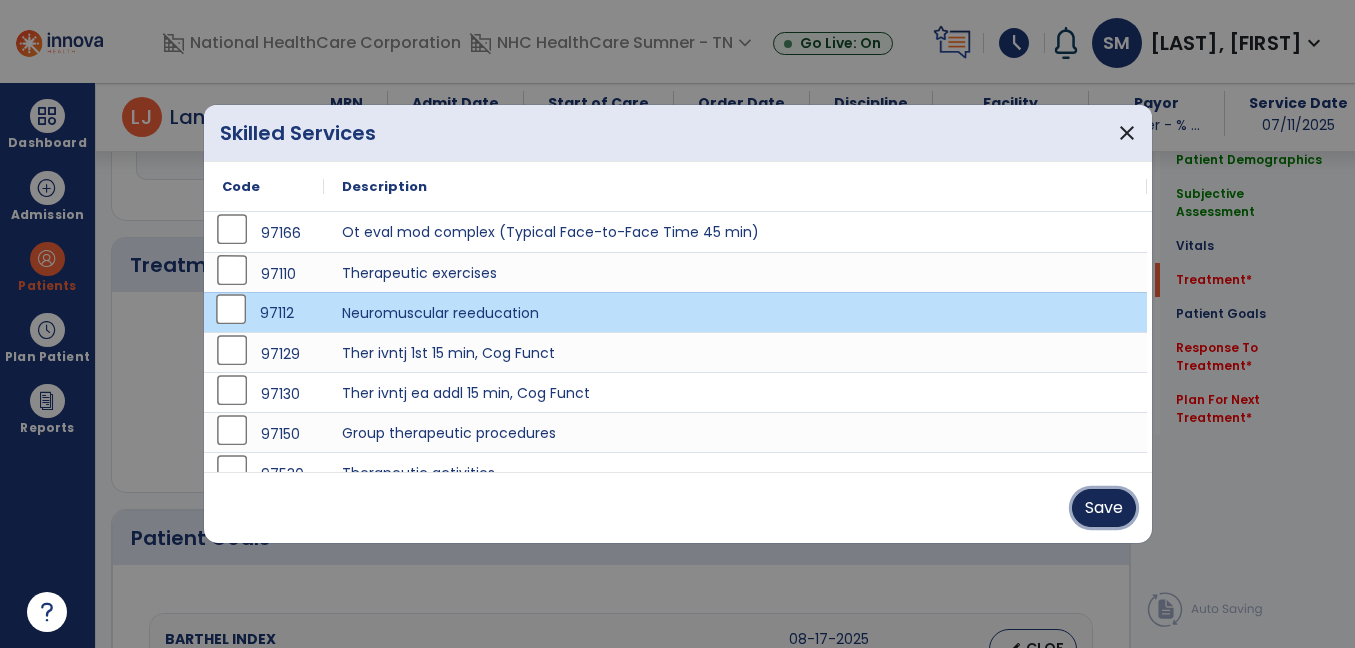 click on "Save" at bounding box center [1104, 508] 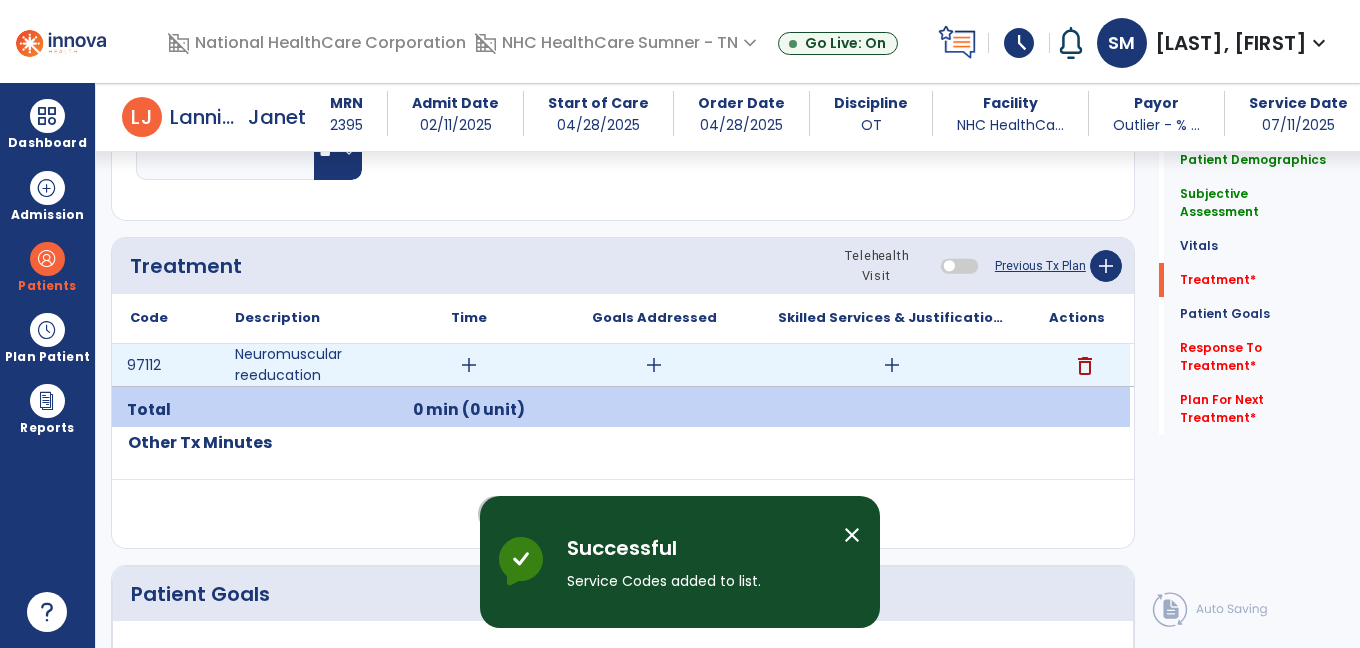 click on "add" at bounding box center [469, 365] 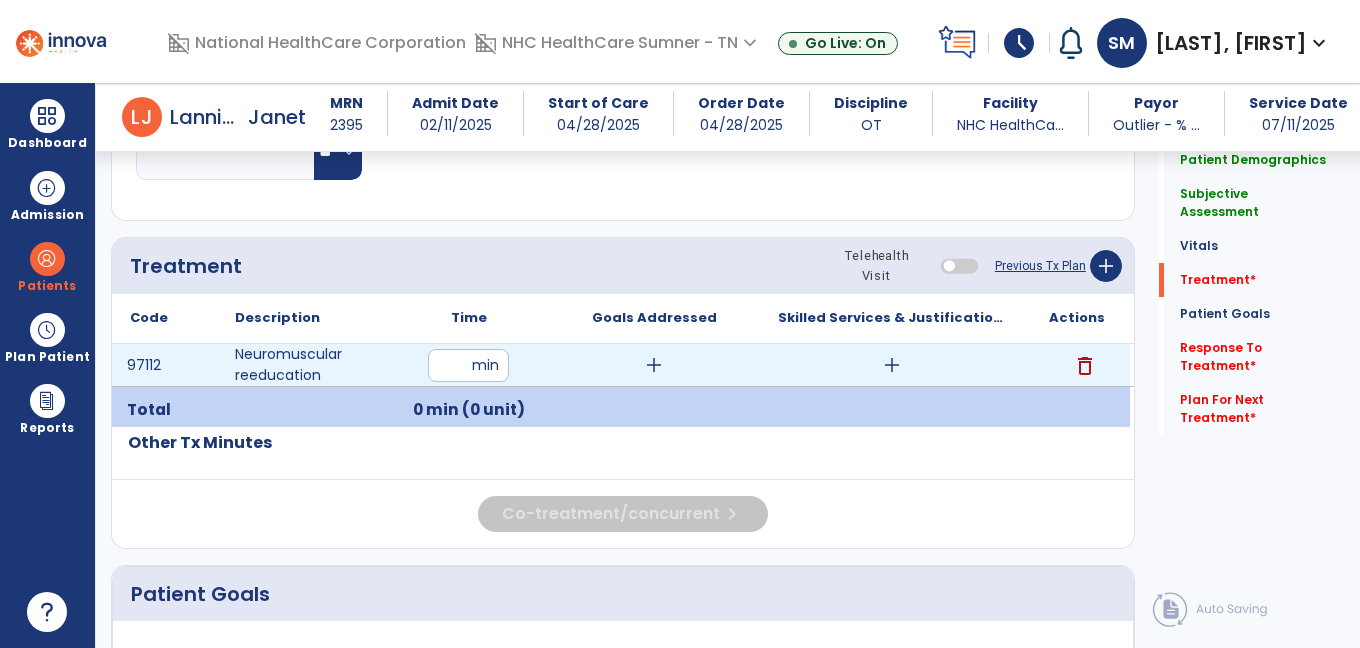 type on "**" 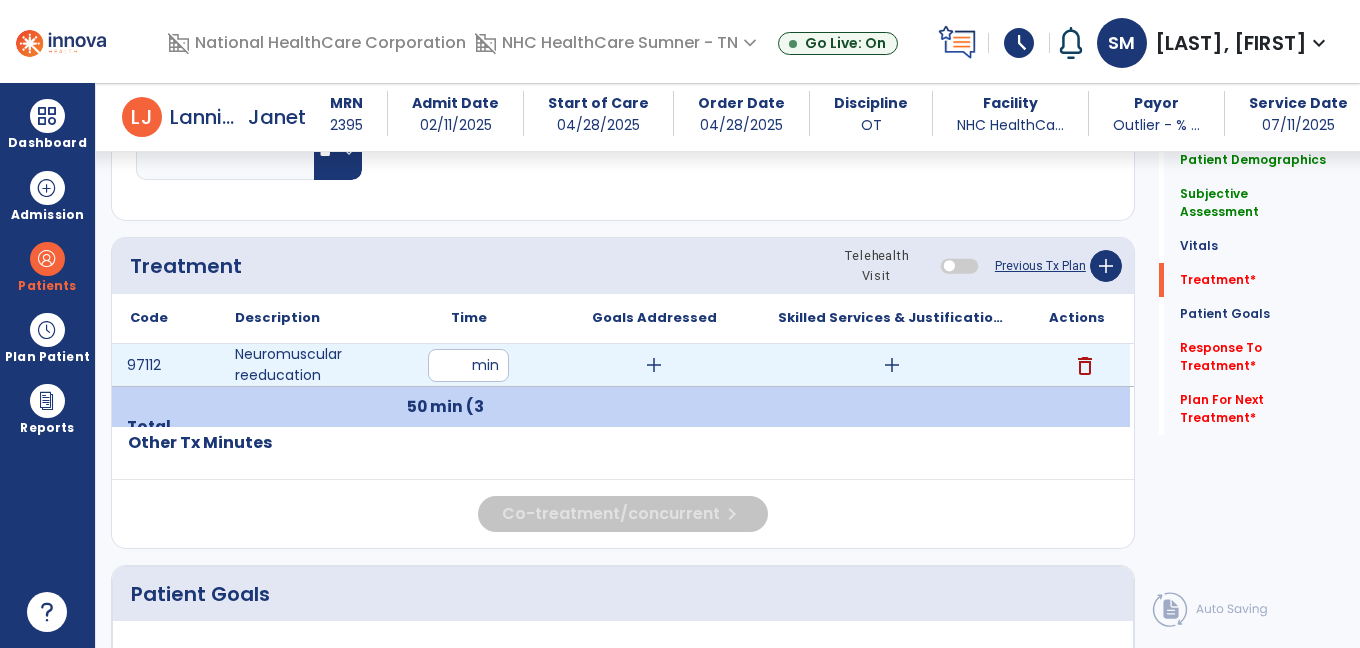 click on "add" at bounding box center [892, 365] 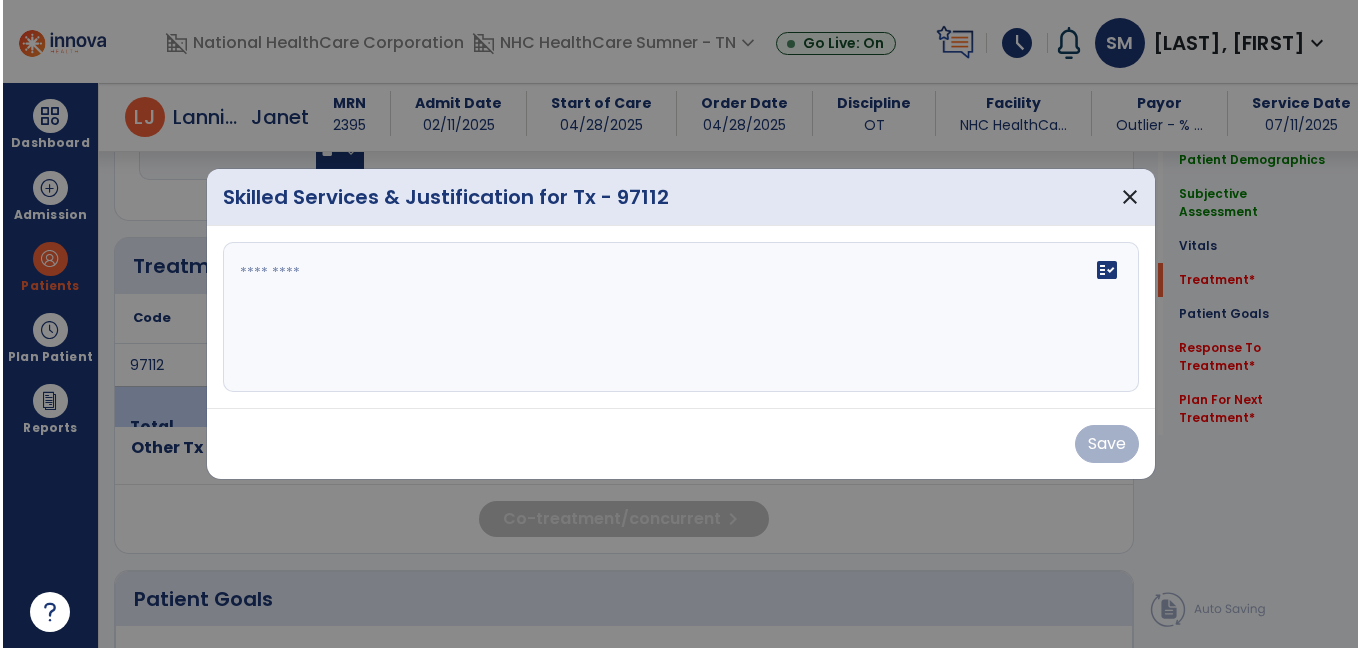 scroll, scrollTop: 1092, scrollLeft: 0, axis: vertical 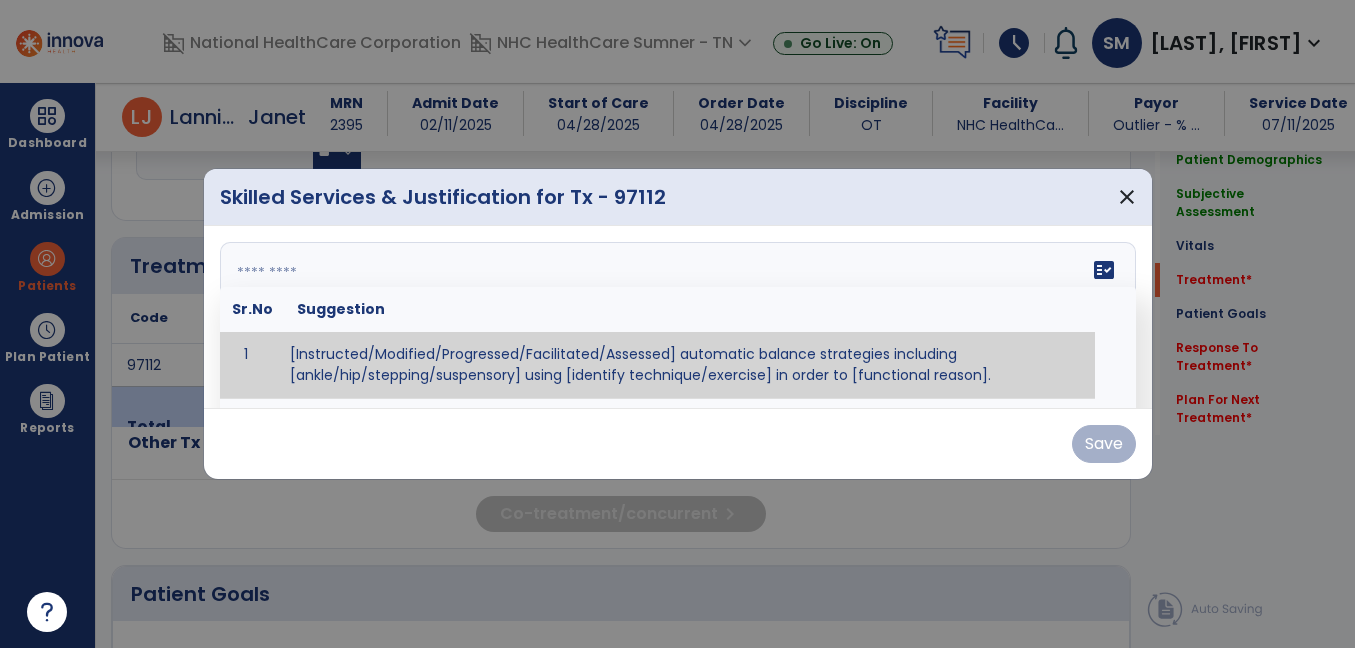 click on "fact_check  Sr.No Suggestion 1 [Instructed/Modified/Progressed/Facilitated/Assessed] automatic balance strategies including [ankle/hip/stepping/suspensory] using [identify technique/exercise] in order to [functional reason]. 2 [Instructed/Modified/Progressed/Facilitated/Assessed] sensory integration techniques including [visual inhibition/somatosensory inhibition/visual excitatory/somatosensory excitatory/vestibular excitatory] using [identify technique/exercise] in order to [functional reason]. 3 [Instructed/Modified/Progressed/Facilitated/Assessed] visual input including [oculomotor exercises, smooth pursuits, saccades, visual field, other] in order to [functional reasons]. 4 [Instructed/Modified/Progressed/Assessed] somatosensory techniques including [joint compression, proprioceptive activities, other] in order to [functional reasons]. 5 [Instructed/Modified/Progressed/Assessed] vestibular techniques including [gaze stabilization, Brandt-Darhoff, Epley, other] in order to [functional reasons]. 6 7" at bounding box center [678, 317] 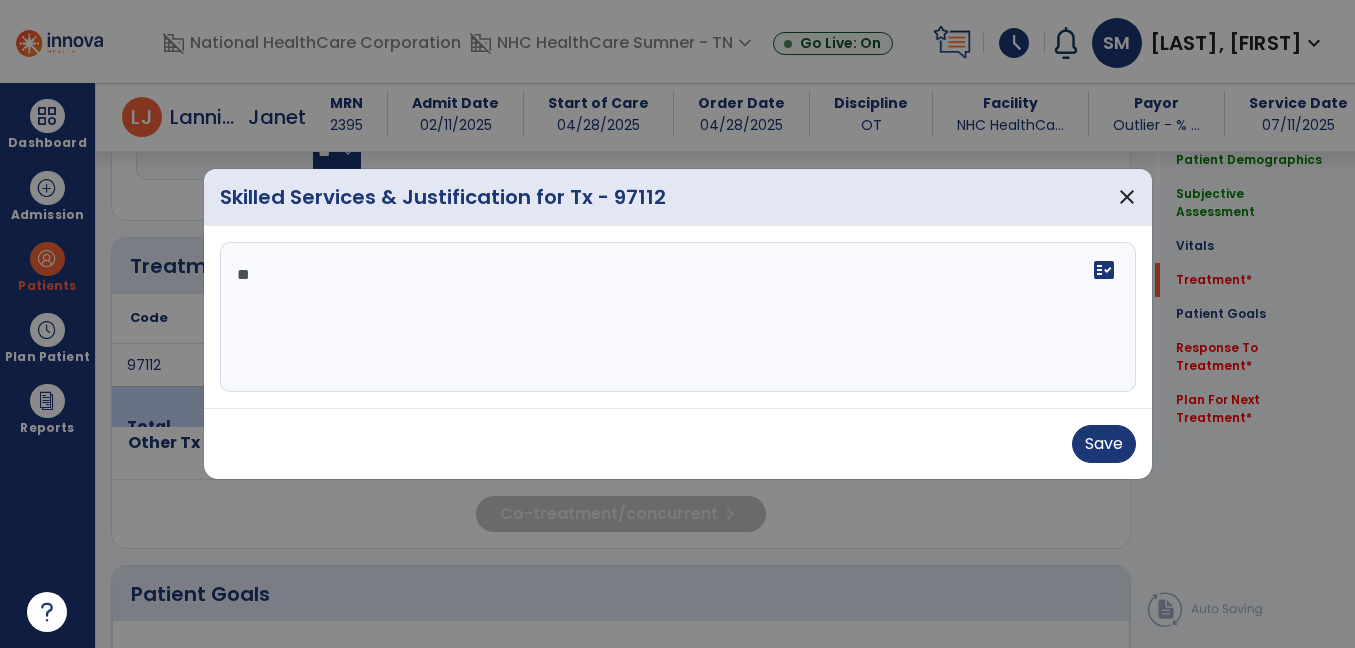 type on "*" 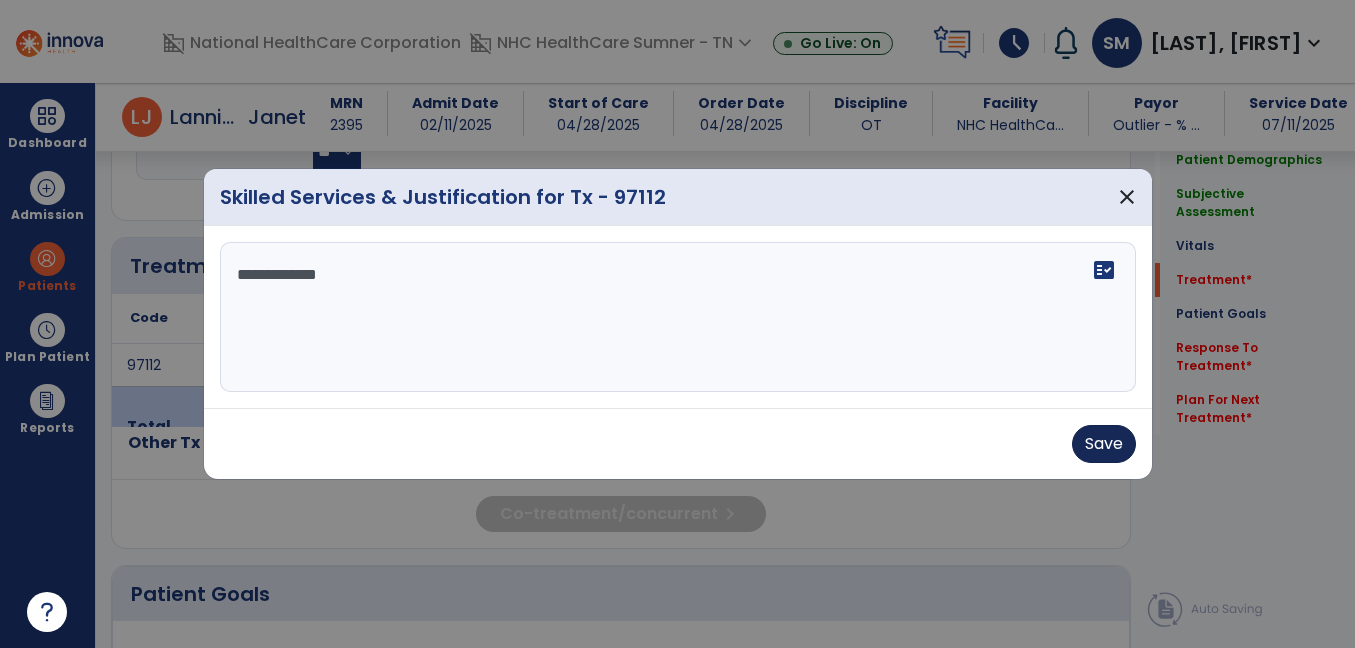 type on "**********" 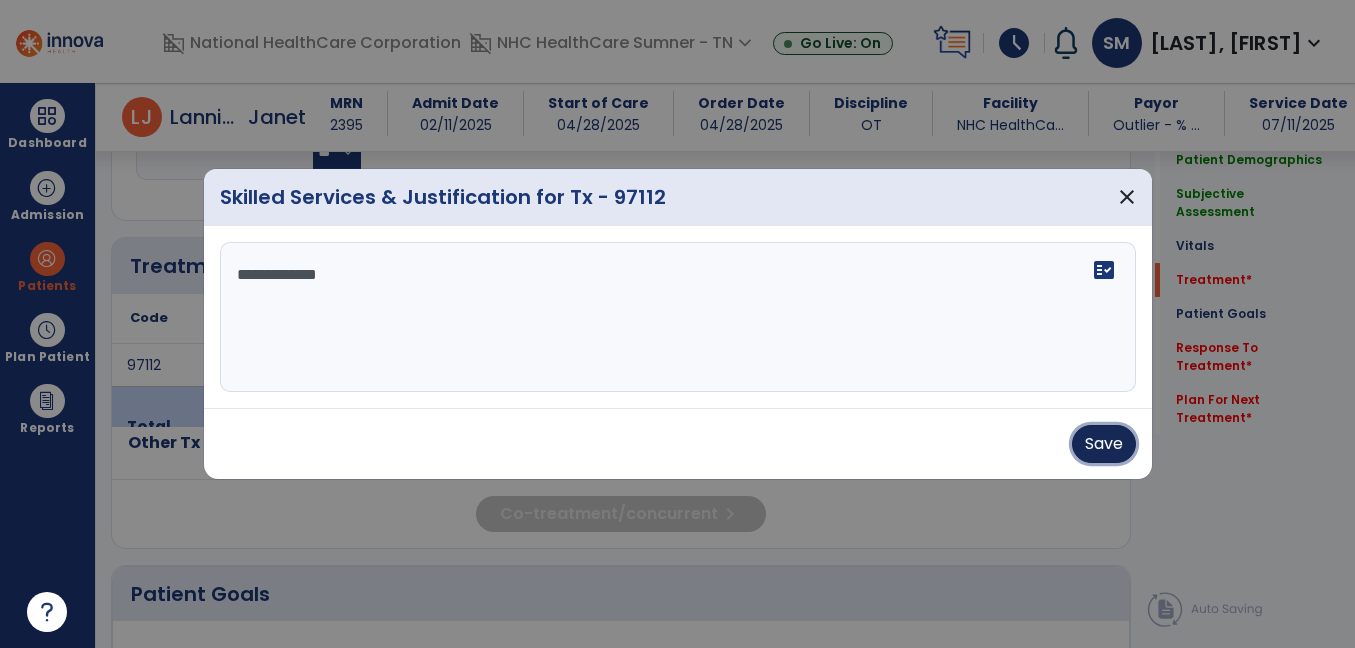 click on "Save" at bounding box center [1104, 444] 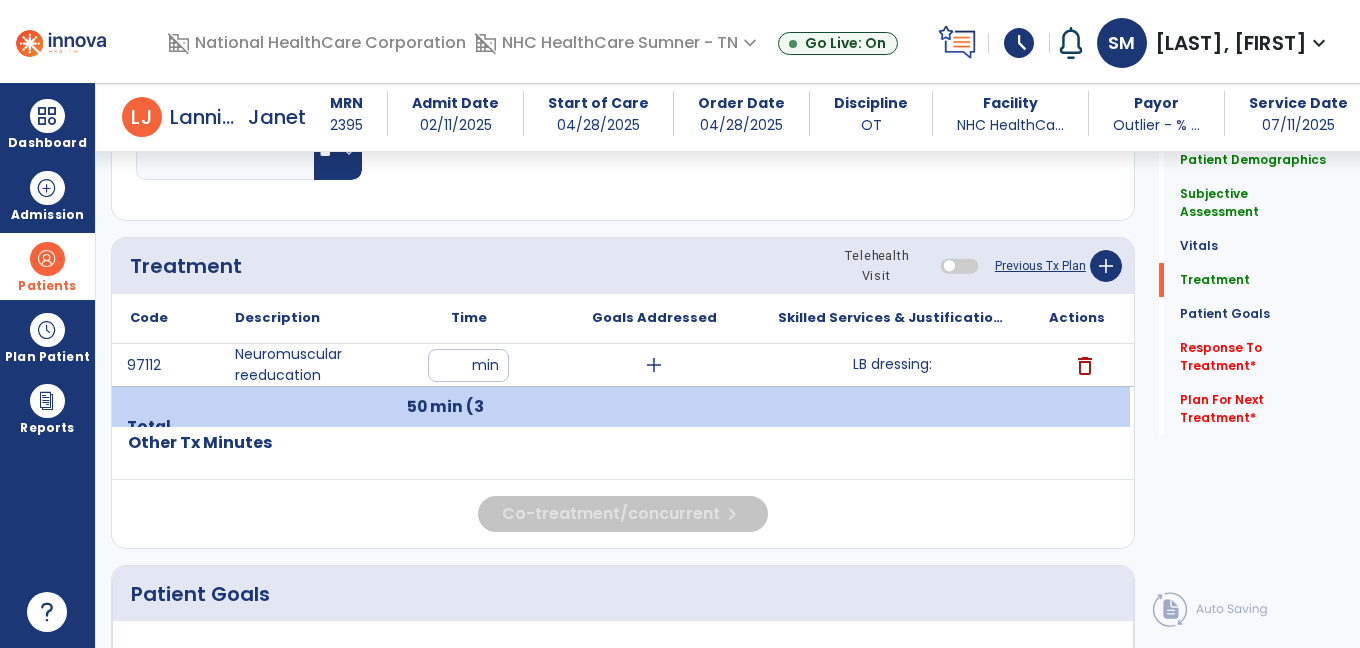 click on "Patients" at bounding box center (47, 266) 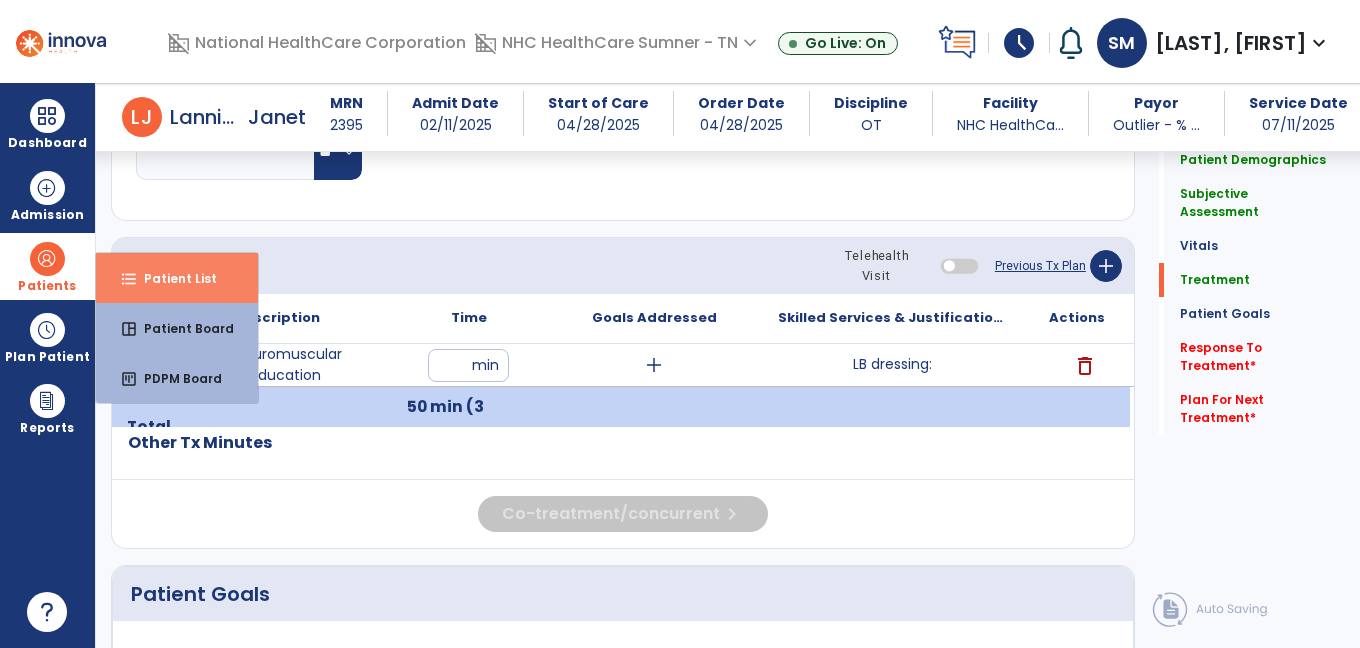 click on "Patient List" at bounding box center [172, 278] 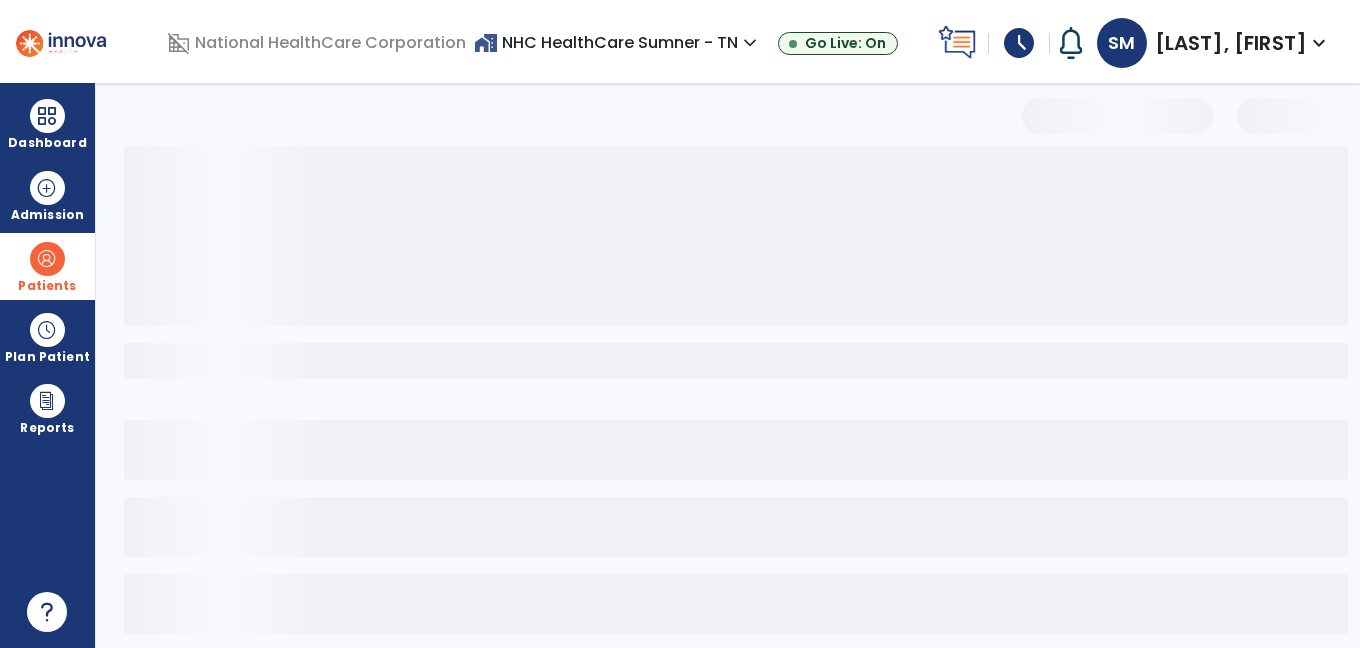 scroll, scrollTop: 95, scrollLeft: 0, axis: vertical 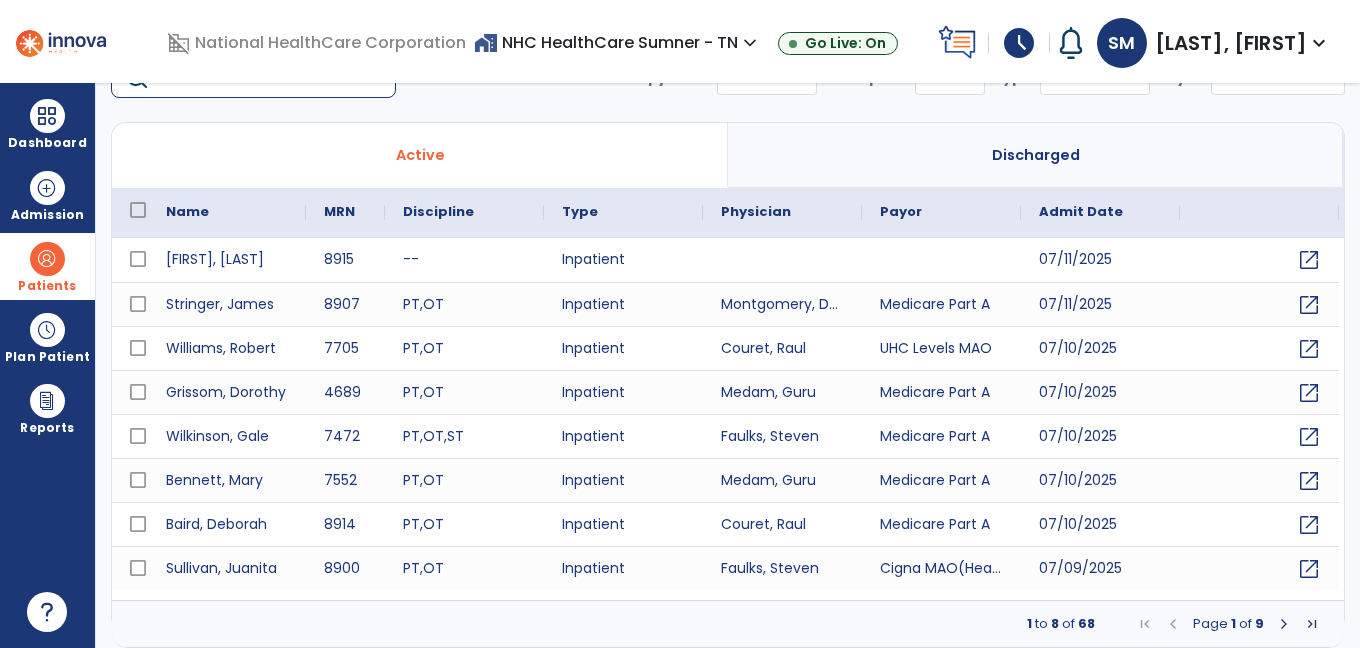 click at bounding box center [272, 78] 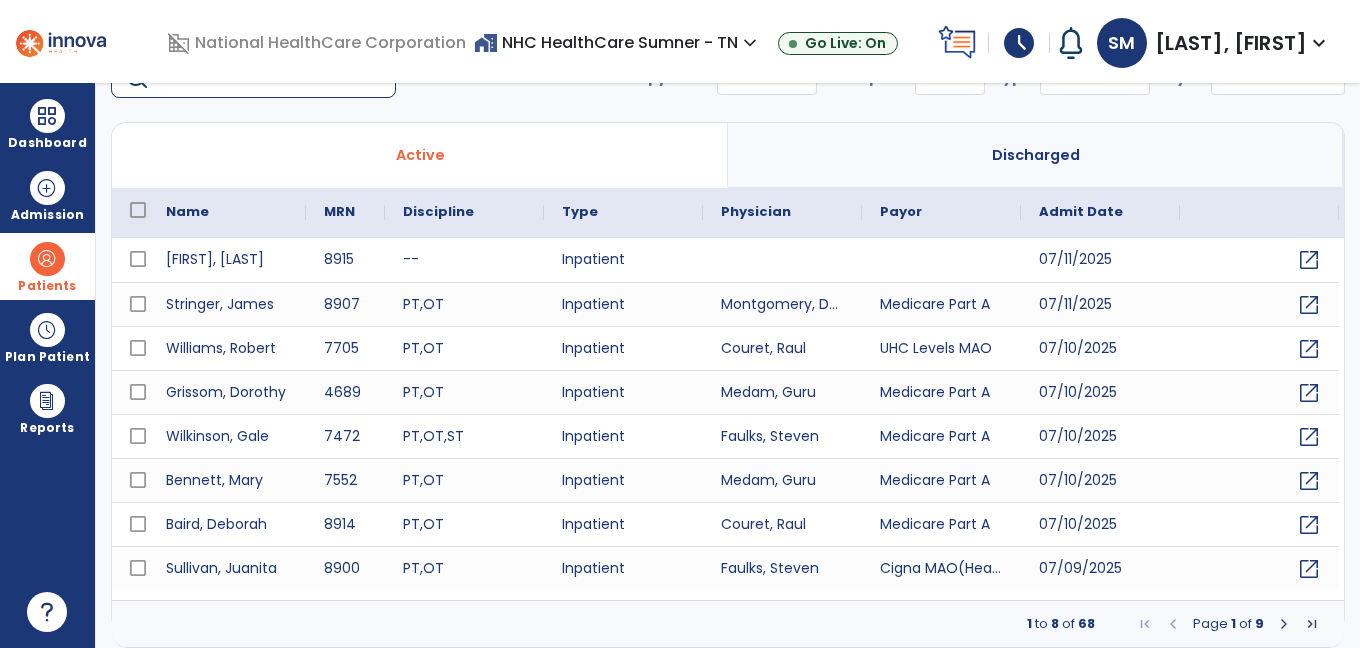 scroll, scrollTop: 80, scrollLeft: 0, axis: vertical 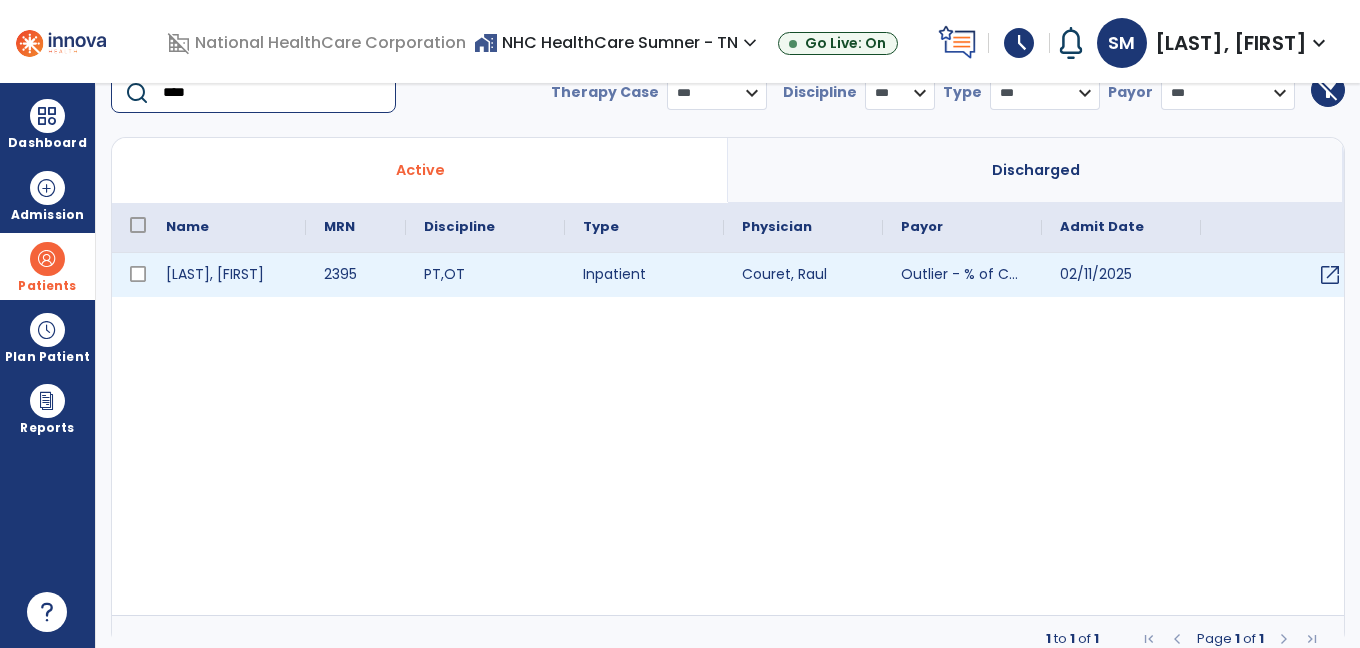 type on "****" 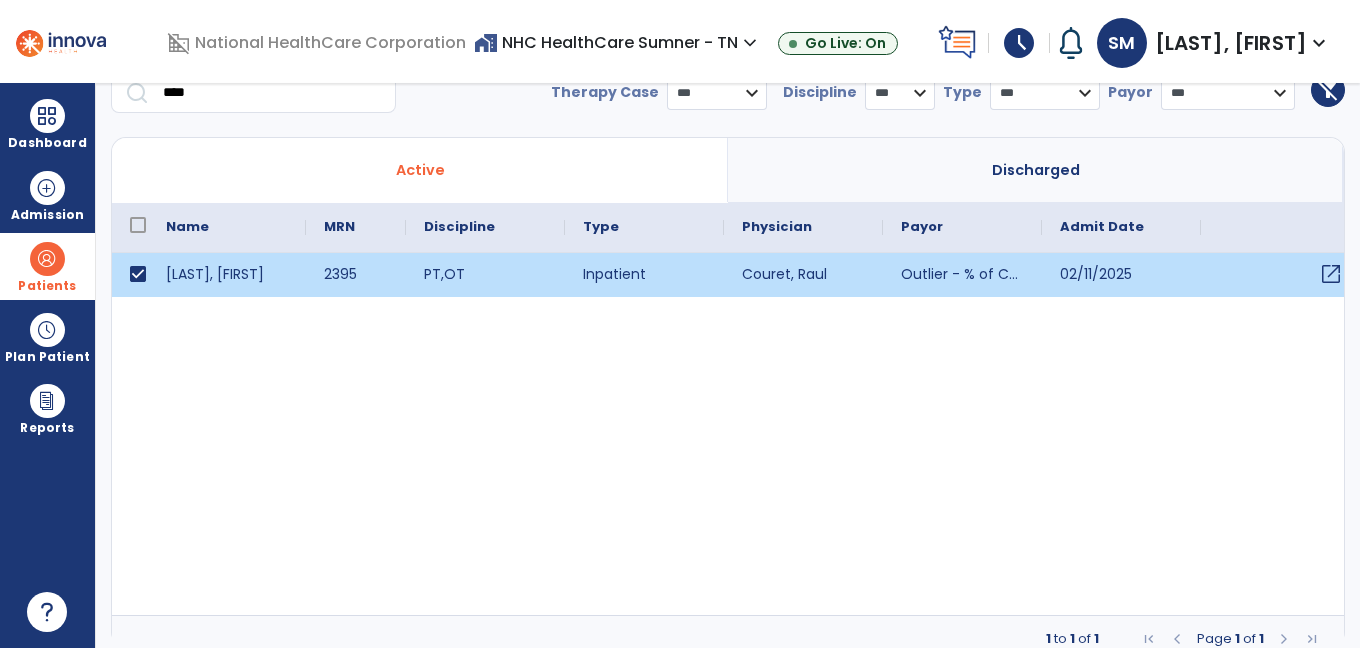 click on "open_in_new" at bounding box center (1331, 274) 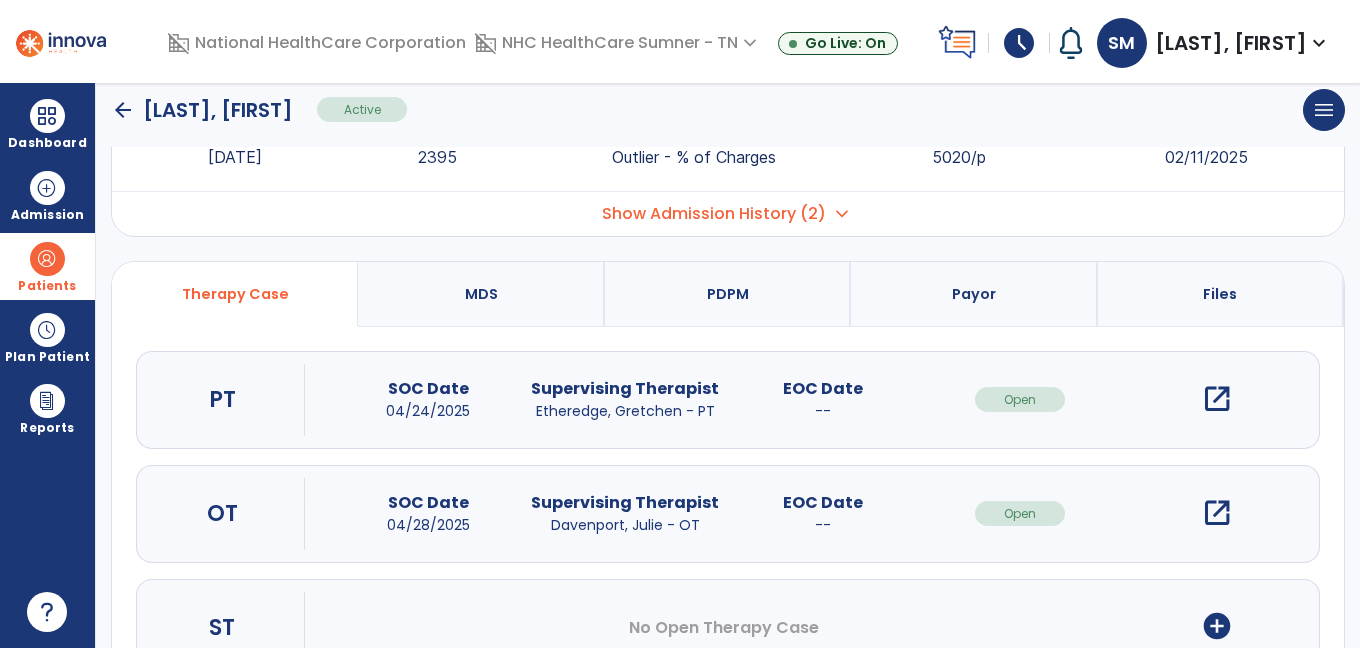scroll, scrollTop: 0, scrollLeft: 0, axis: both 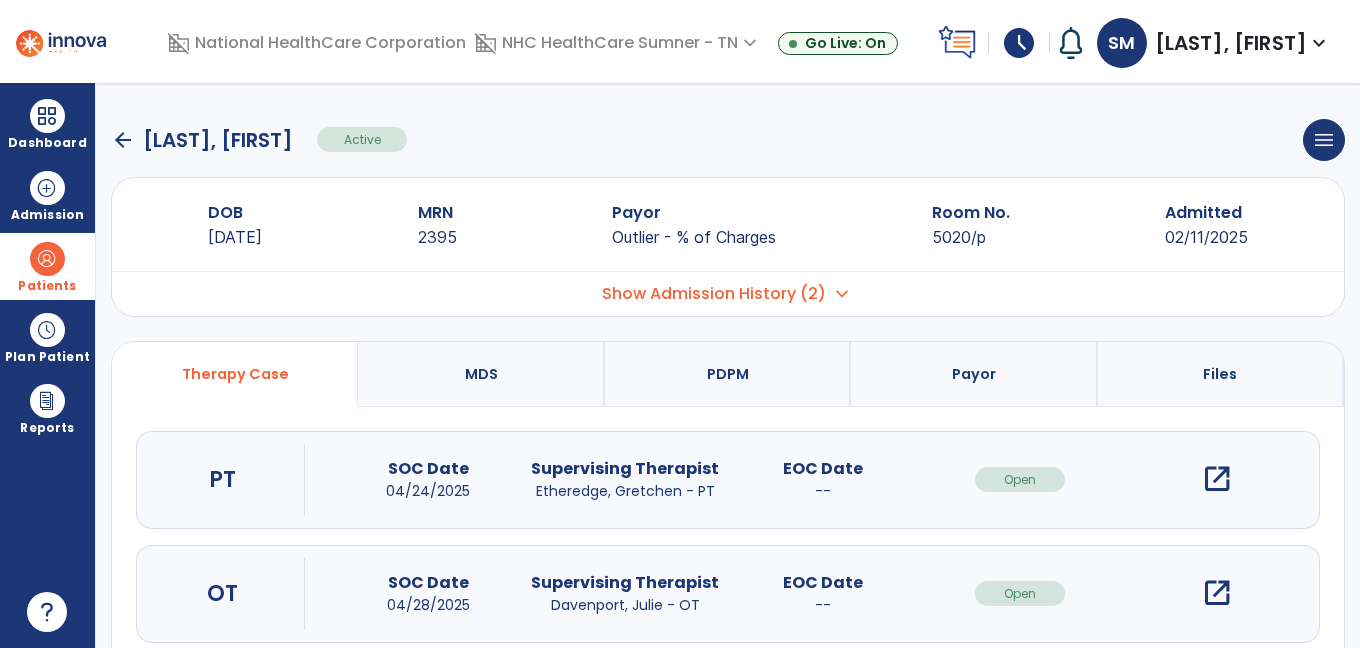 click on "open_in_new" at bounding box center (1217, 593) 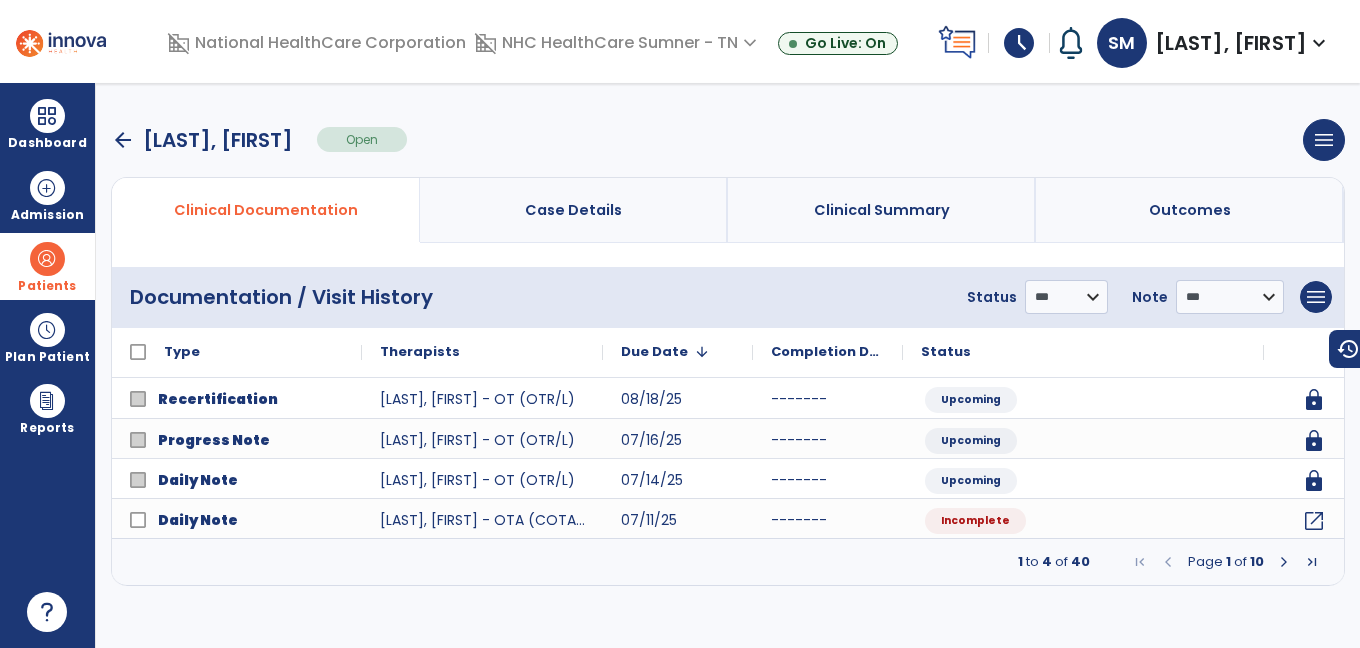 click at bounding box center (1284, 562) 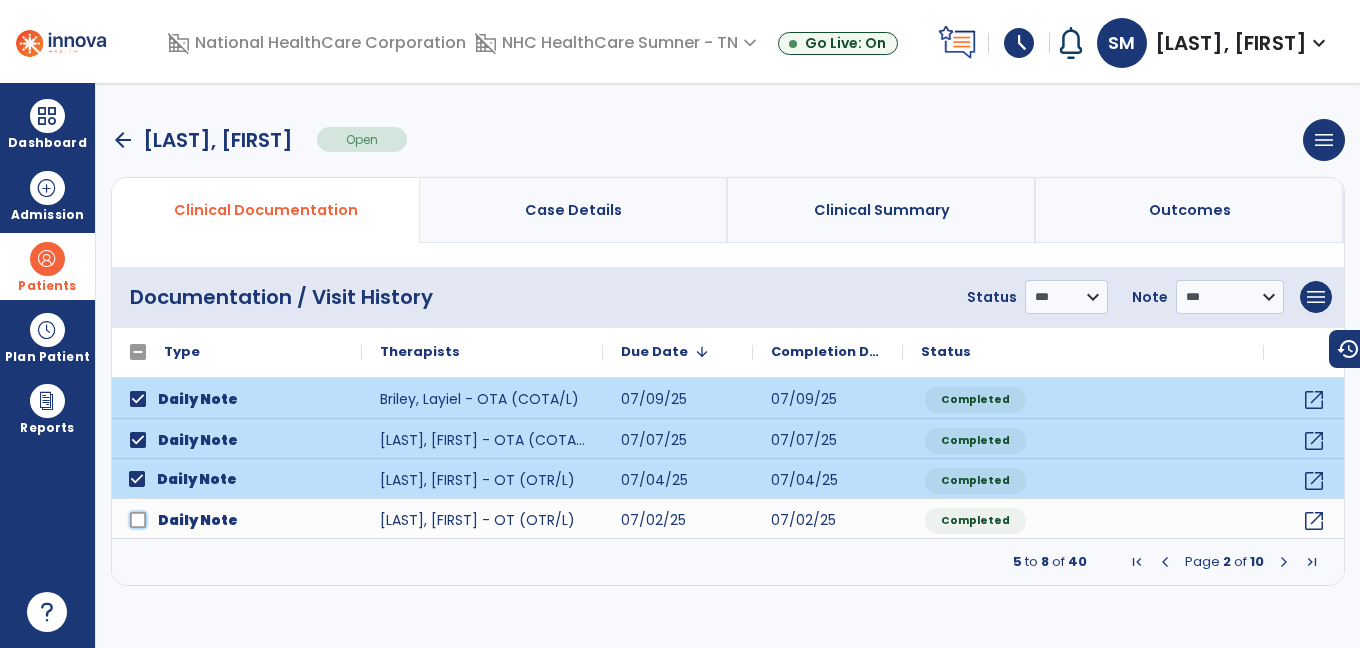 click 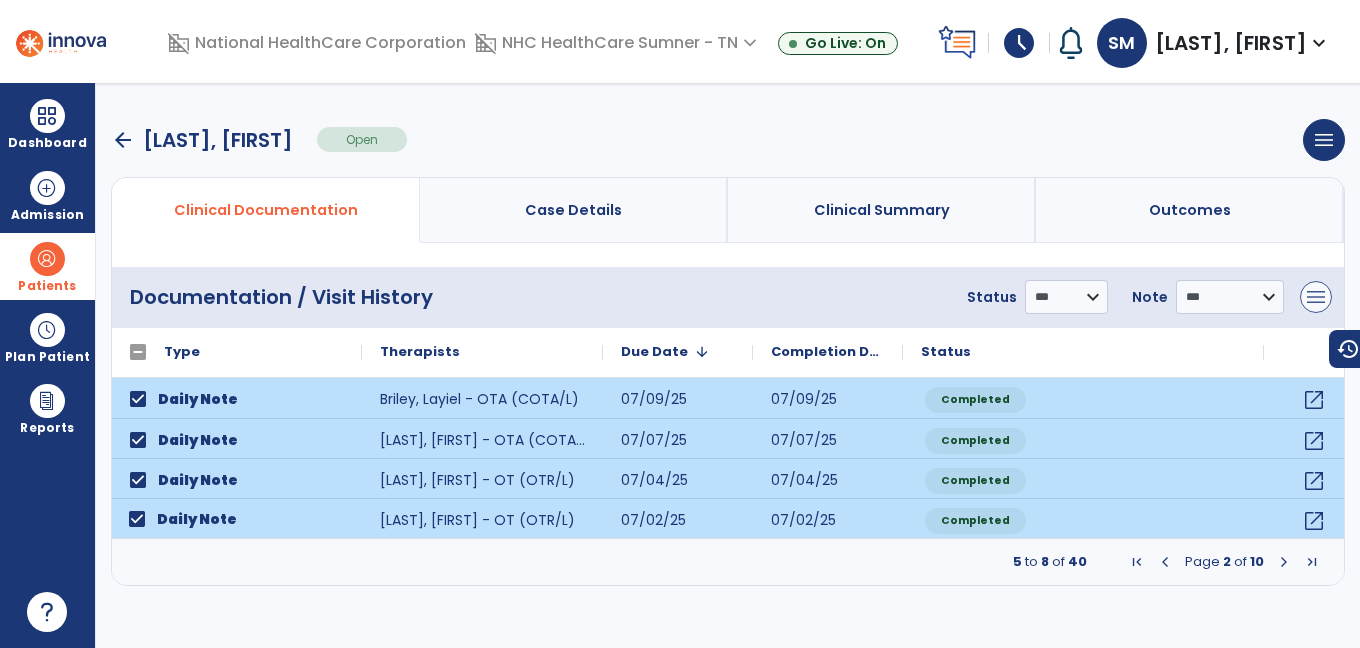 click on "menu" at bounding box center [1316, 297] 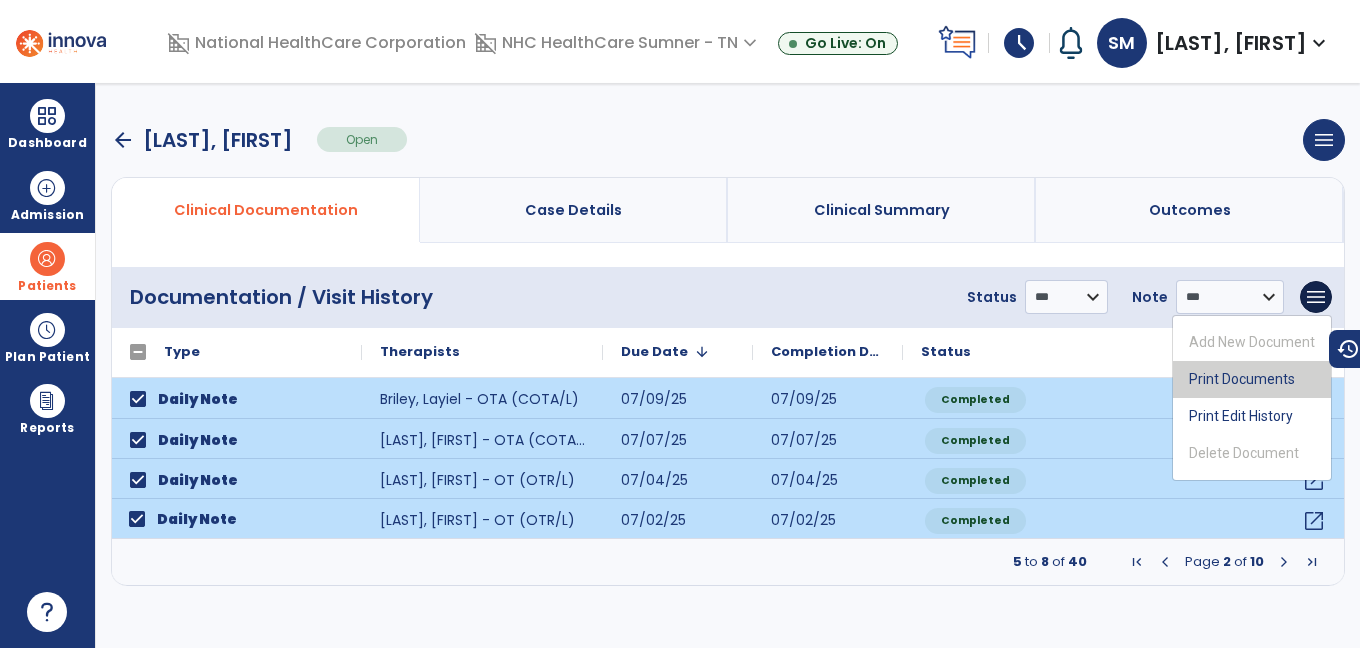 click on "Print Documents" at bounding box center (1252, 379) 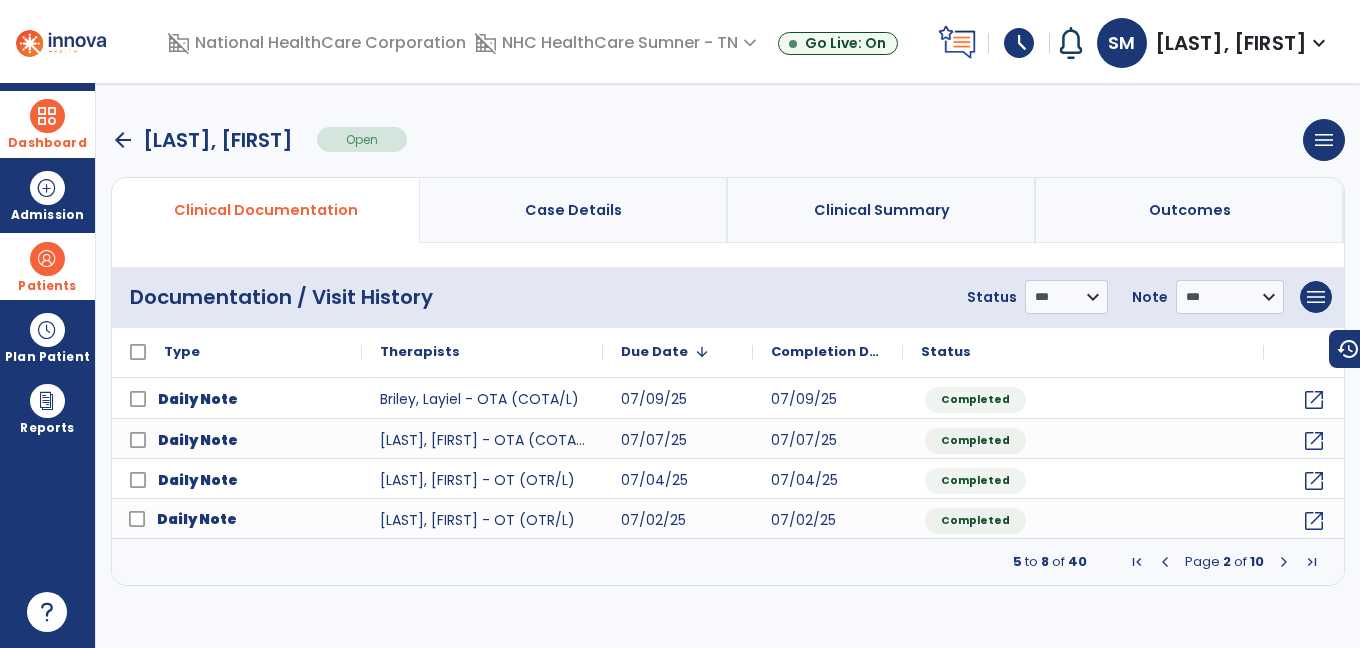 click at bounding box center [47, 116] 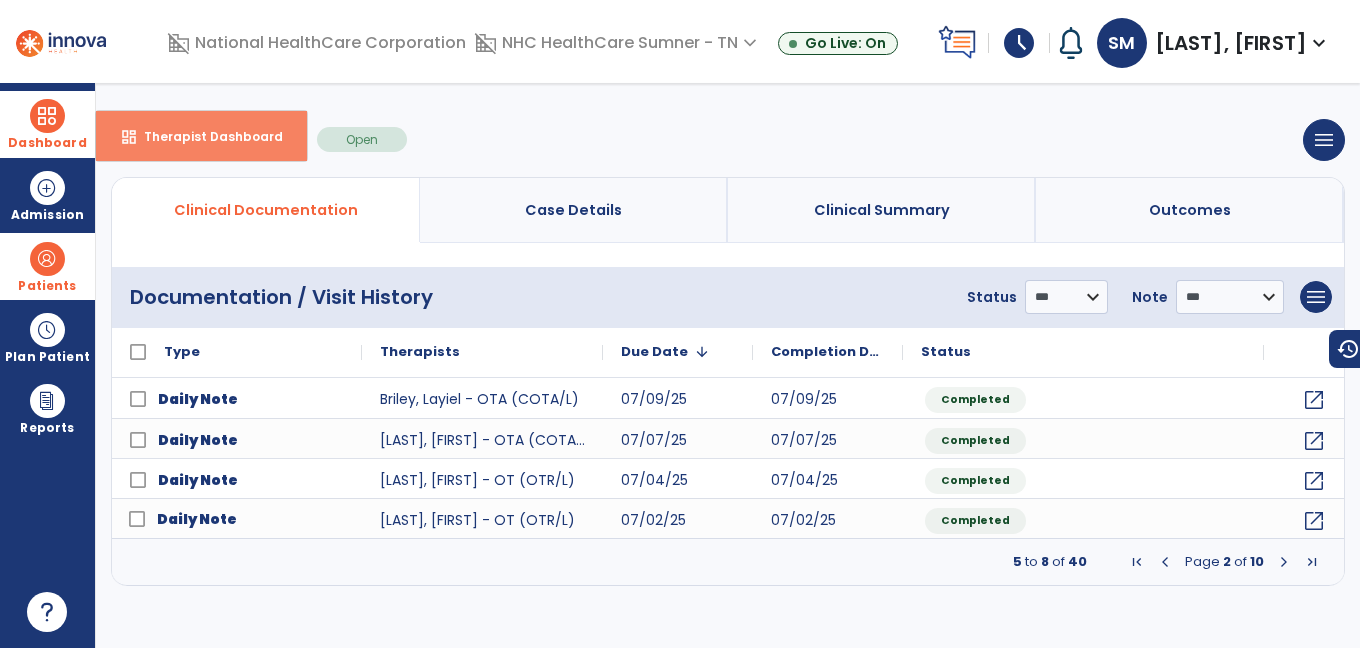 click on "dashboard  Therapist Dashboard" at bounding box center (201, 136) 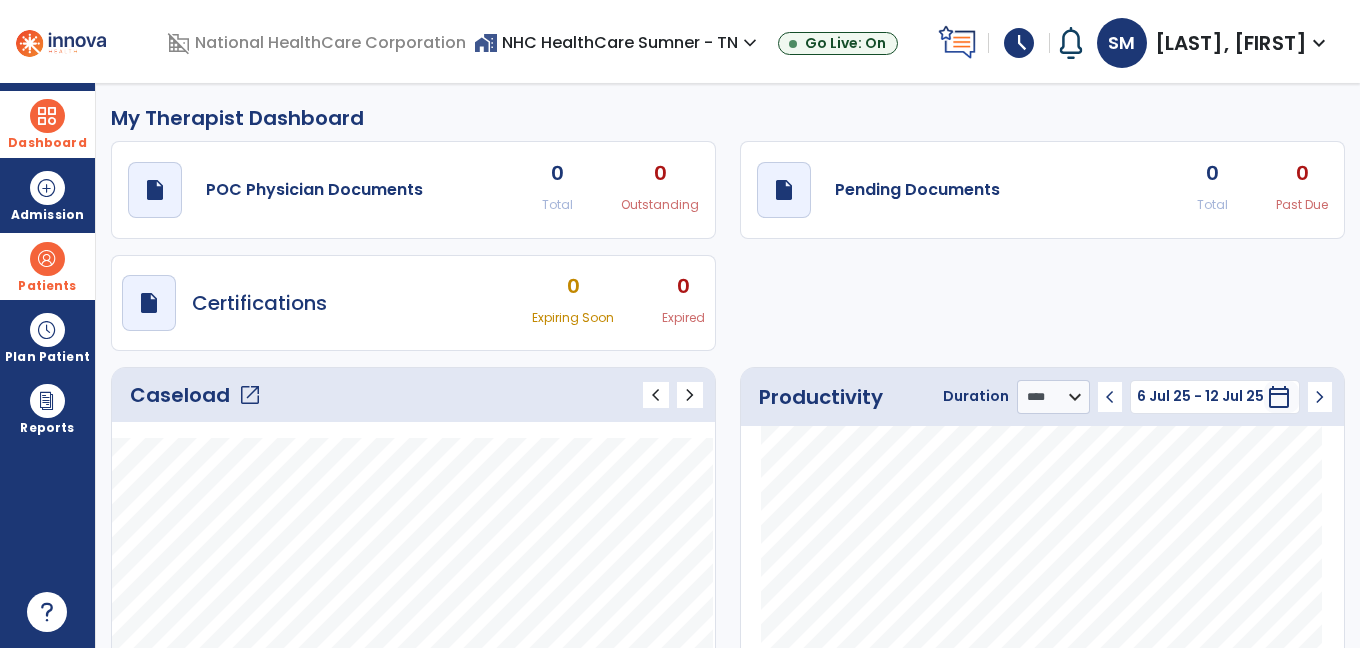 click on "open_in_new" 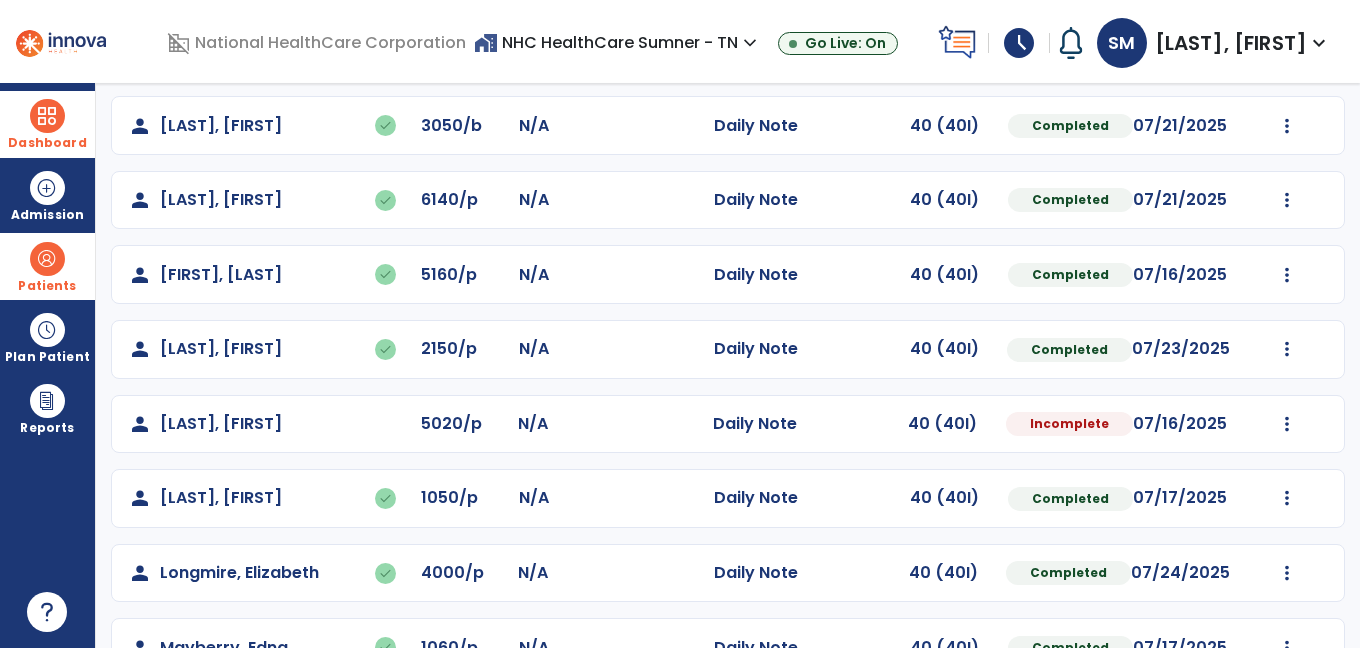 scroll, scrollTop: 253, scrollLeft: 0, axis: vertical 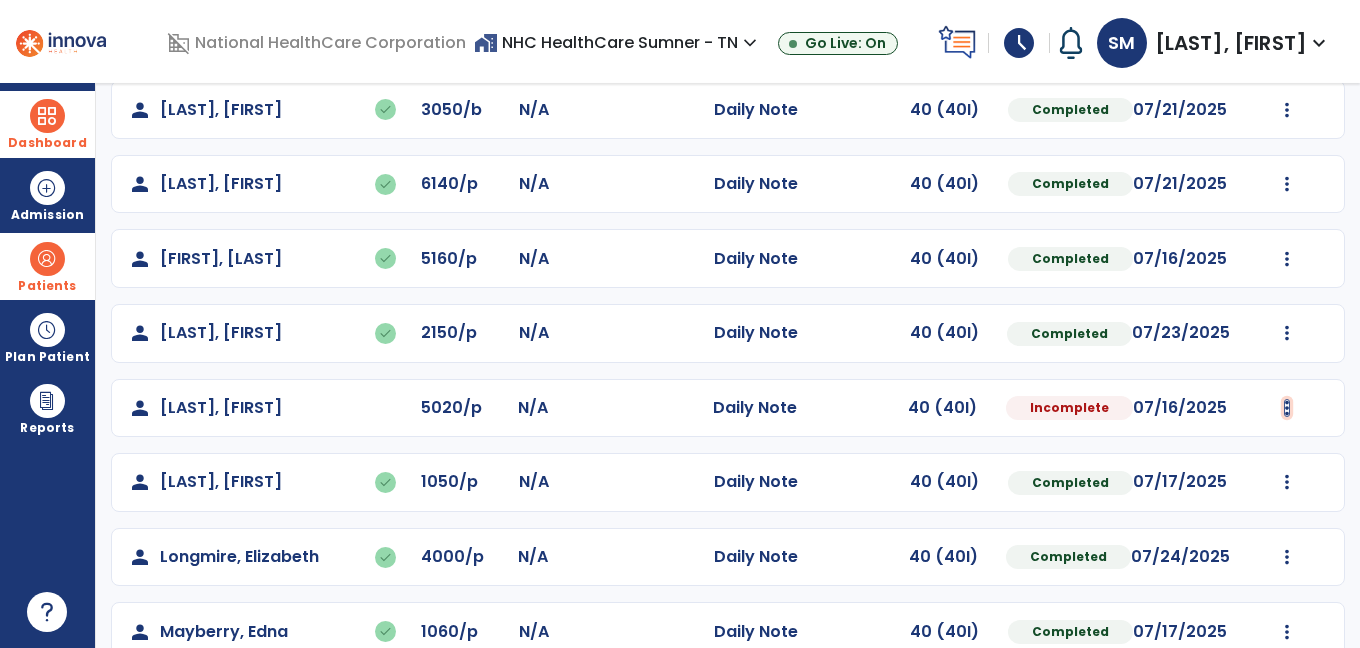 click at bounding box center [1287, 35] 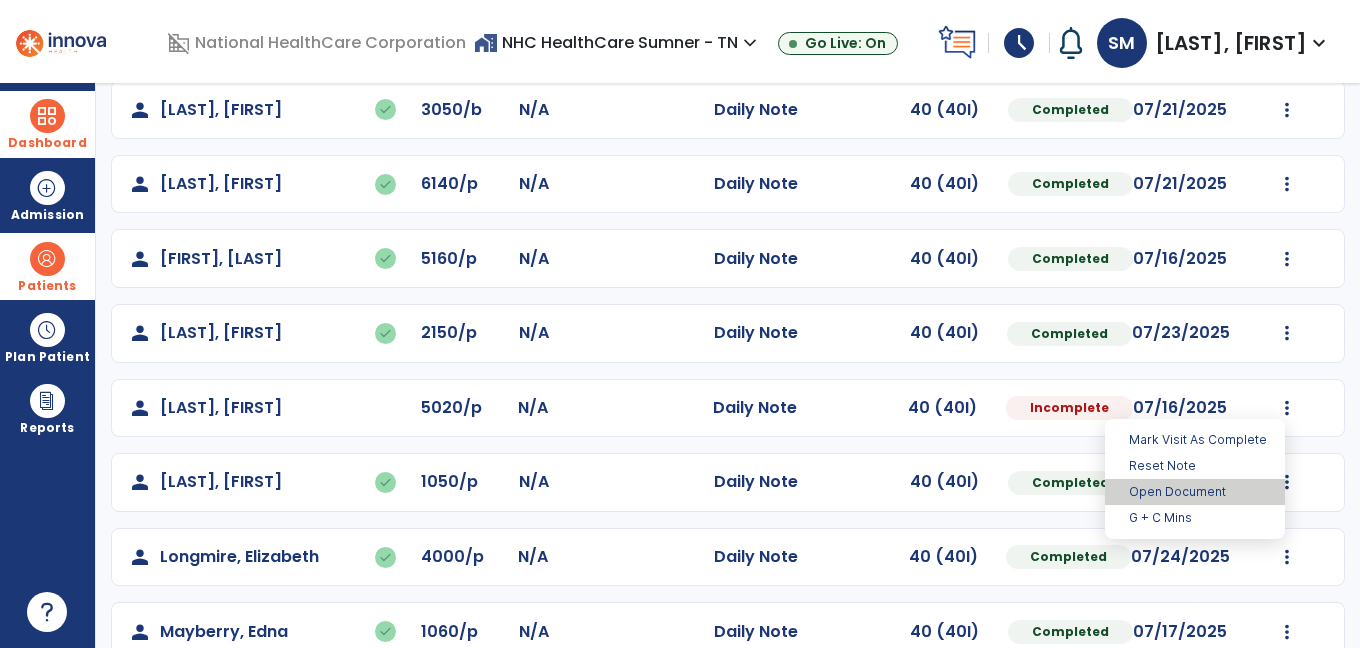 click on "Open Document" at bounding box center (1195, 492) 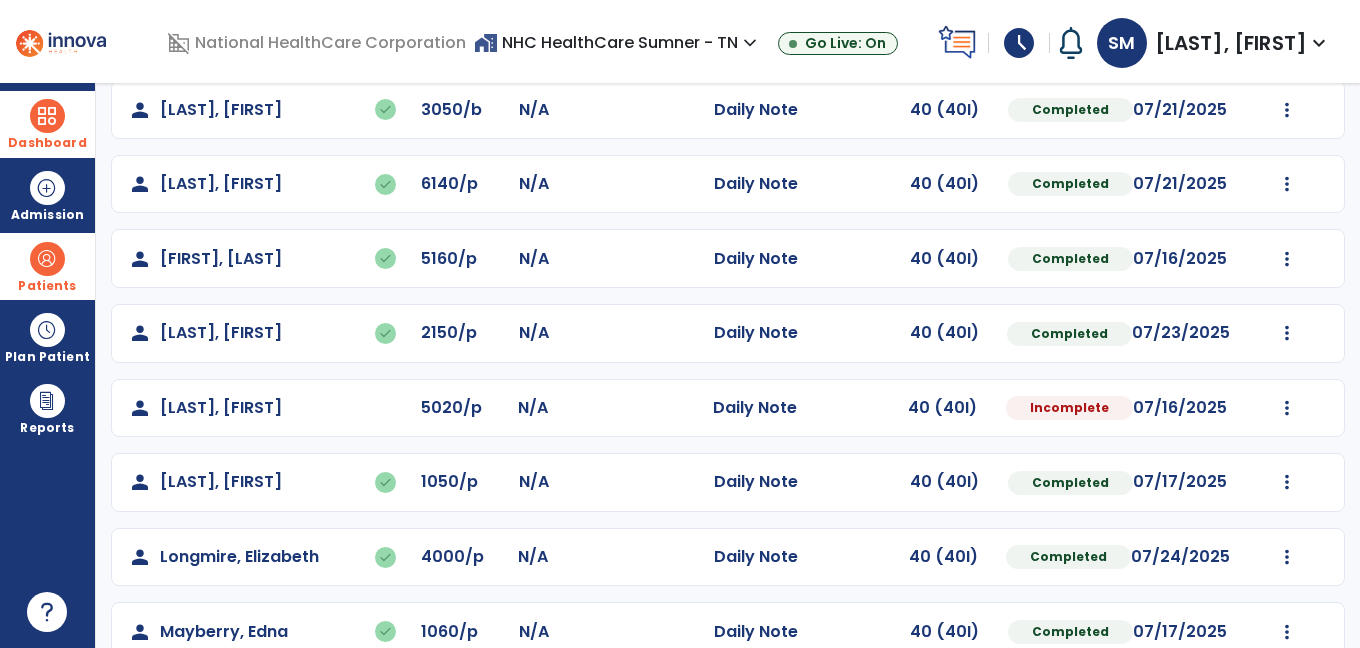 select on "*" 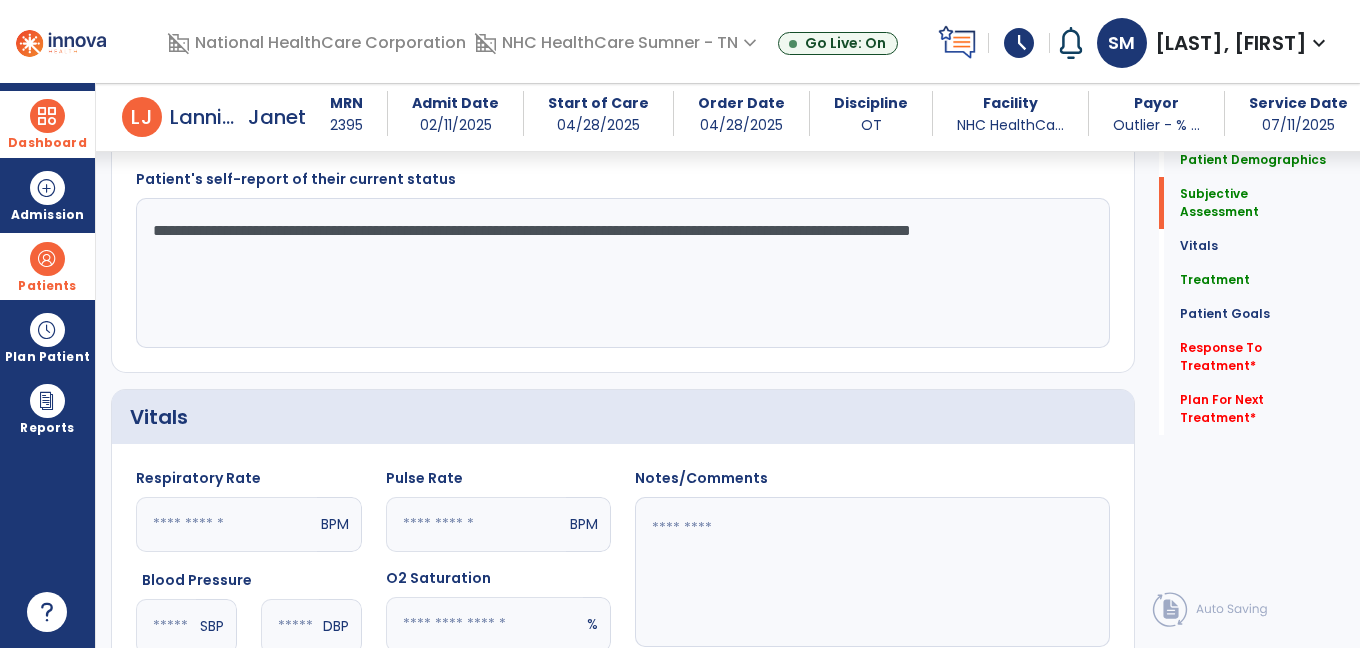 scroll, scrollTop: 534, scrollLeft: 0, axis: vertical 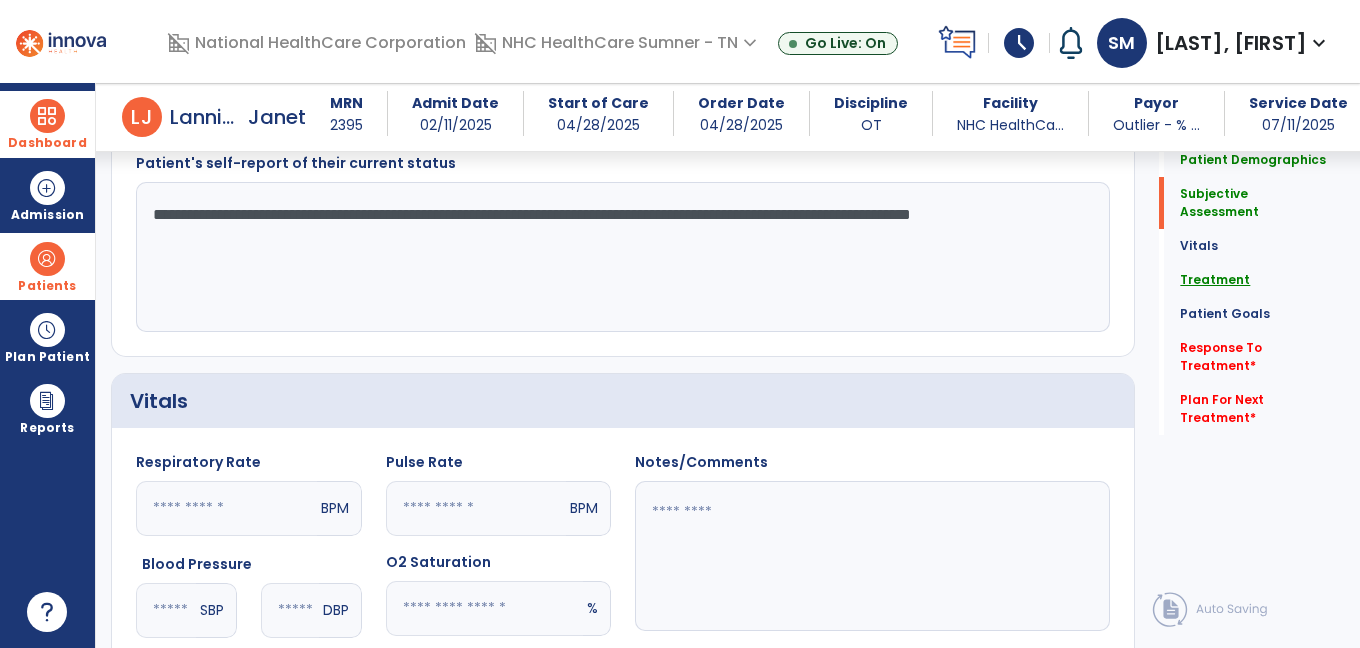 click on "Treatment" 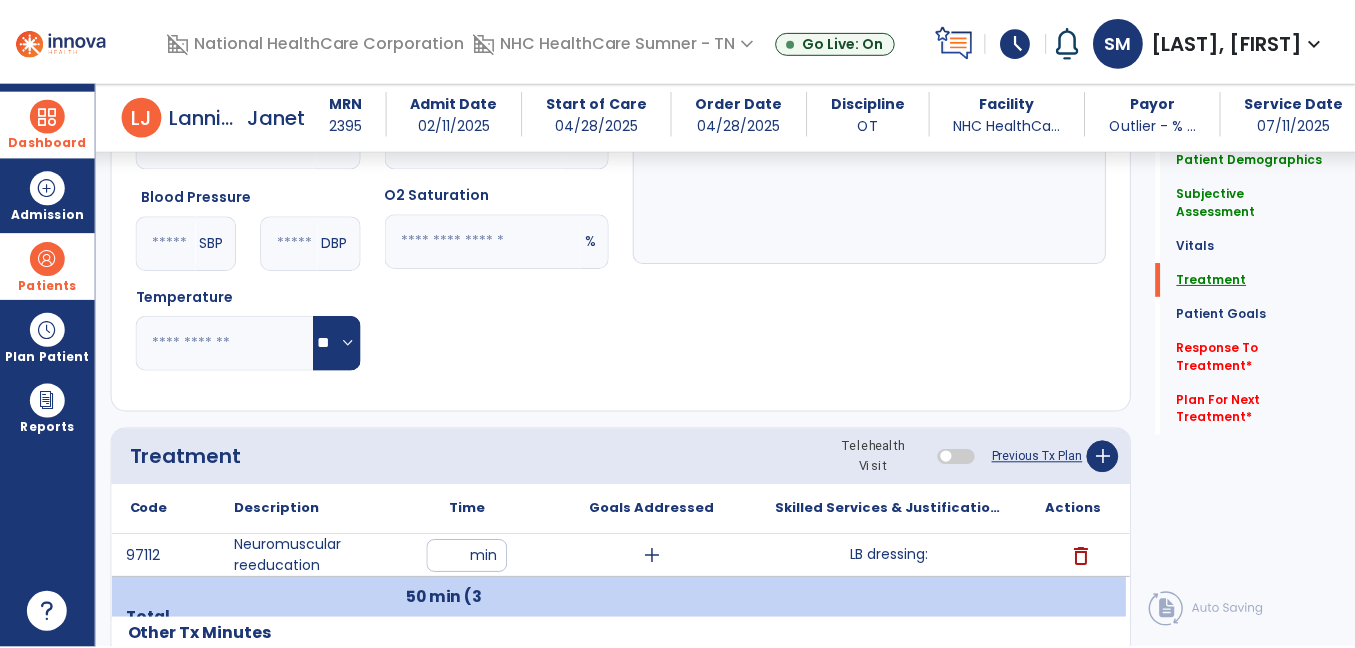 scroll, scrollTop: 1120, scrollLeft: 0, axis: vertical 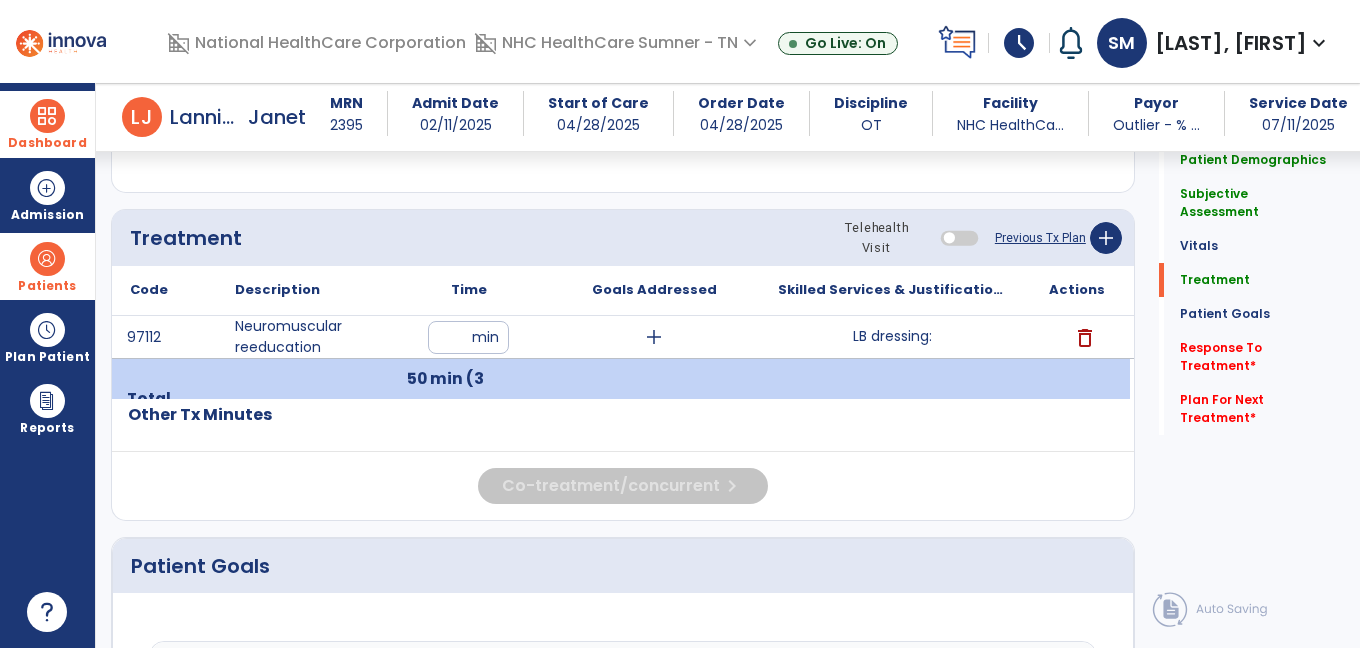 click on "LB dressing:" at bounding box center (892, 336) 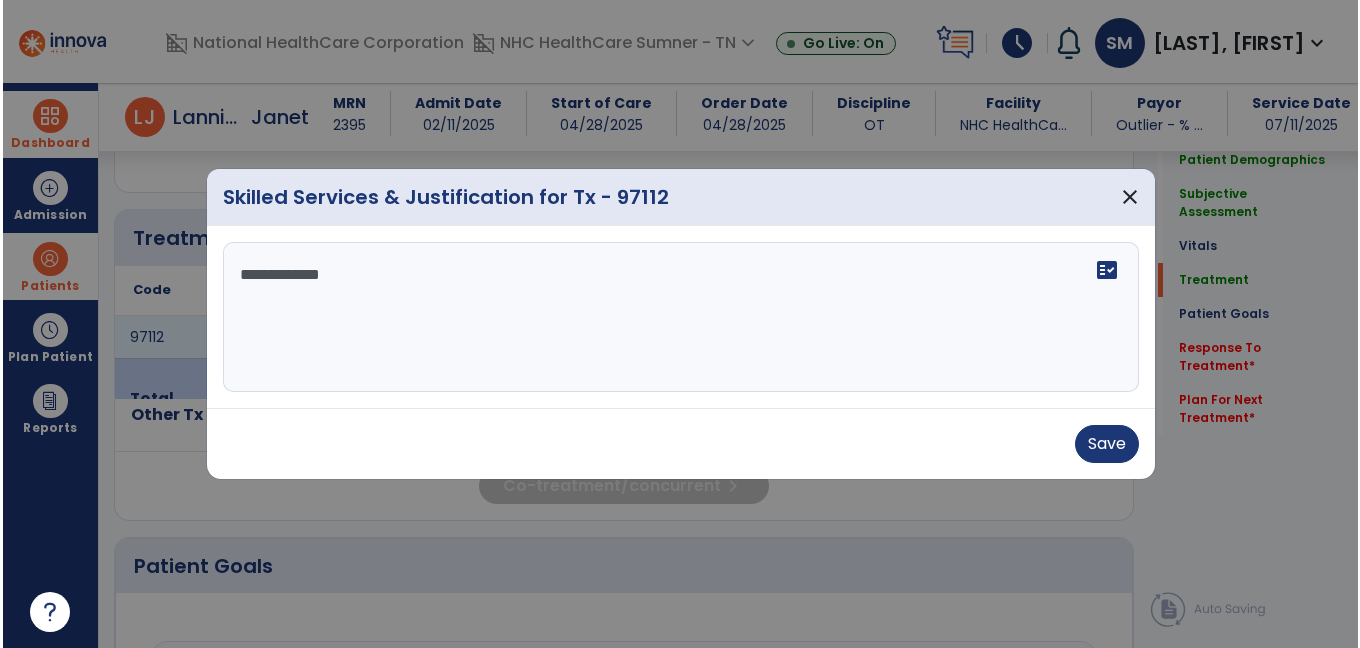 scroll, scrollTop: 1120, scrollLeft: 0, axis: vertical 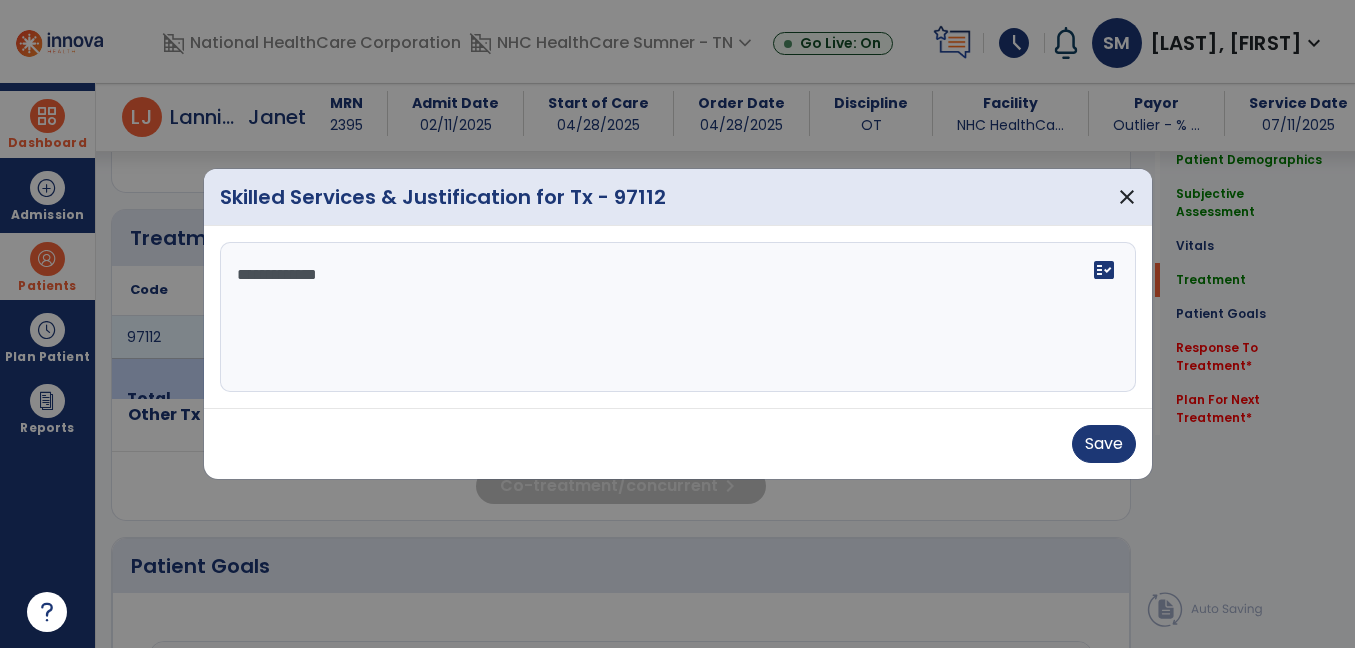 click on "**********" at bounding box center (678, 317) 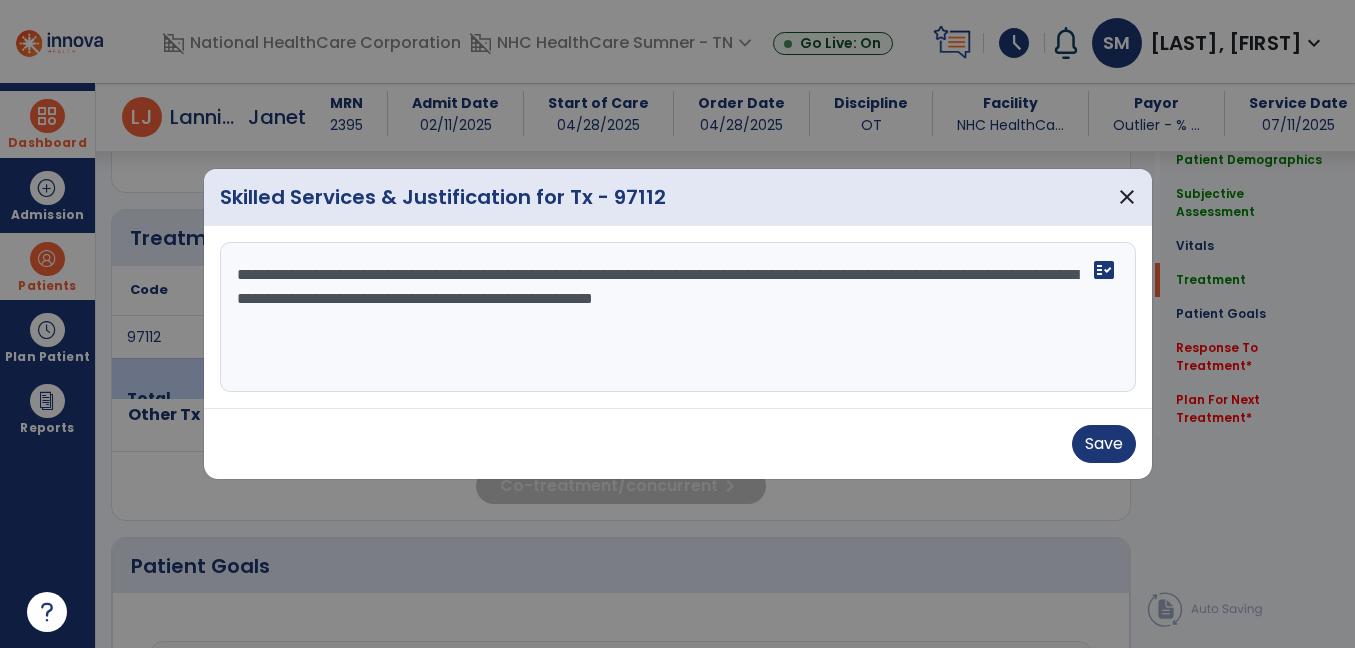 paste on "**********" 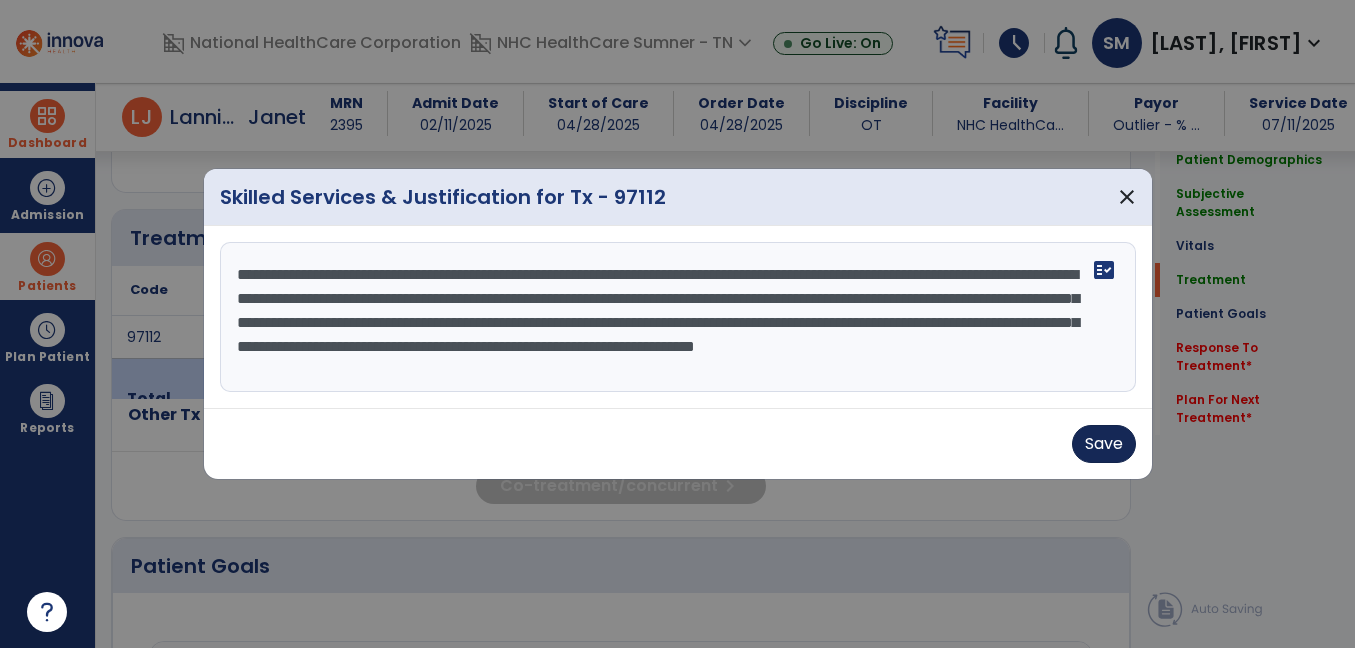 type on "**********" 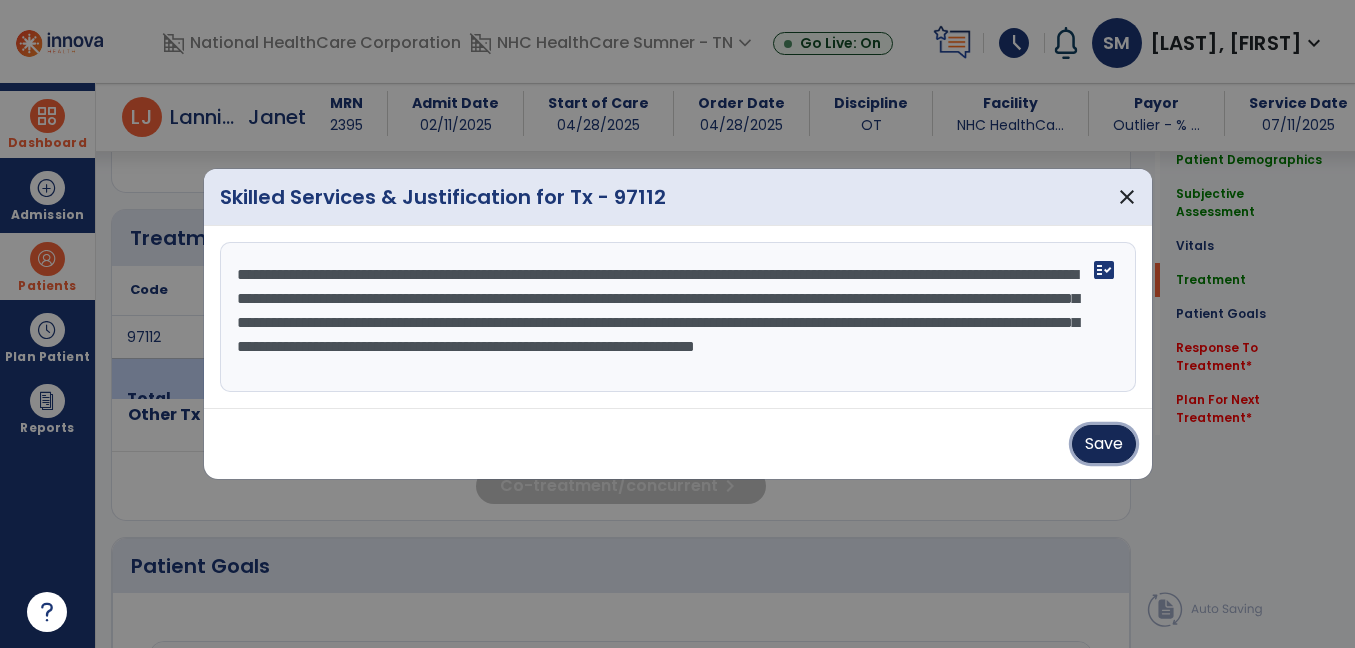 click on "Save" at bounding box center (1104, 444) 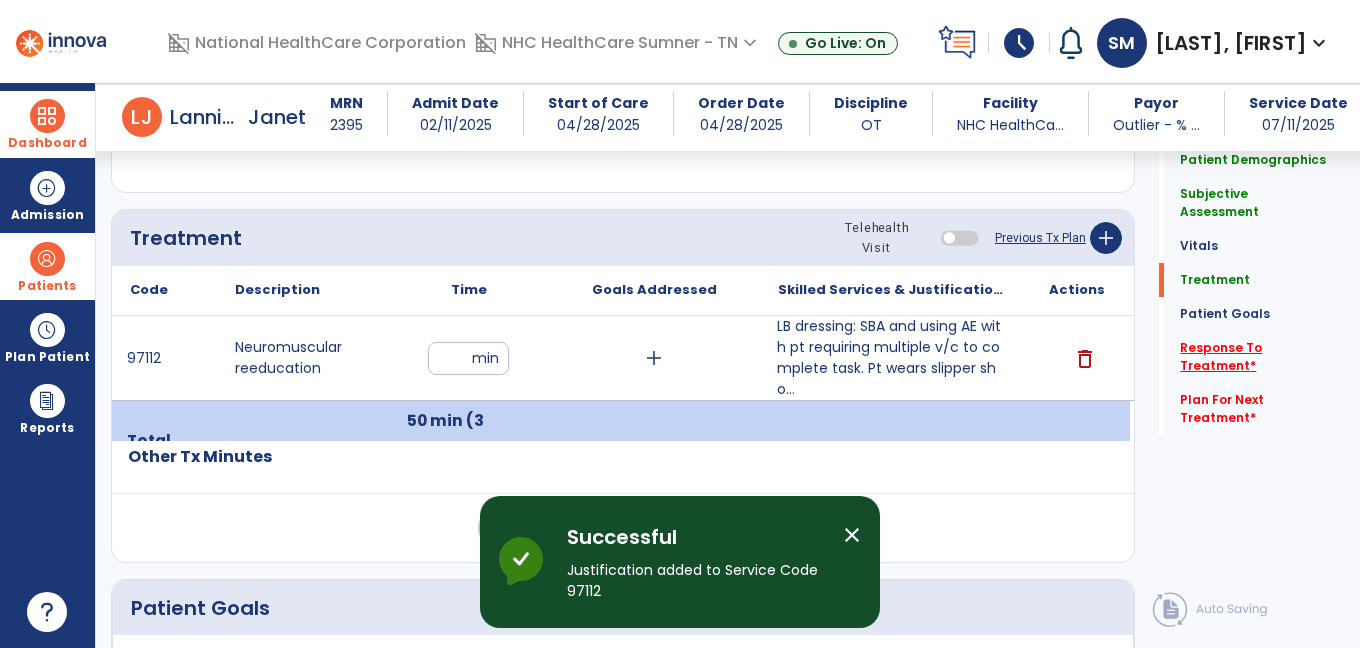 click on "Response To Treatment   *" 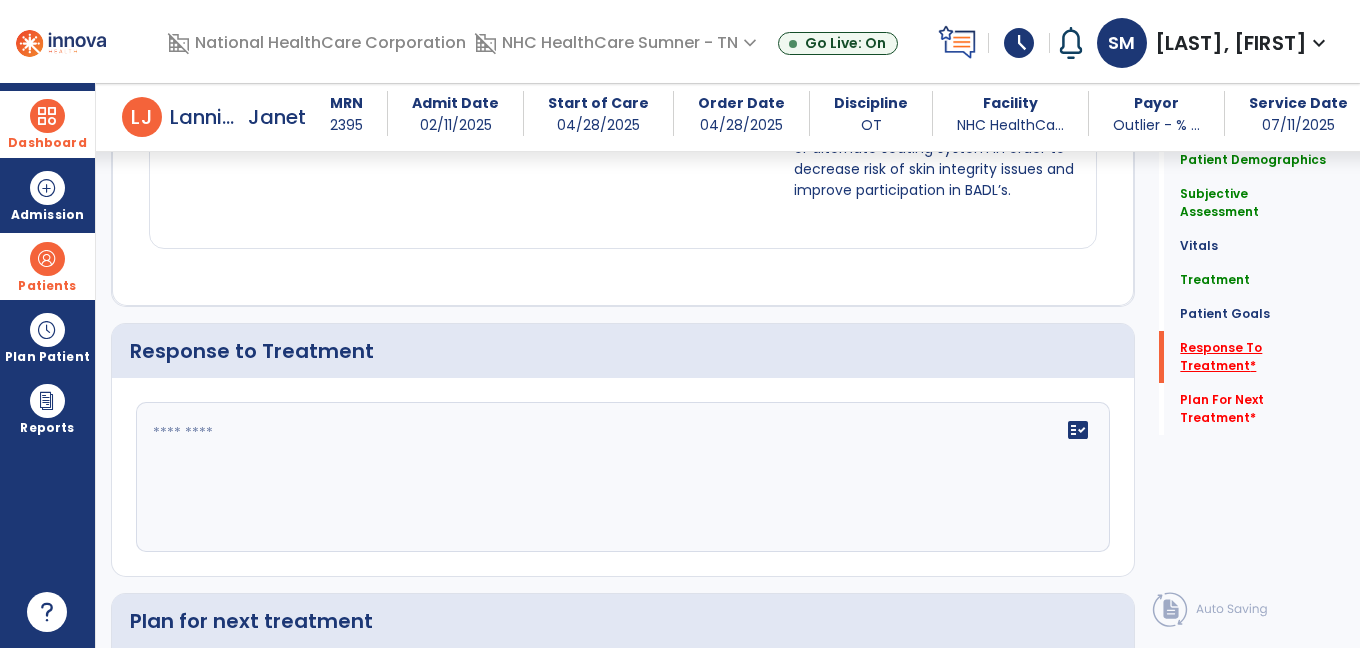 scroll, scrollTop: 2841, scrollLeft: 0, axis: vertical 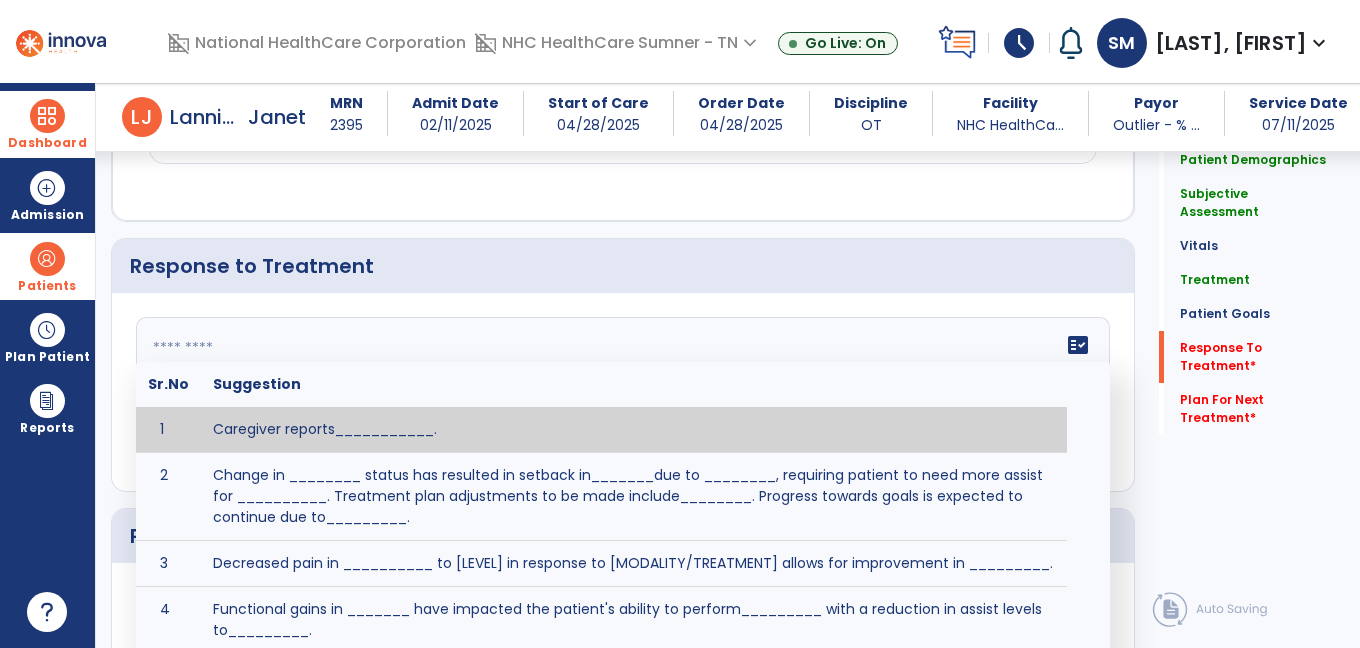 click 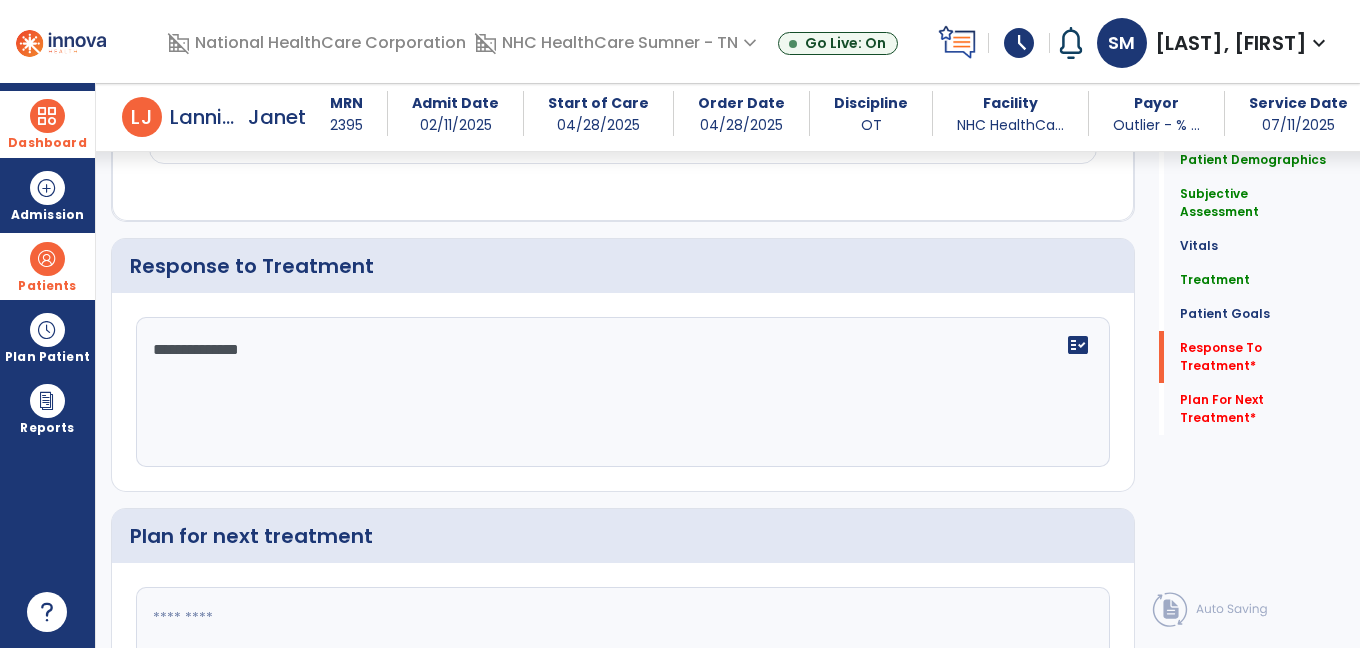 type on "**********" 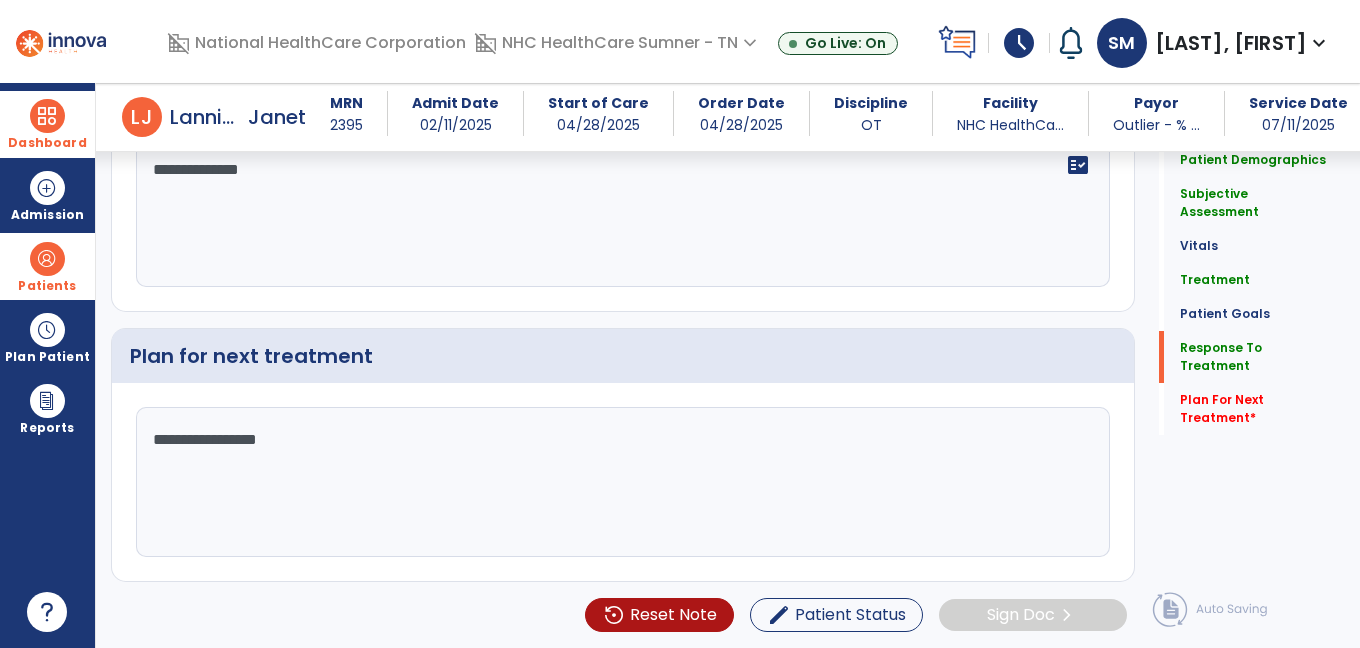 scroll, scrollTop: 3022, scrollLeft: 0, axis: vertical 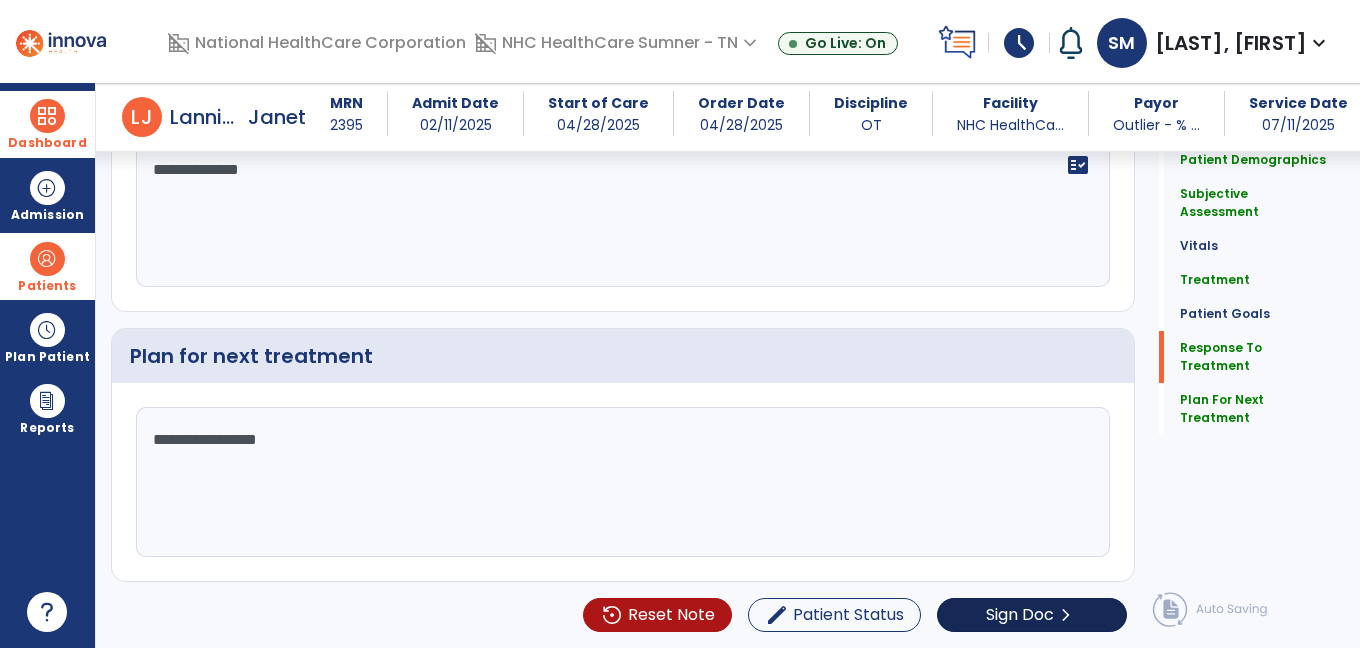 type on "**********" 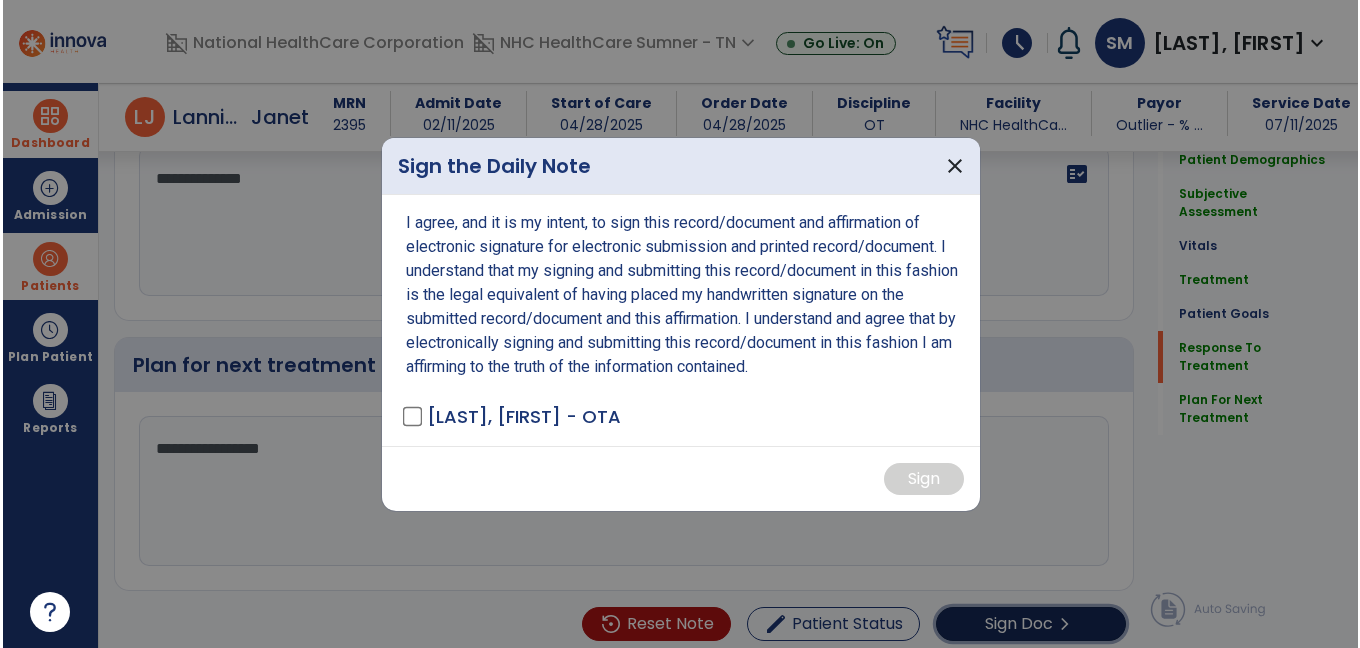 scroll, scrollTop: 3022, scrollLeft: 0, axis: vertical 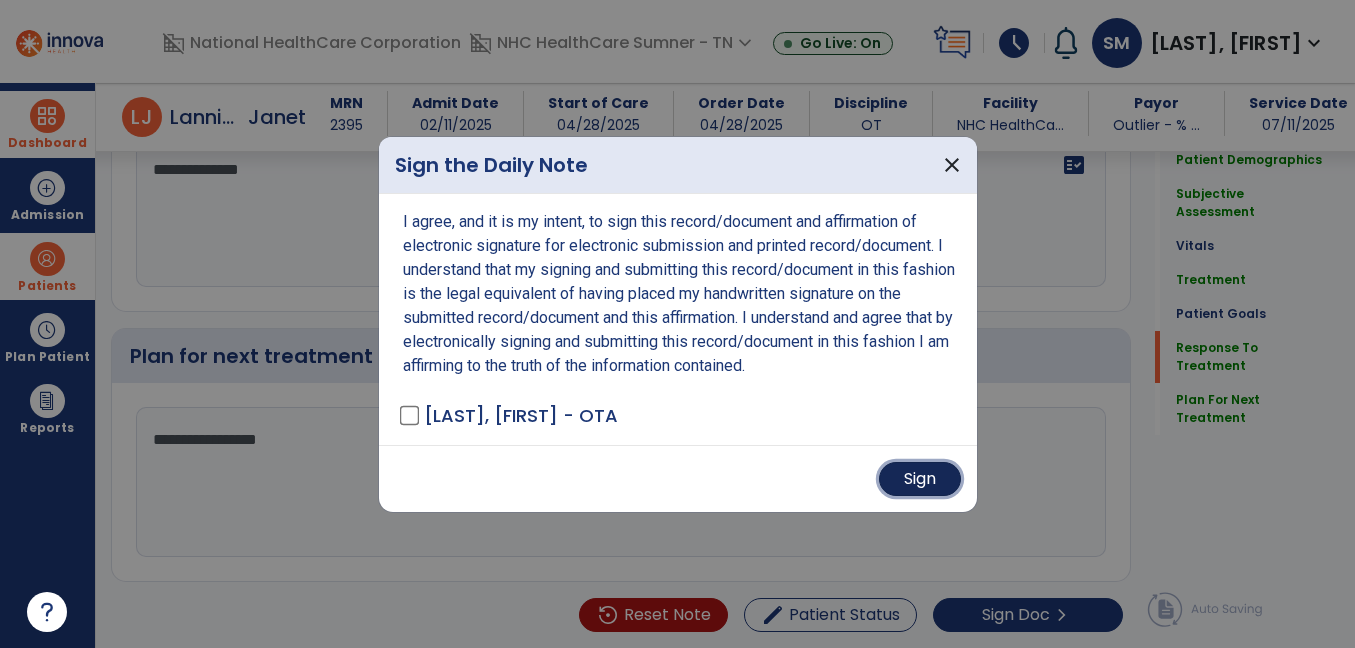 click on "Sign" at bounding box center [920, 479] 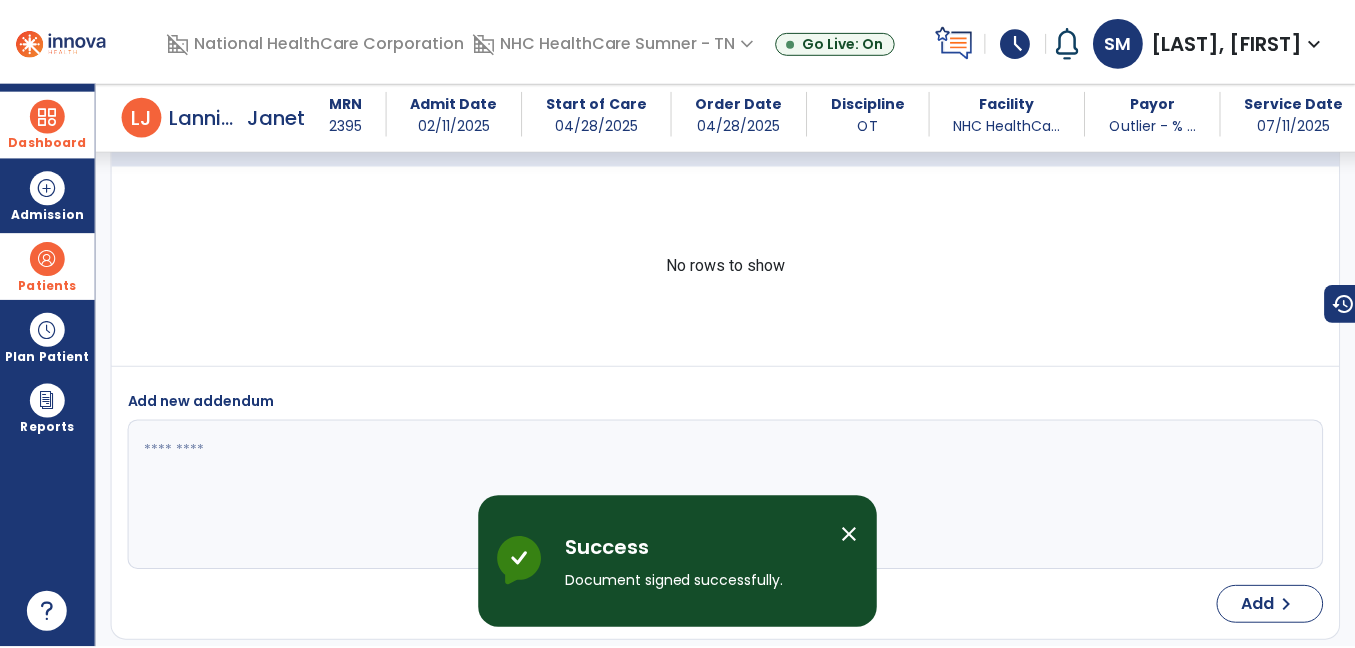 scroll, scrollTop: 4427, scrollLeft: 0, axis: vertical 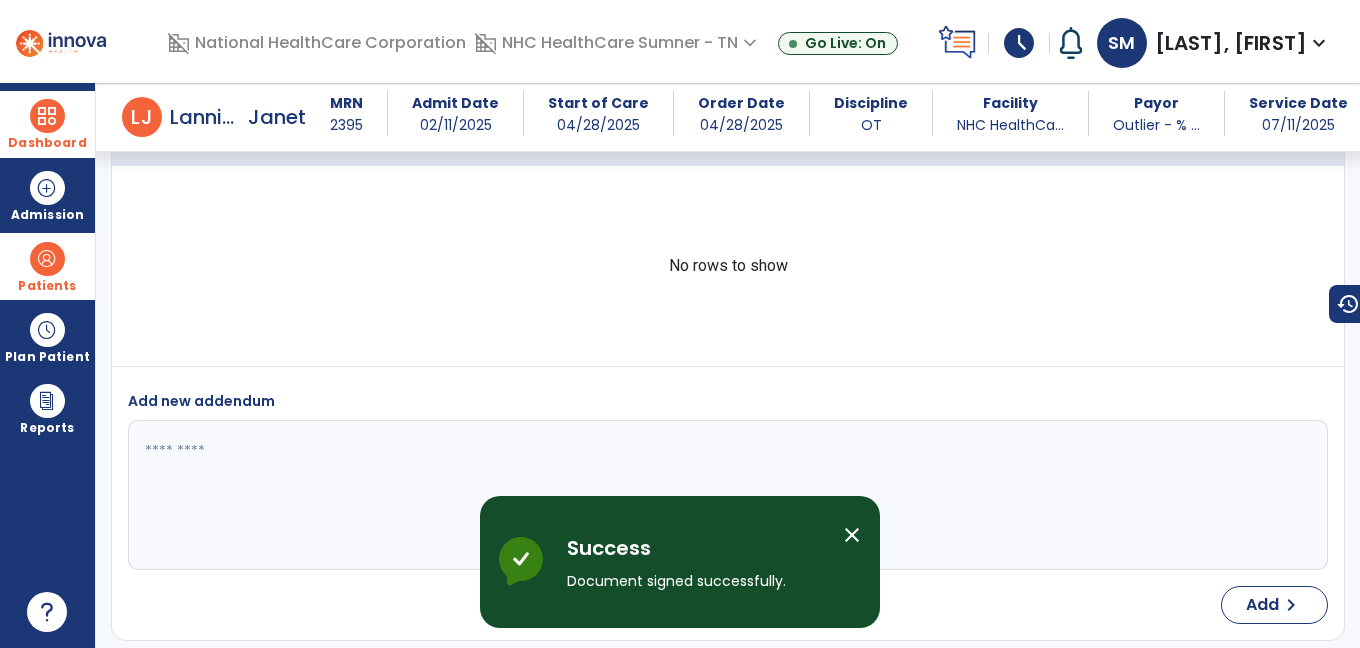 click on "schedule" at bounding box center [1019, 43] 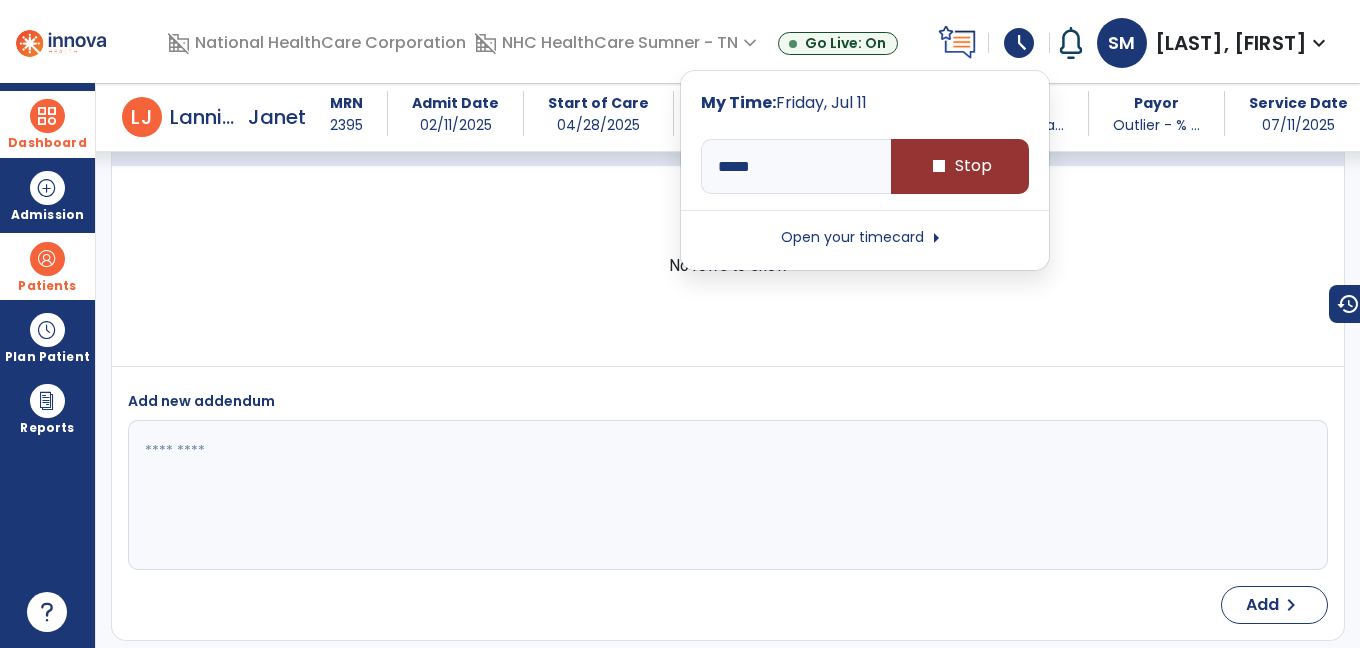click on "stop  Stop" at bounding box center [960, 166] 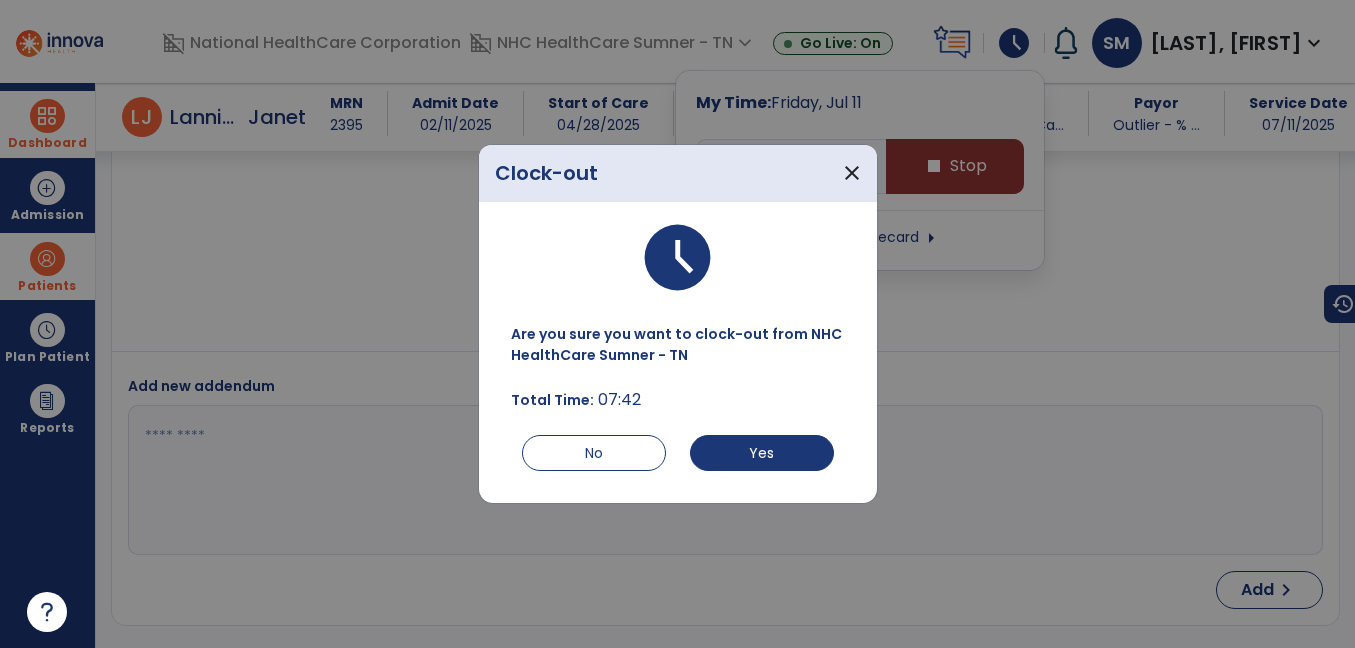 scroll, scrollTop: 4427, scrollLeft: 0, axis: vertical 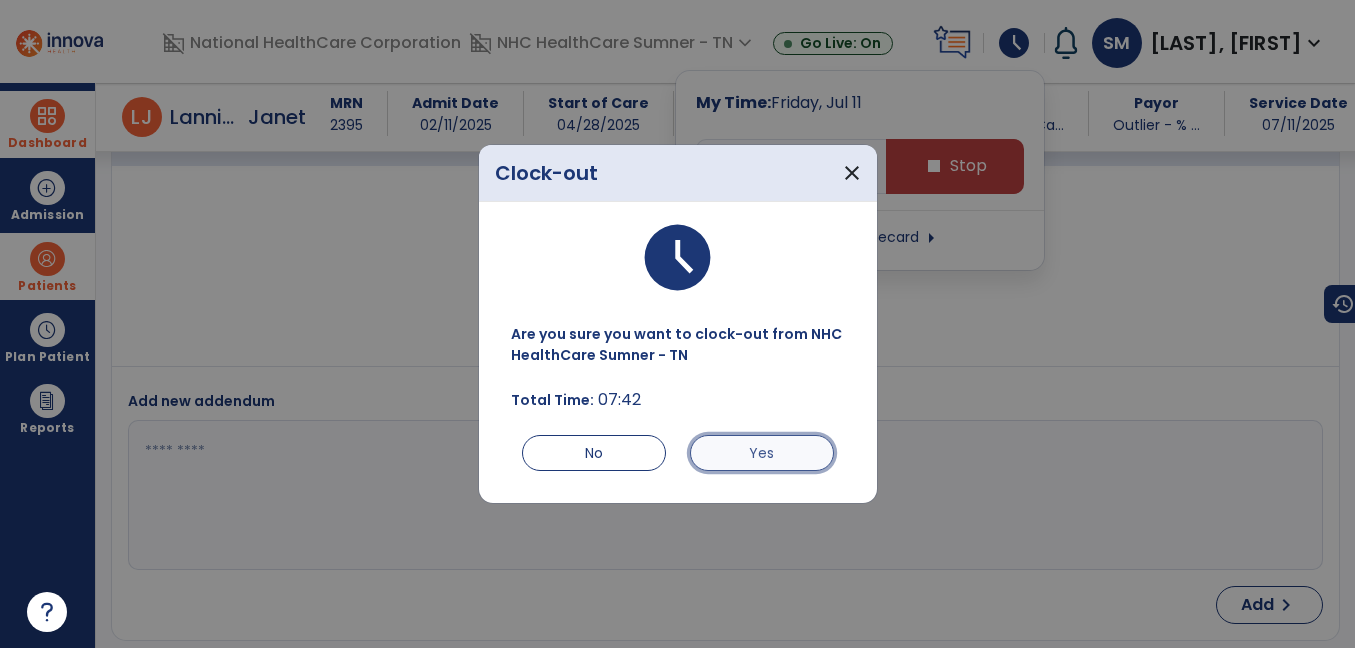 click on "Yes" at bounding box center (762, 453) 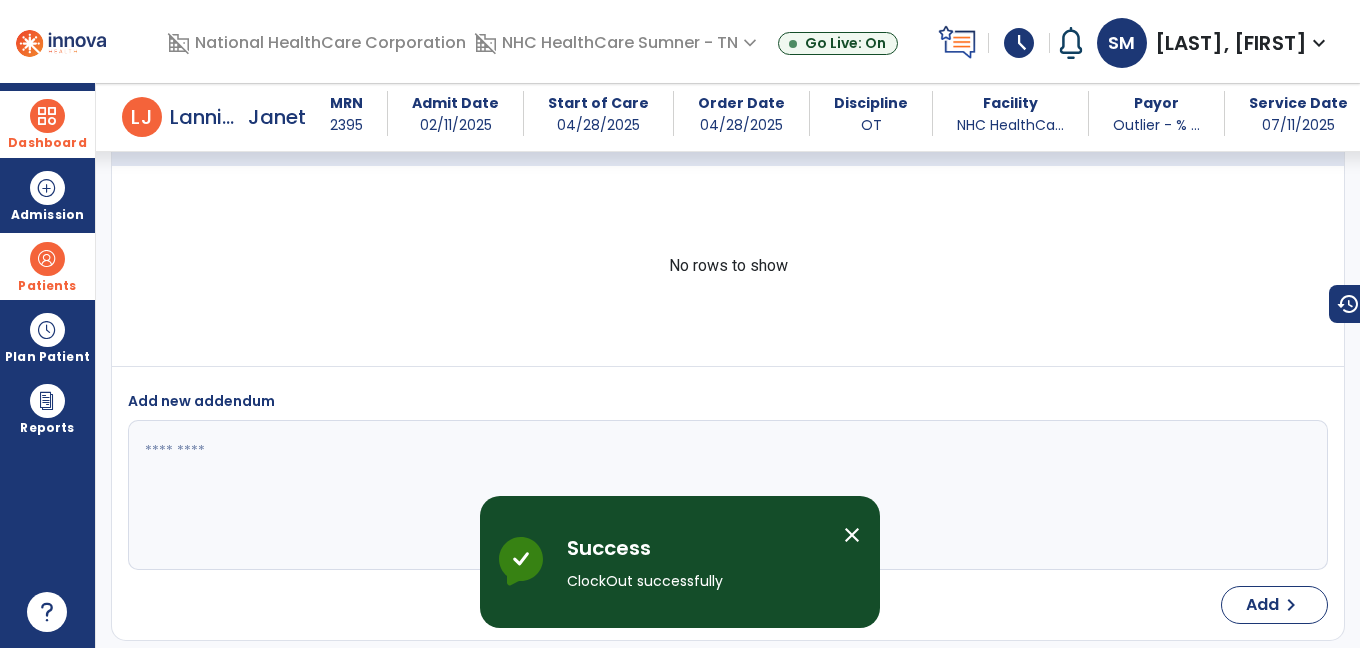 click on "schedule" at bounding box center [1019, 43] 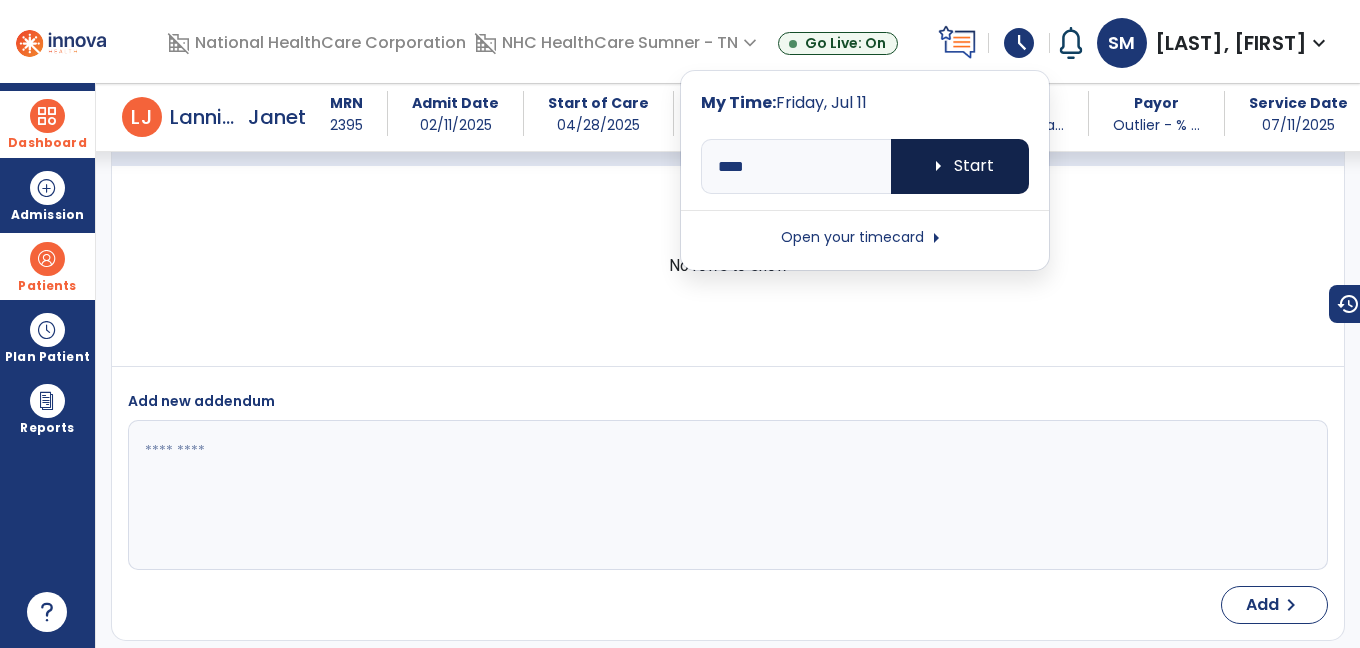 click on "arrow_right  Start" at bounding box center (960, 166) 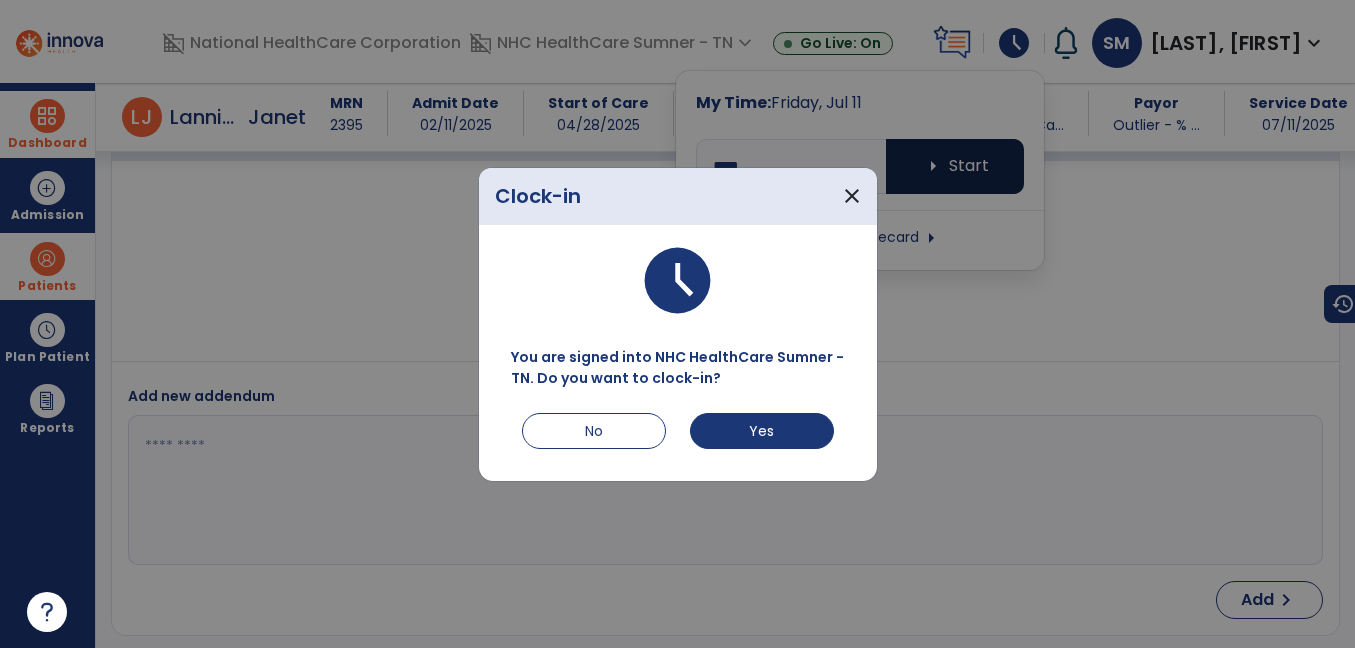 scroll, scrollTop: 4427, scrollLeft: 0, axis: vertical 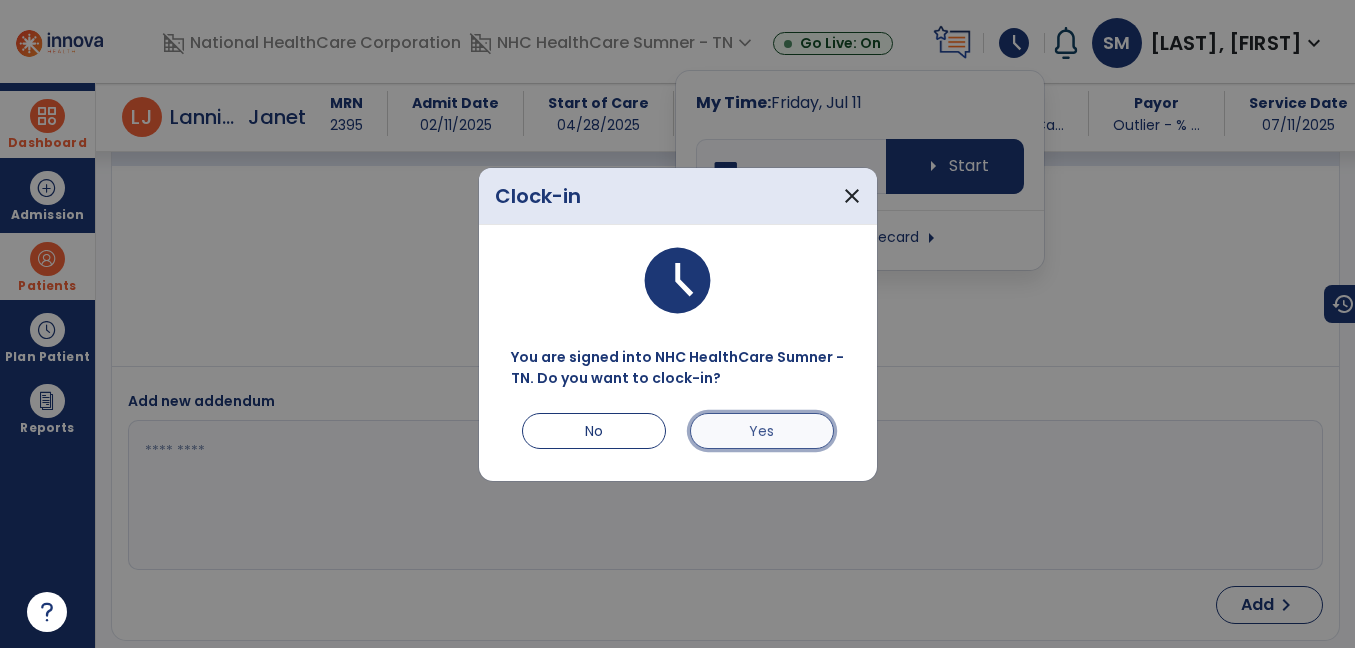 click on "Yes" at bounding box center (762, 431) 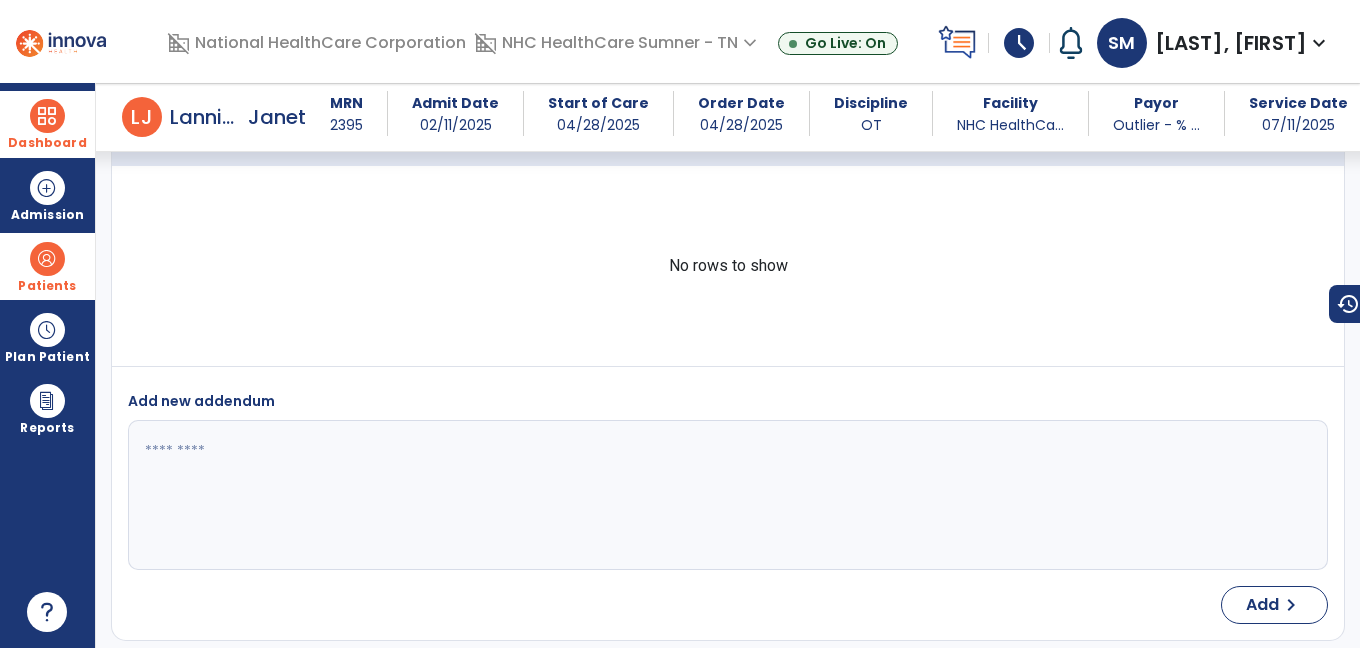 click at bounding box center (725, 495) 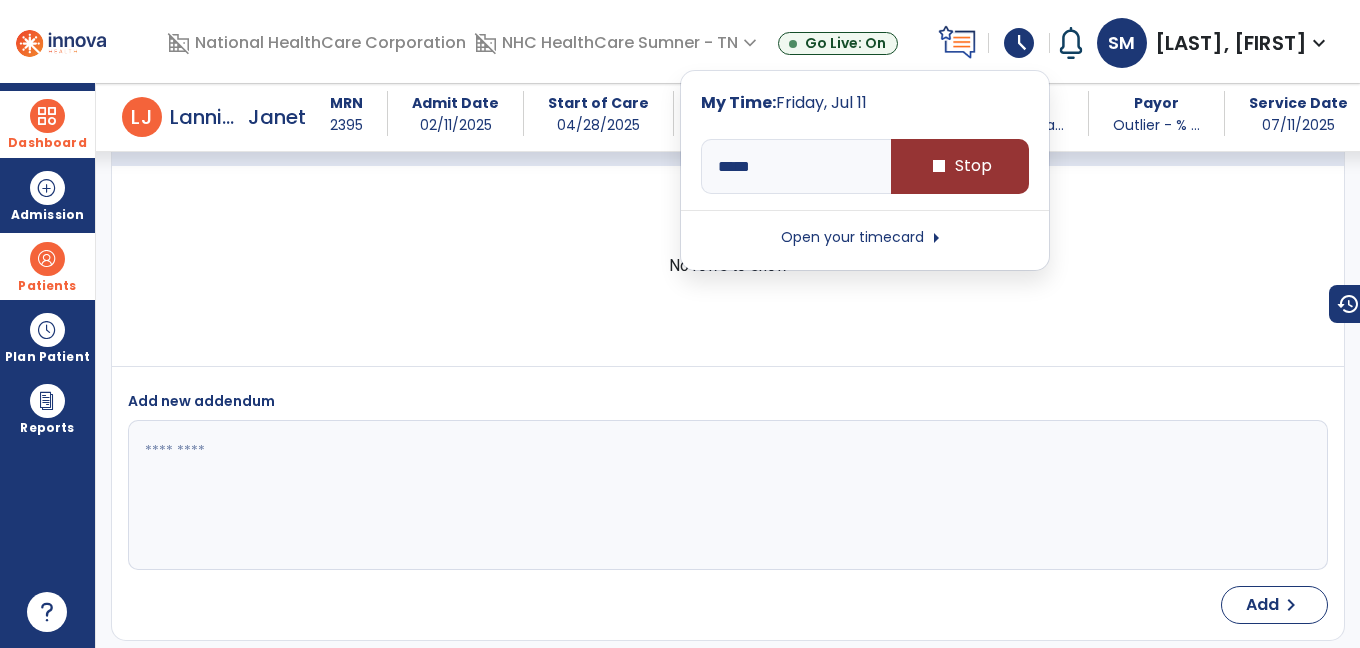 click on "stop  Stop" at bounding box center [960, 166] 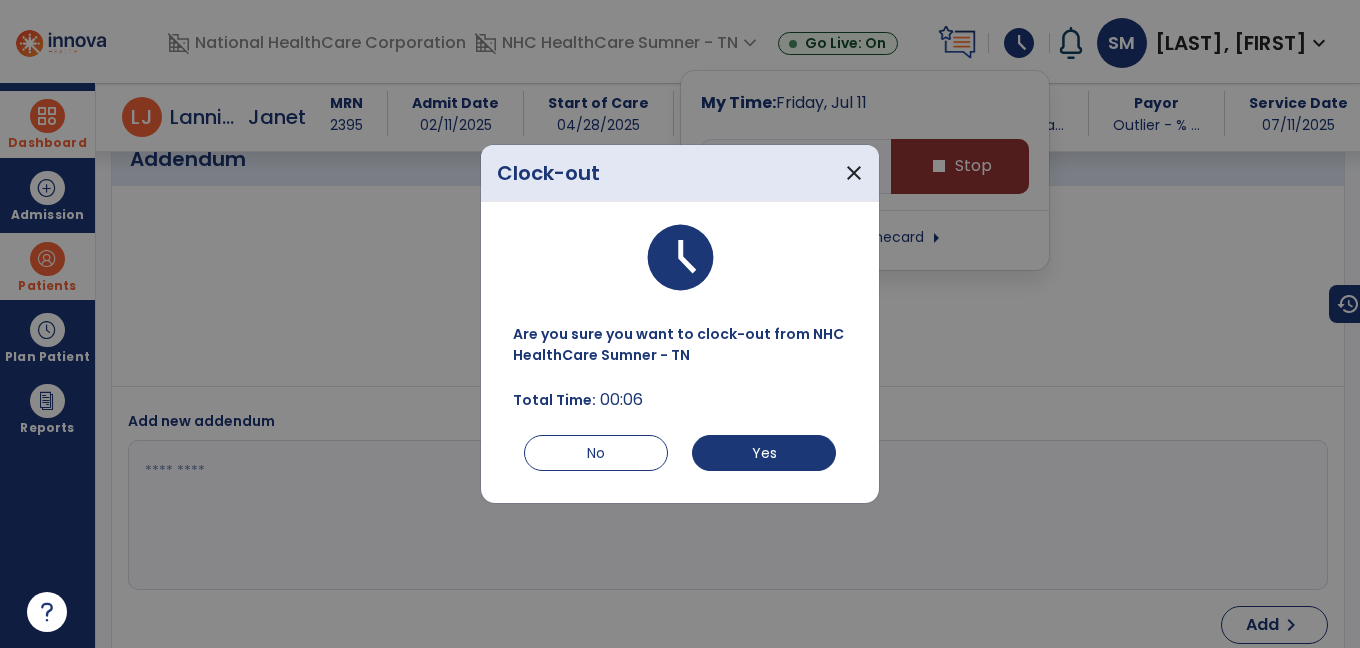 scroll, scrollTop: 4427, scrollLeft: 0, axis: vertical 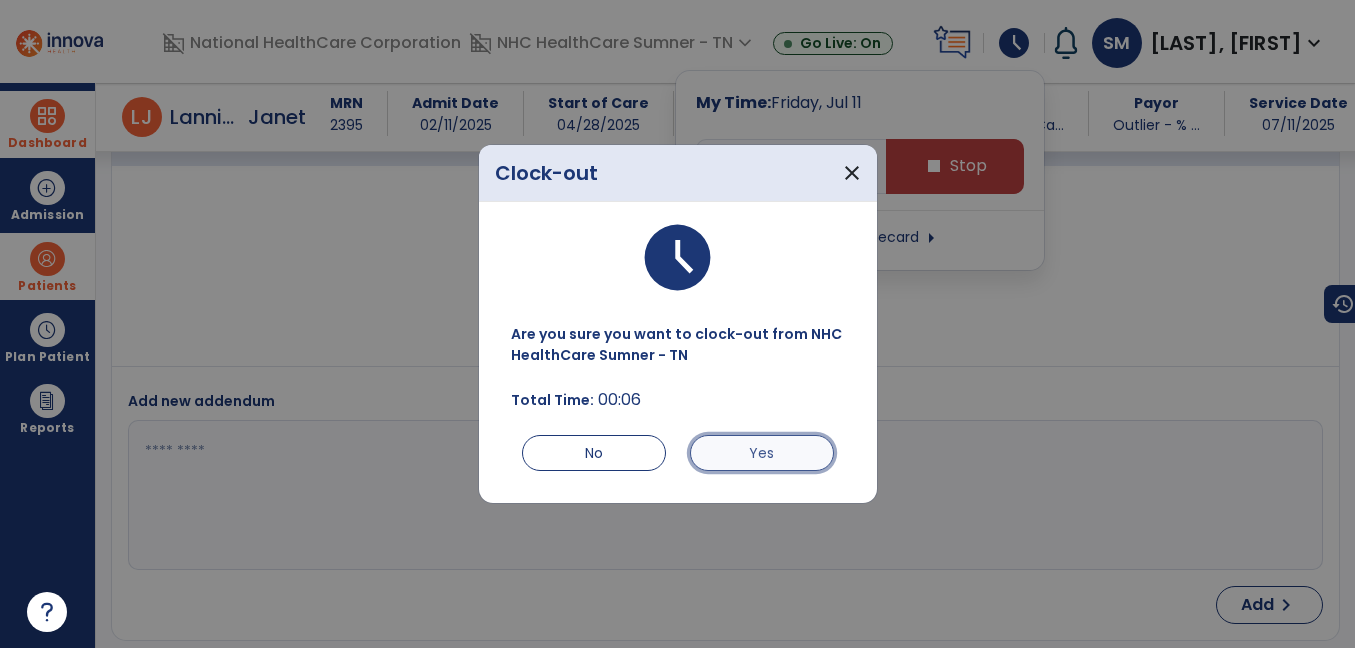 click on "Yes" at bounding box center [762, 453] 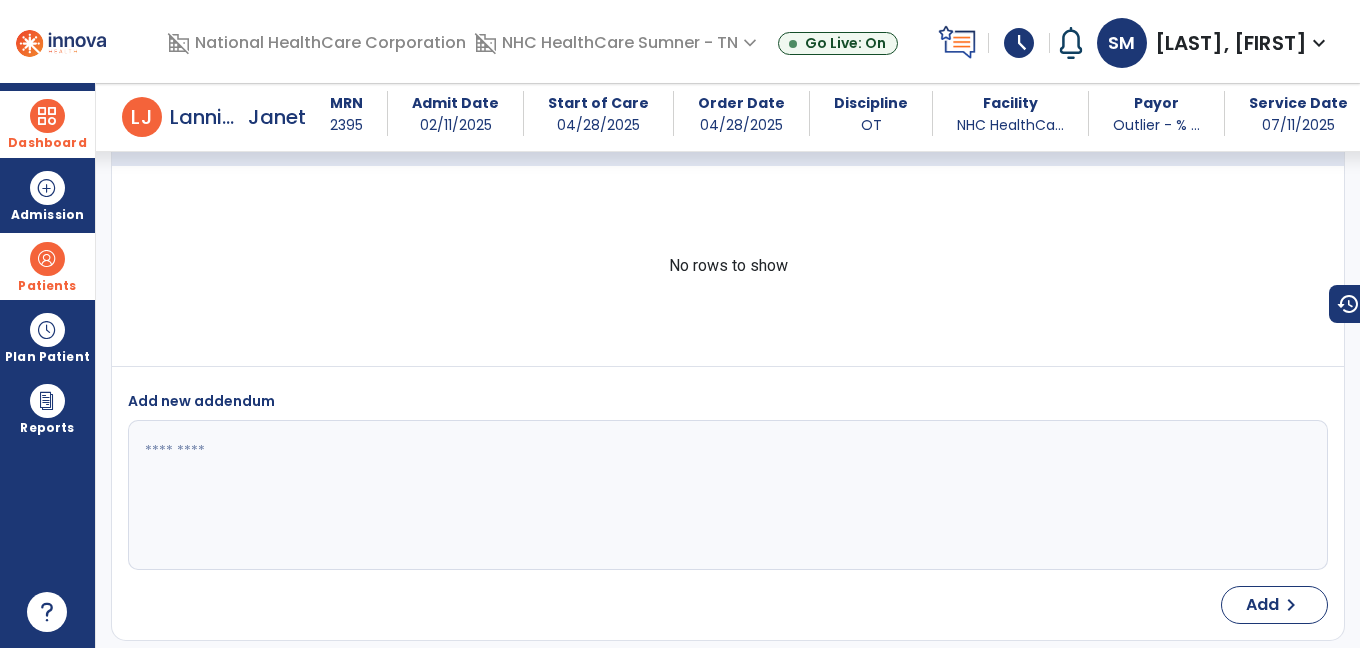 click on "schedule" at bounding box center [1019, 43] 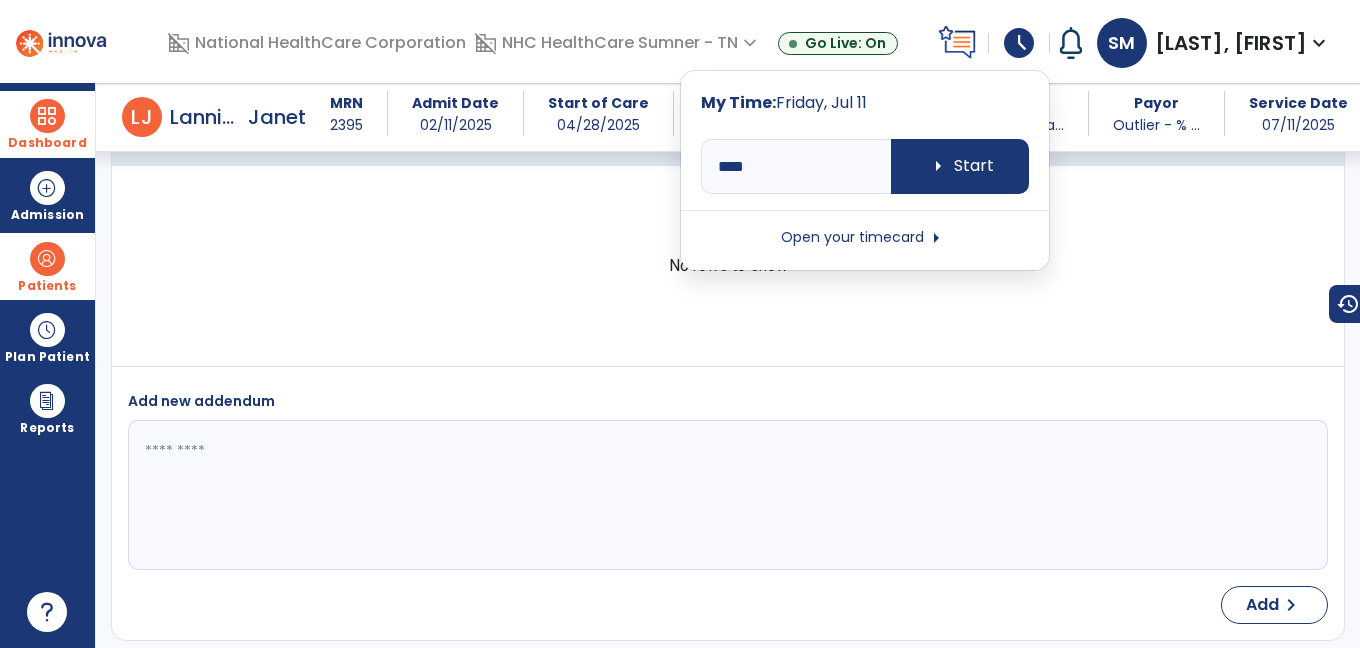 click on "Open your timecard  arrow_right" at bounding box center (865, 238) 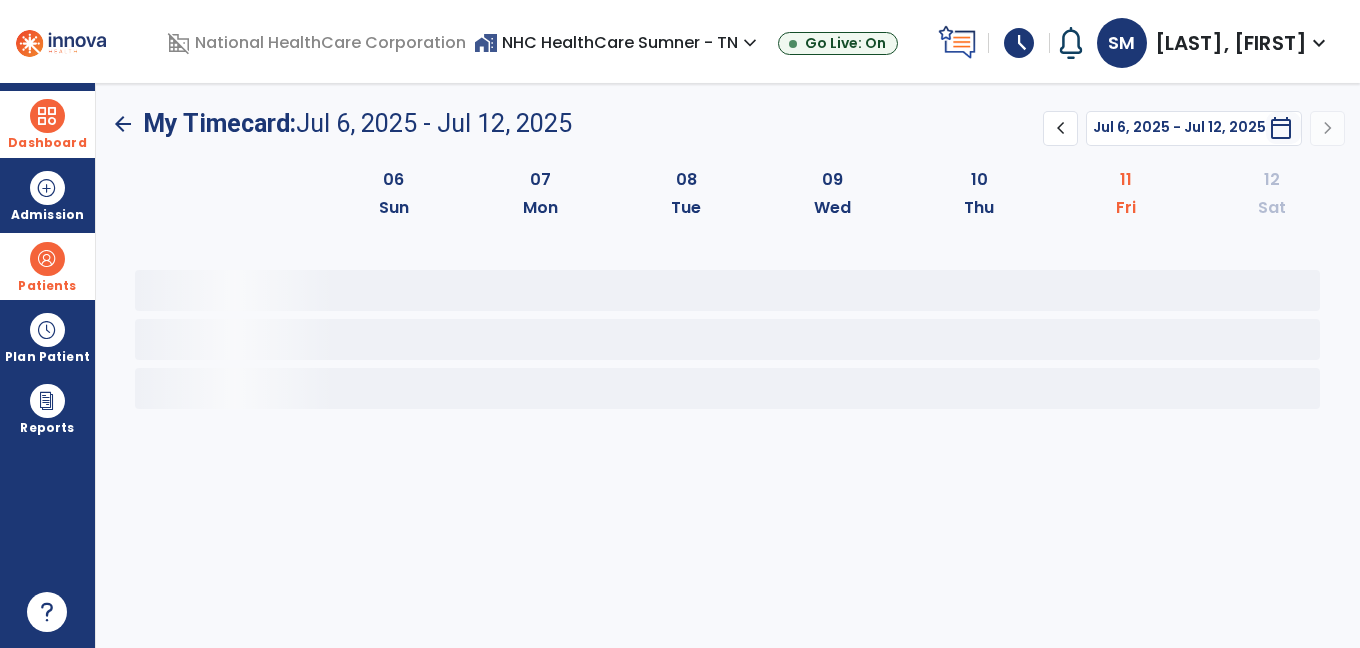 scroll, scrollTop: 0, scrollLeft: 0, axis: both 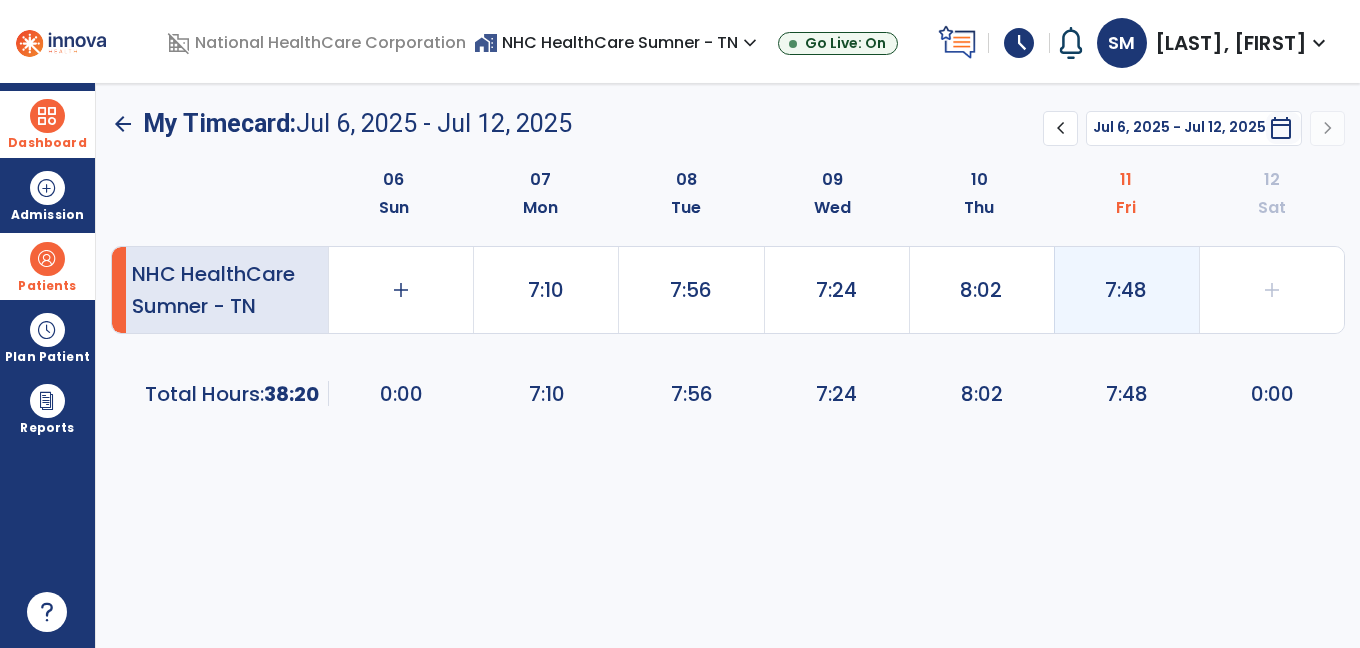 click on "7:48" 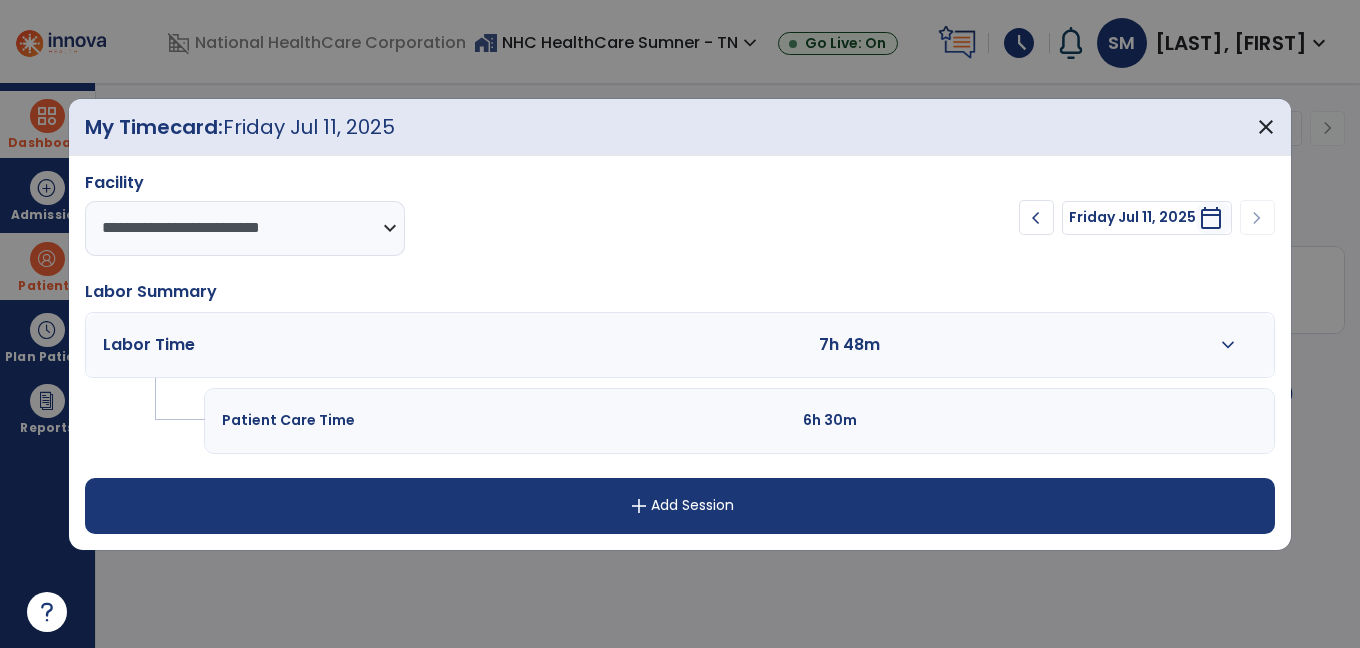 click on "expand_more" at bounding box center [1228, 345] 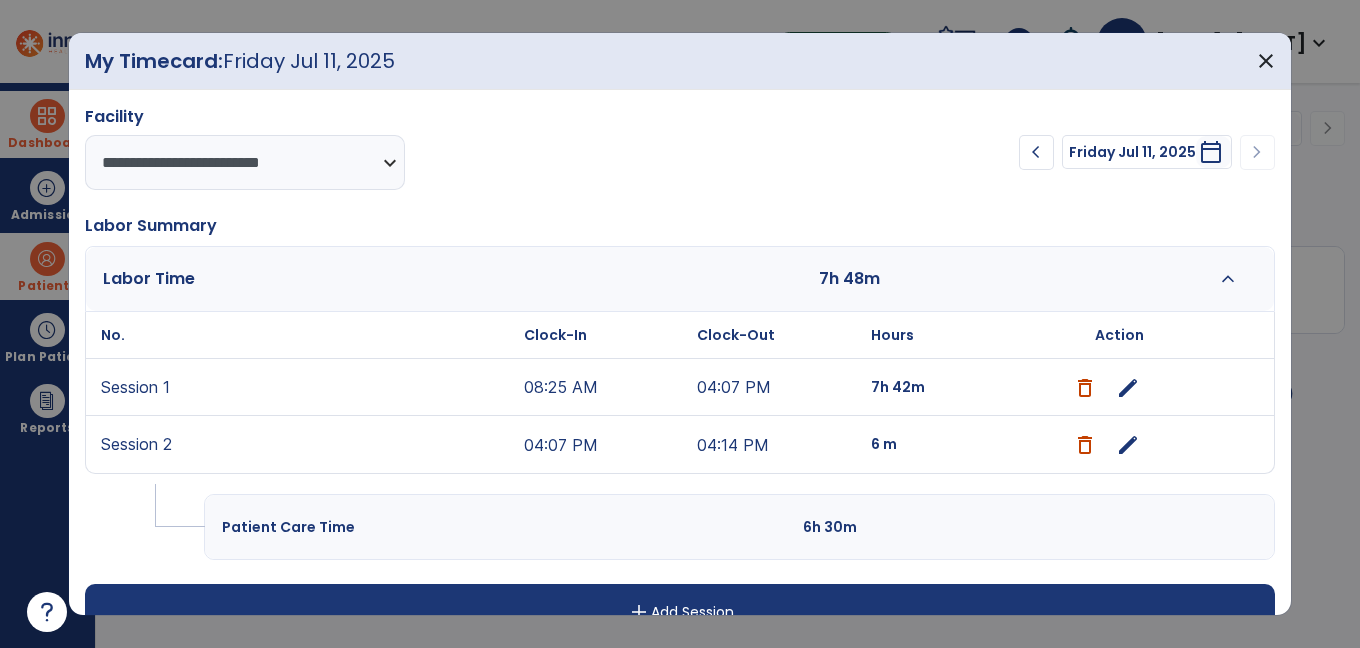 click on "edit" at bounding box center [1128, 388] 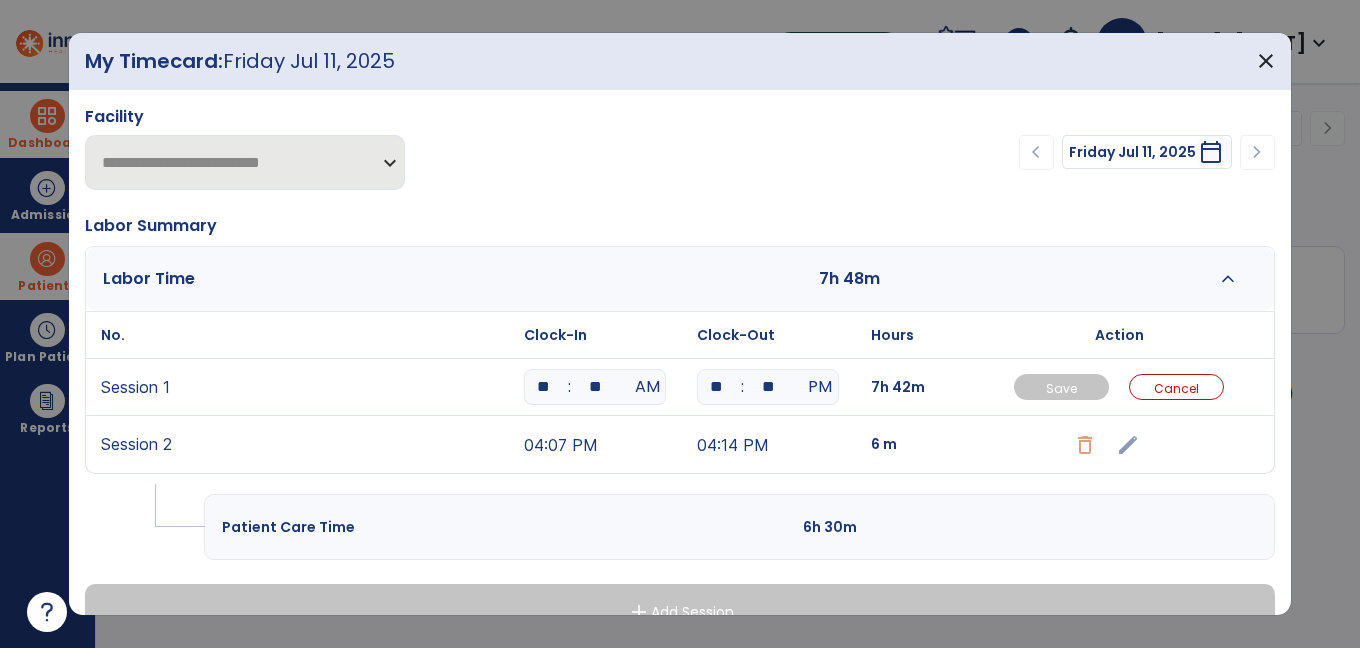 click on "**" at bounding box center (716, 387) 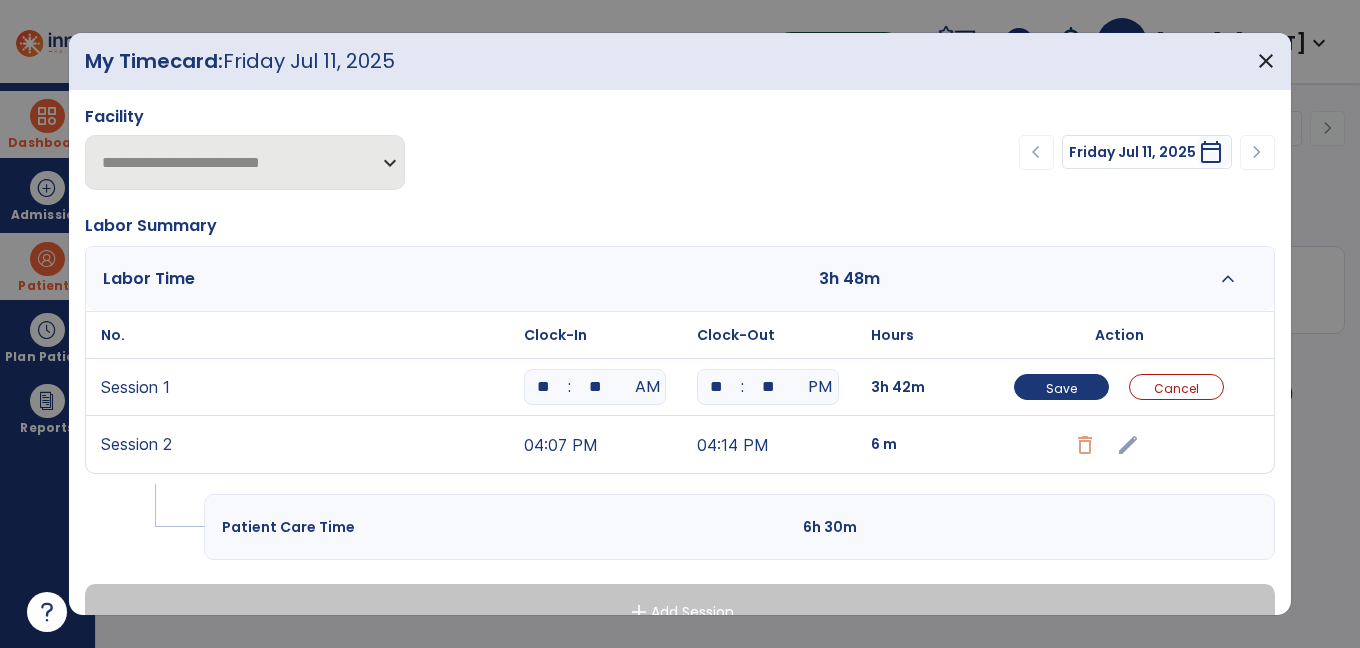 click on "**" at bounding box center [768, 387] 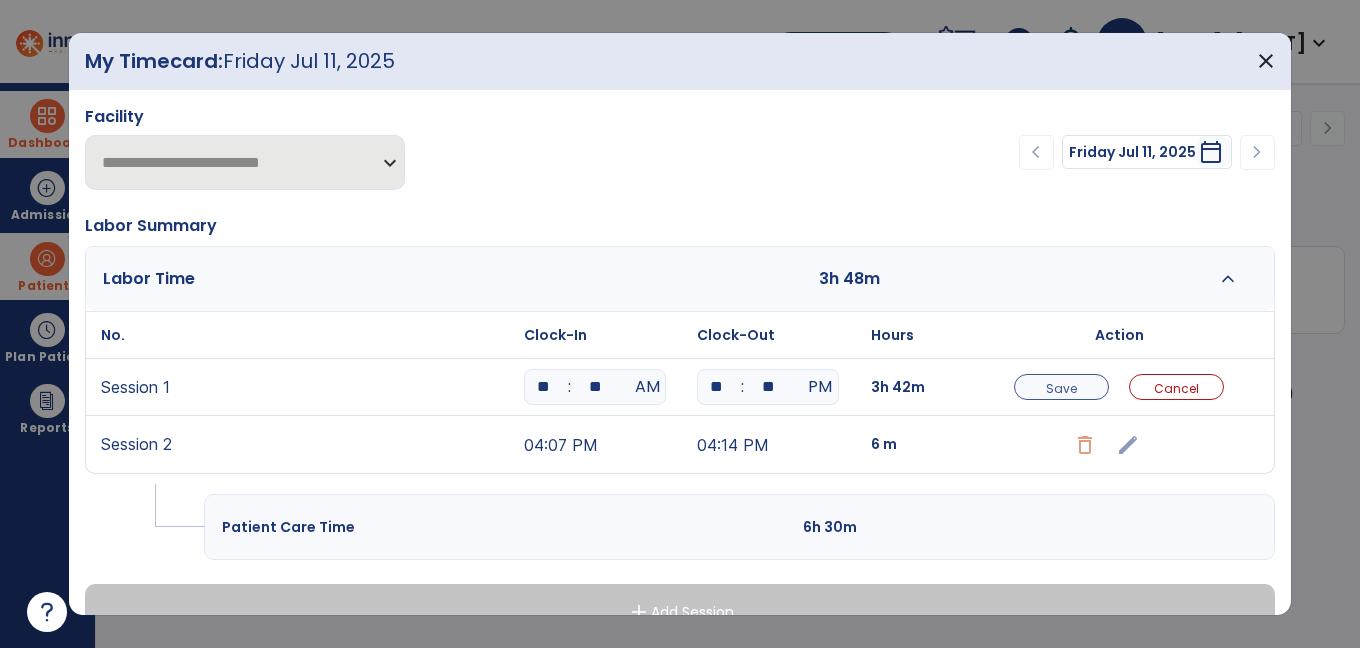 type on "**" 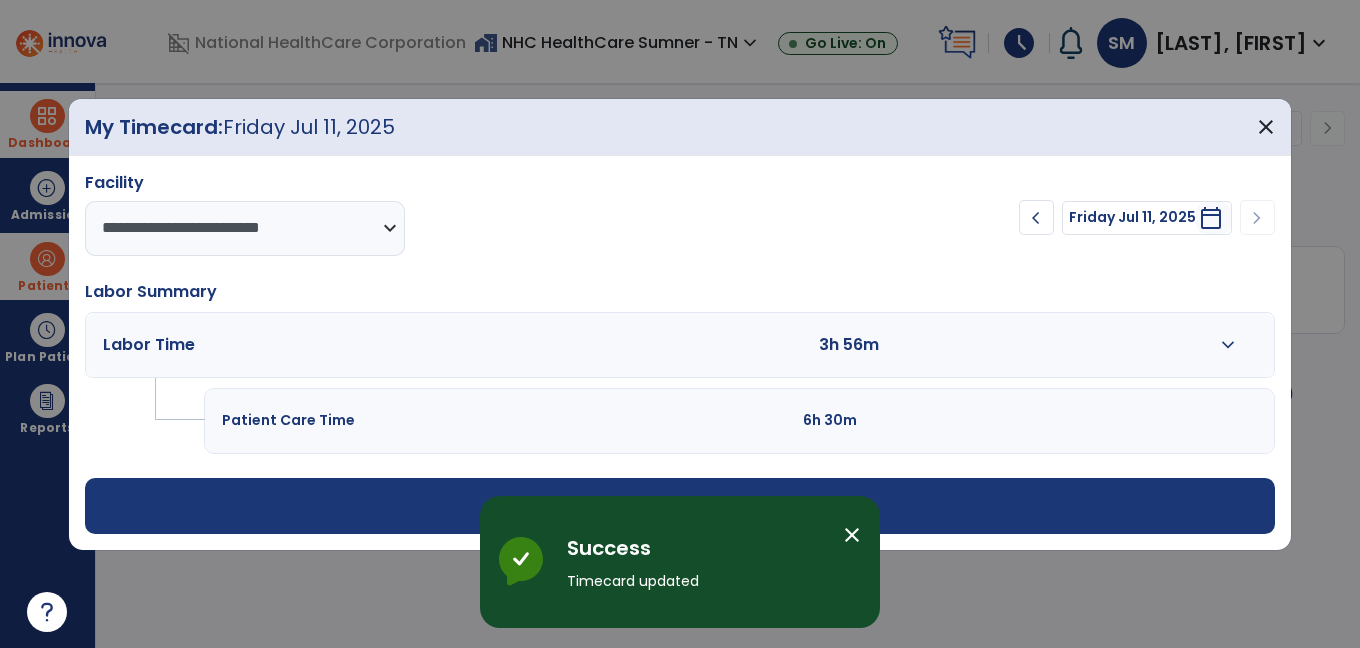 click on "expand_more" at bounding box center [1228, 345] 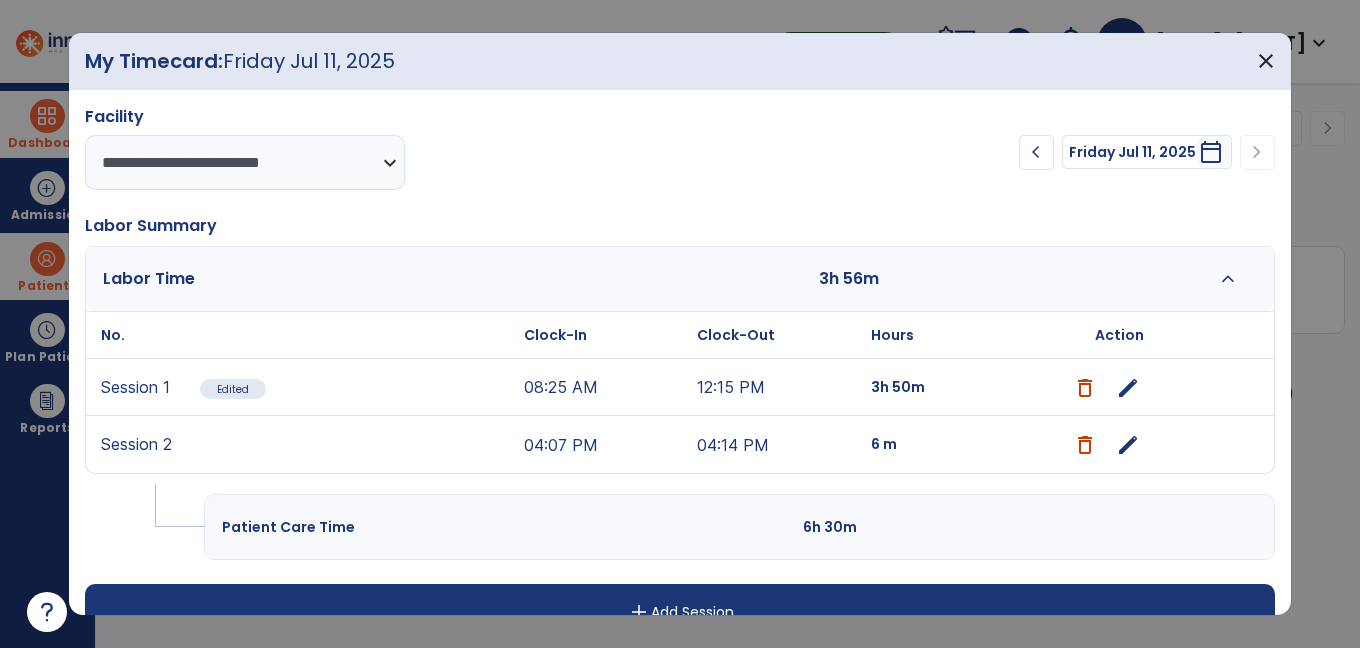 click on "edit" at bounding box center [1128, 445] 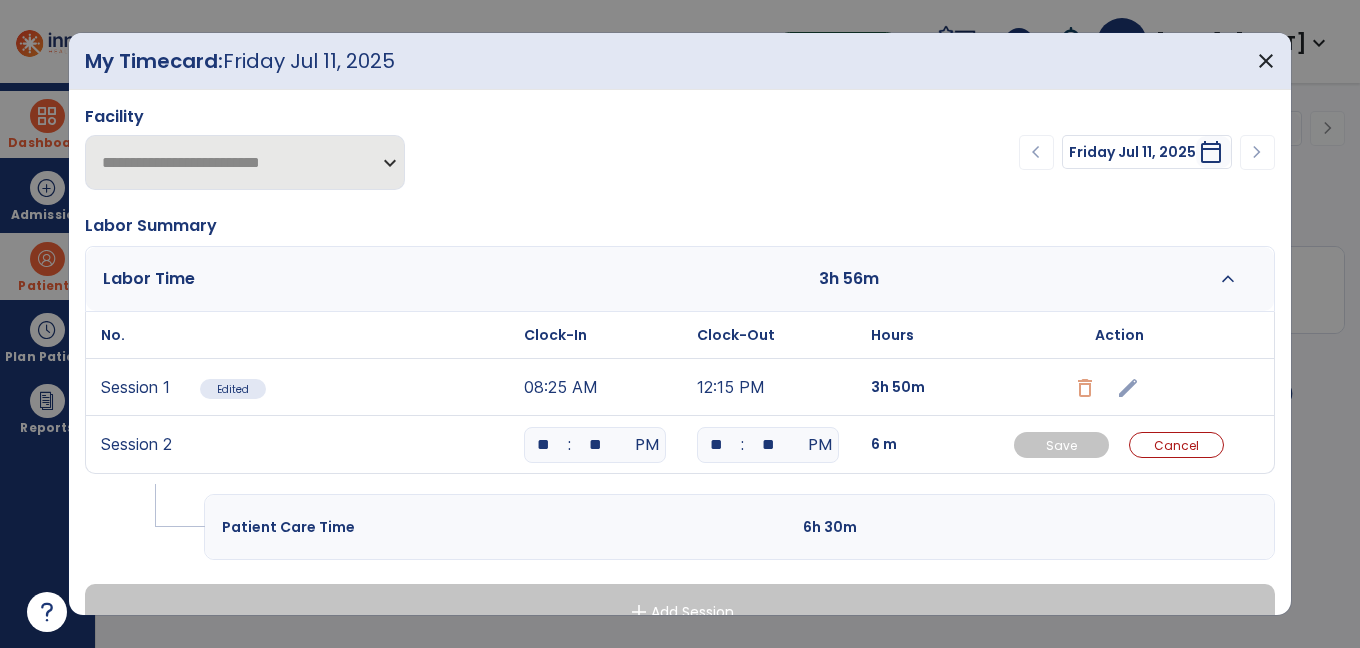 click on "**" at bounding box center (543, 445) 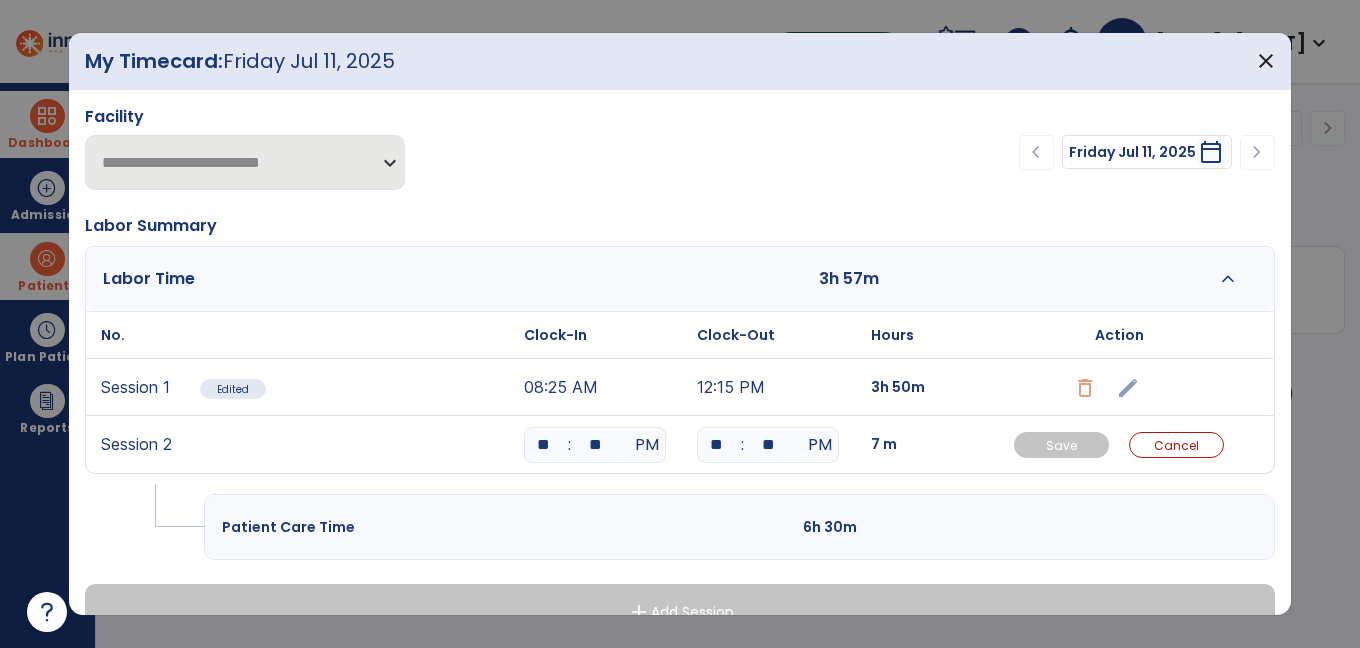 click on "**" at bounding box center (543, 445) 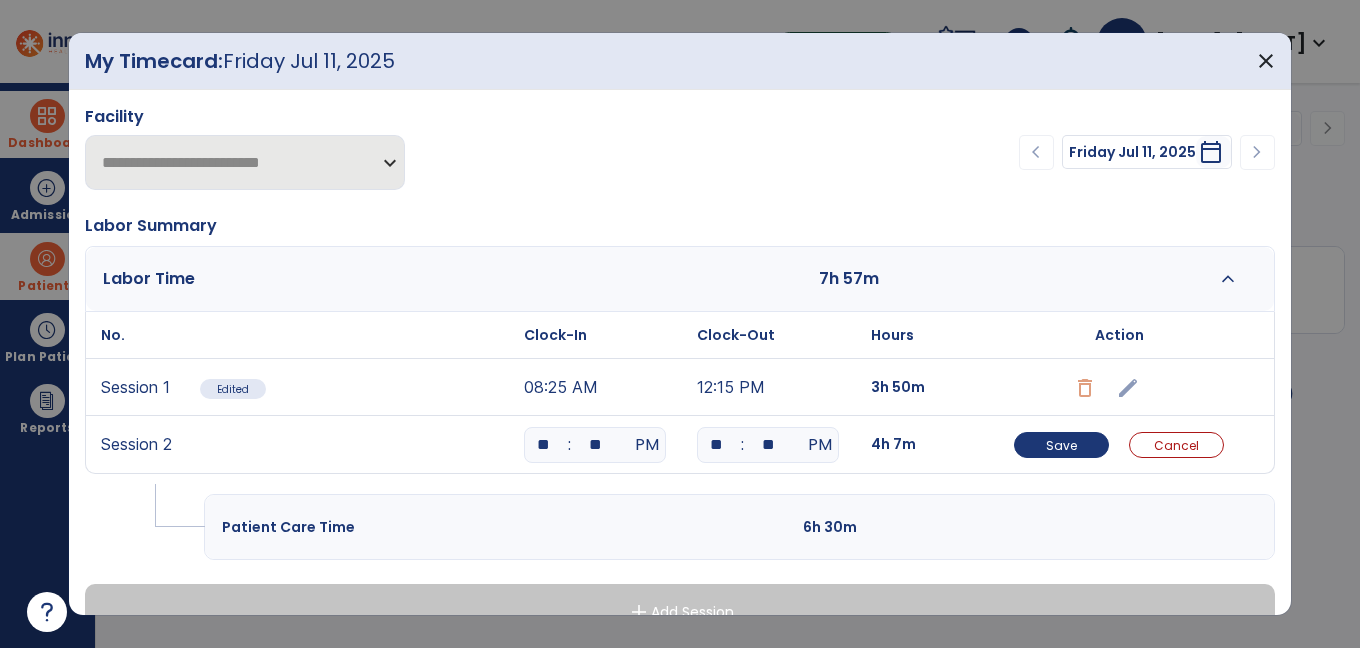 type on "*" 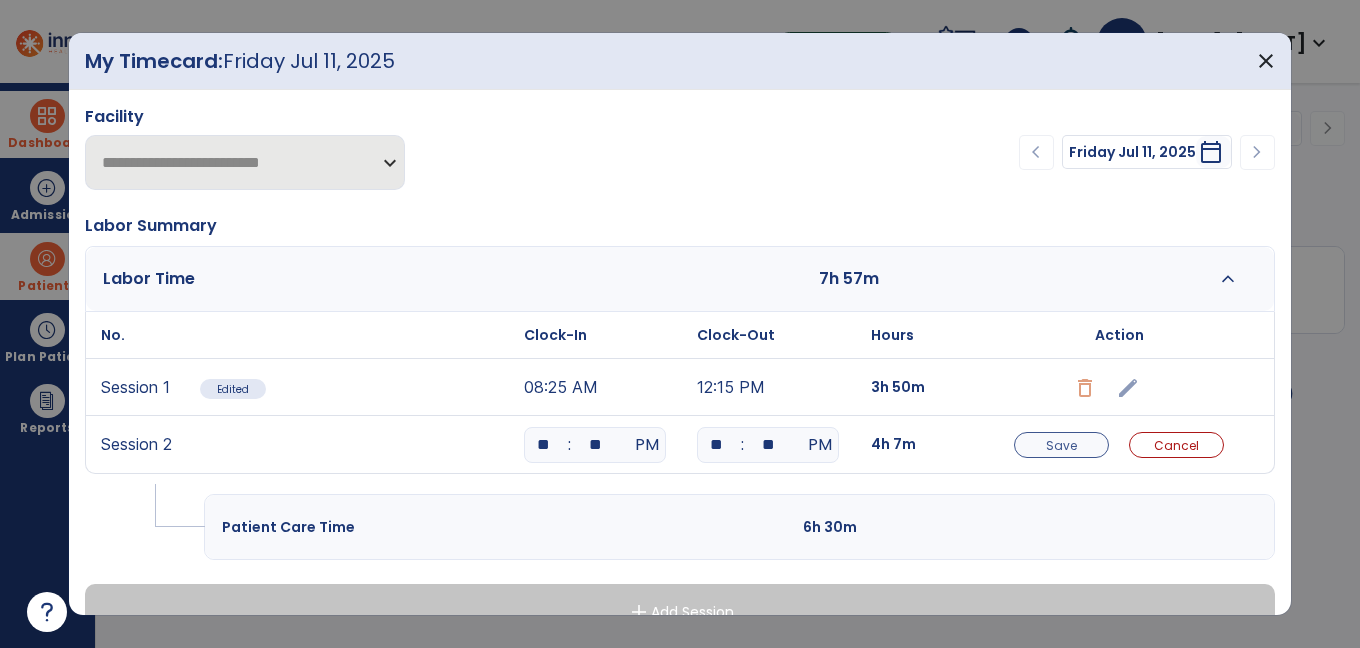 type on "**" 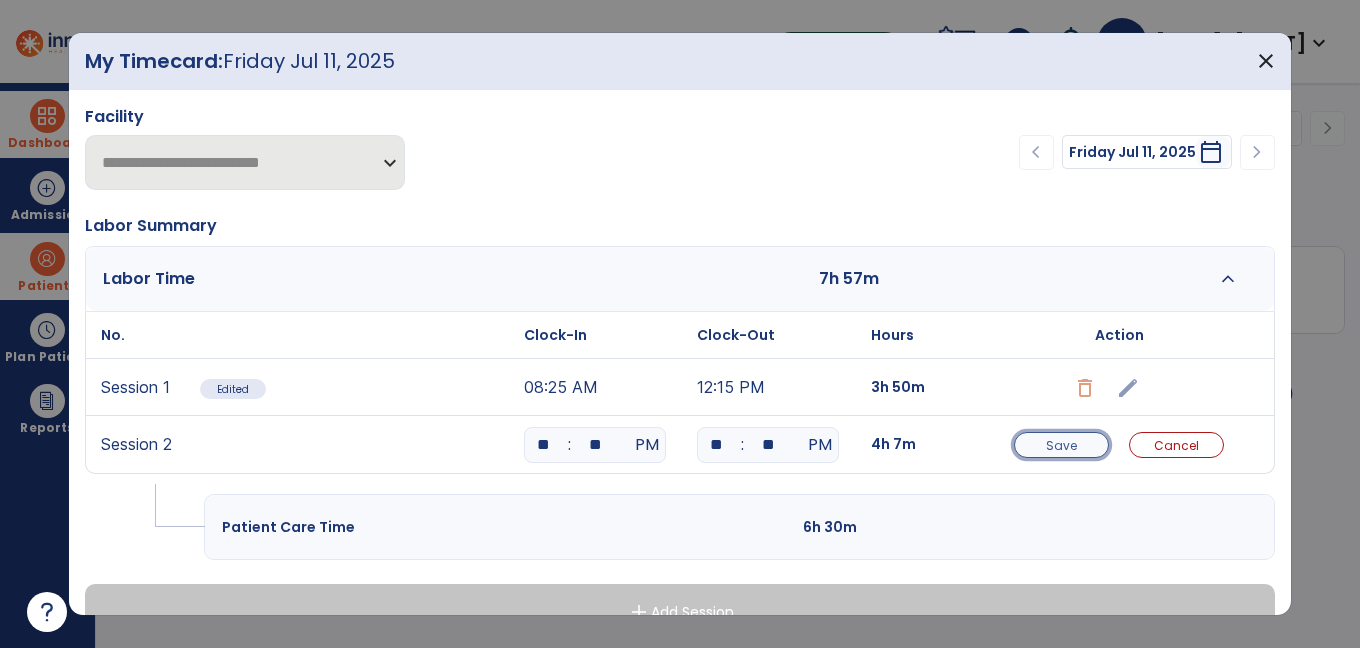 click on "Save" at bounding box center [1061, 445] 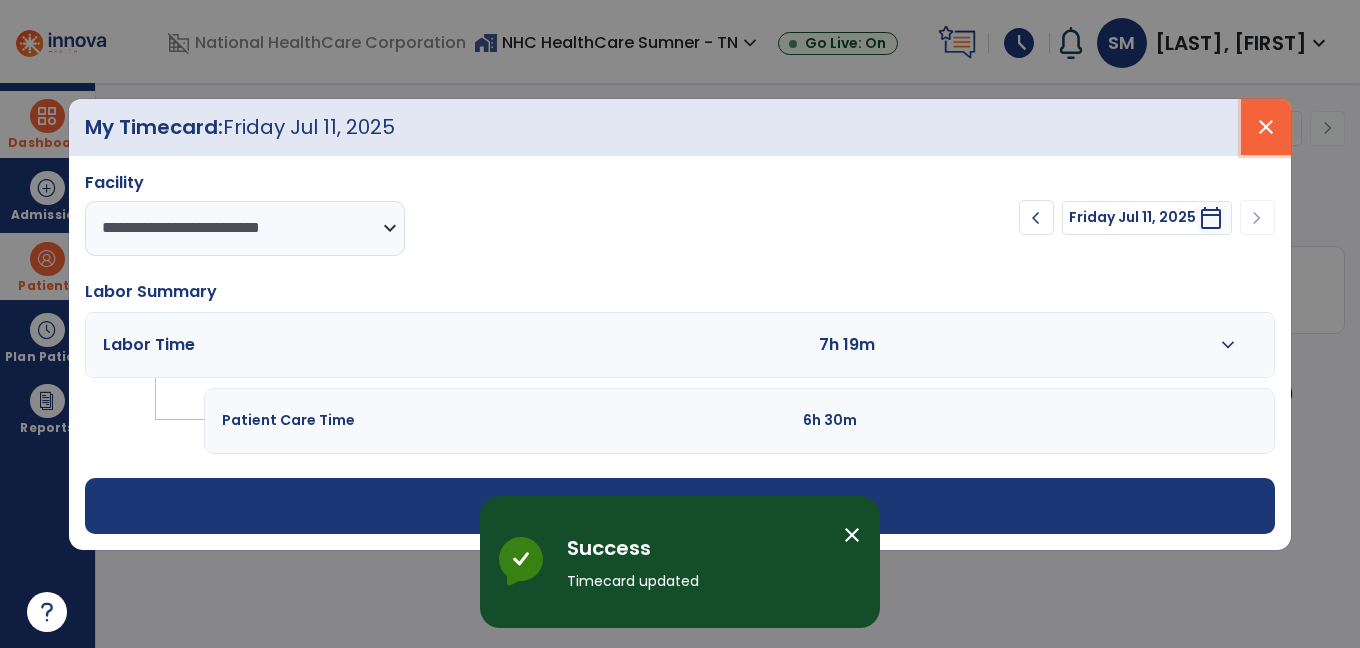 click on "close" at bounding box center (1266, 127) 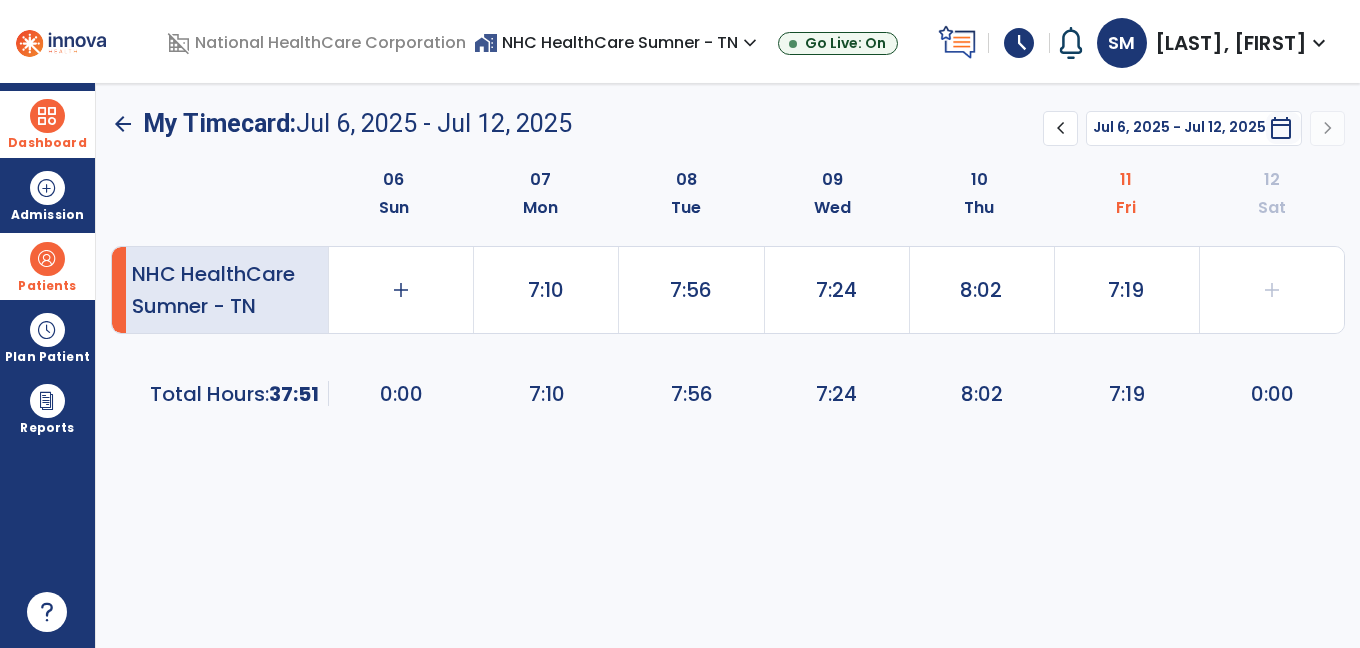click at bounding box center [47, 116] 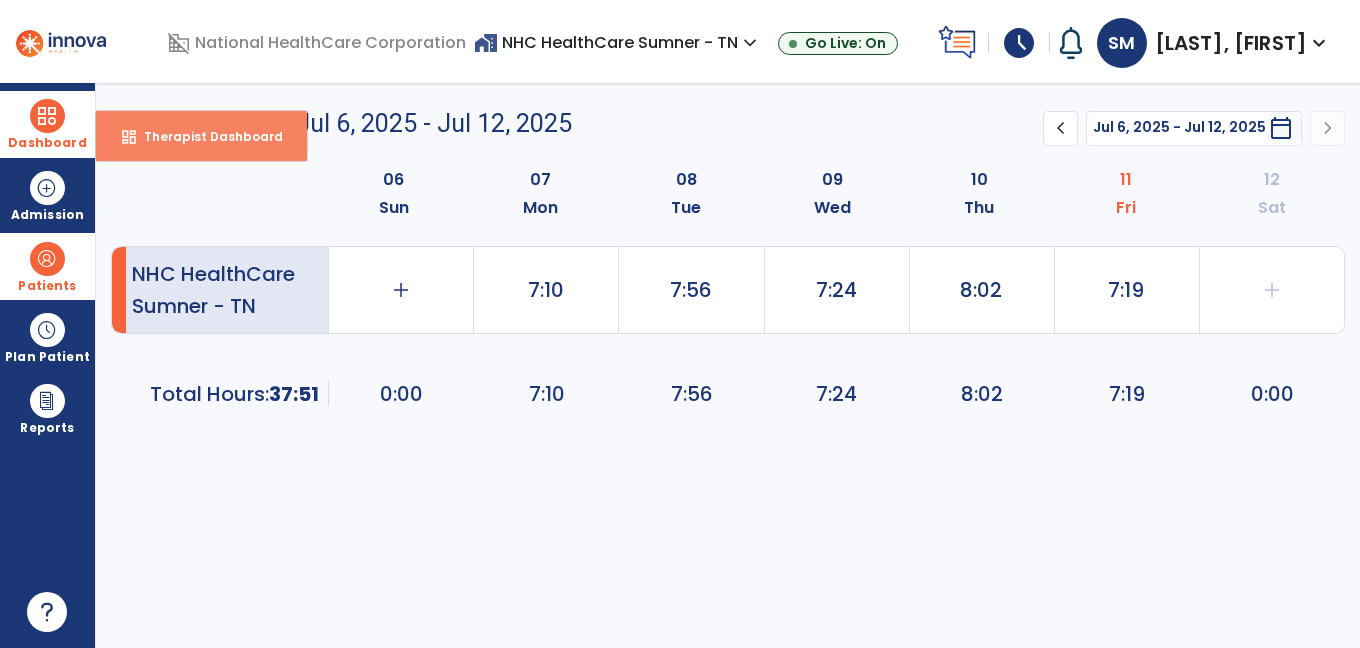 click on "Therapist Dashboard" at bounding box center [205, 136] 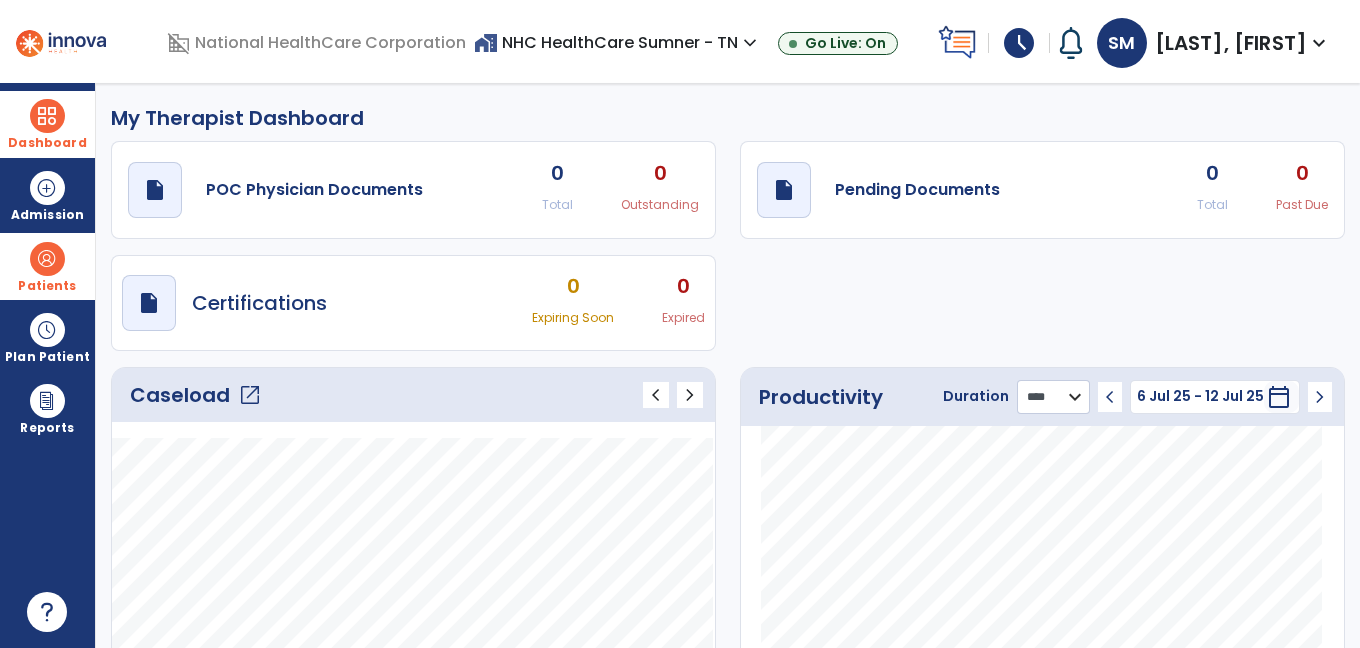 click on "******** **** ***" 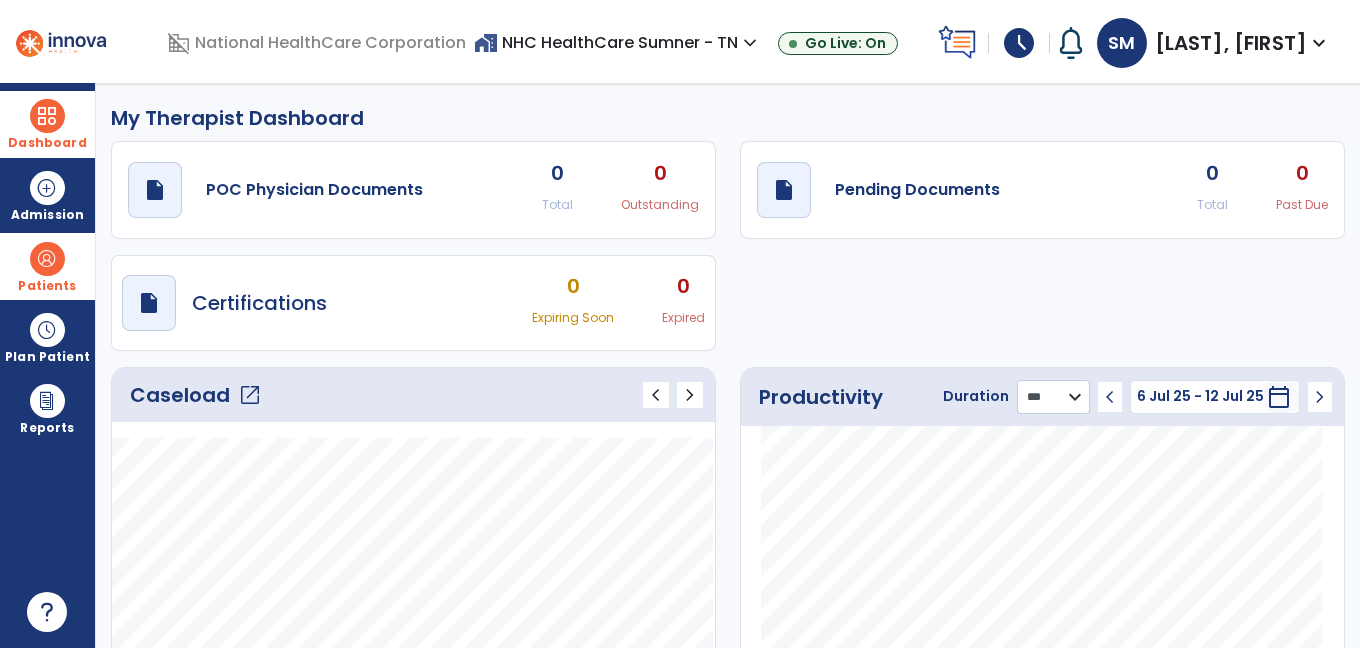 click on "******** **** ***" 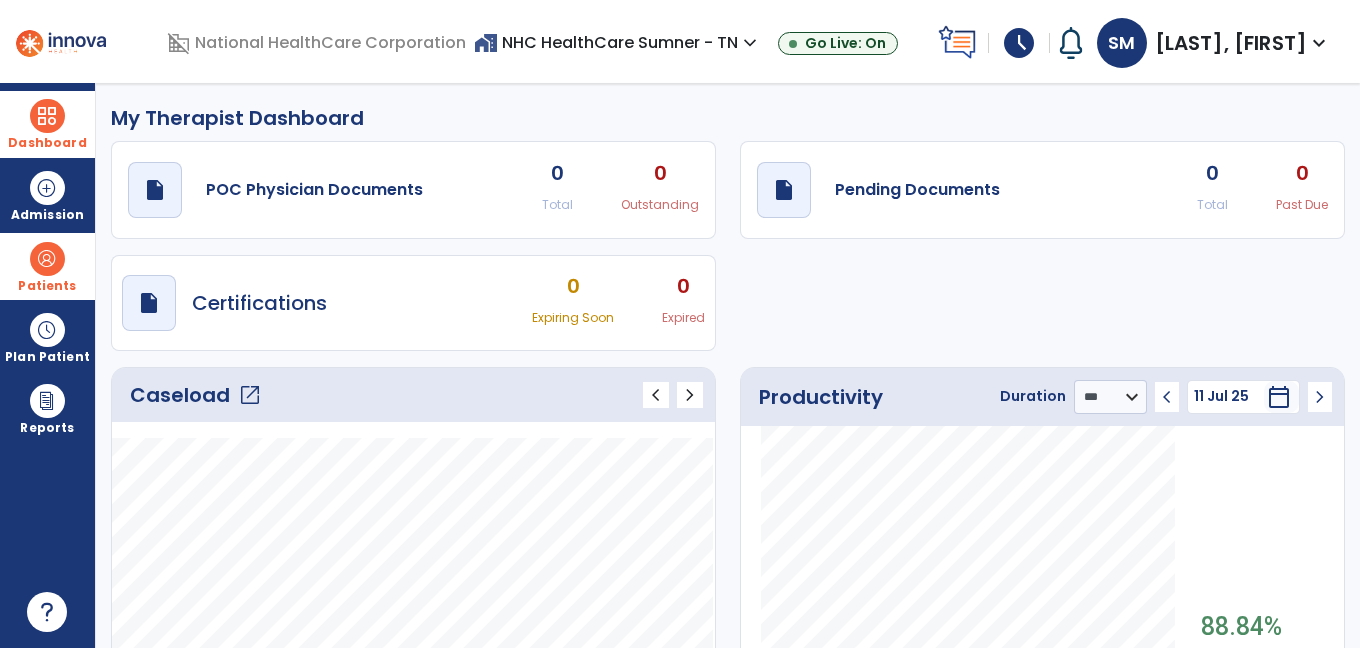 click on "schedule" at bounding box center (1019, 43) 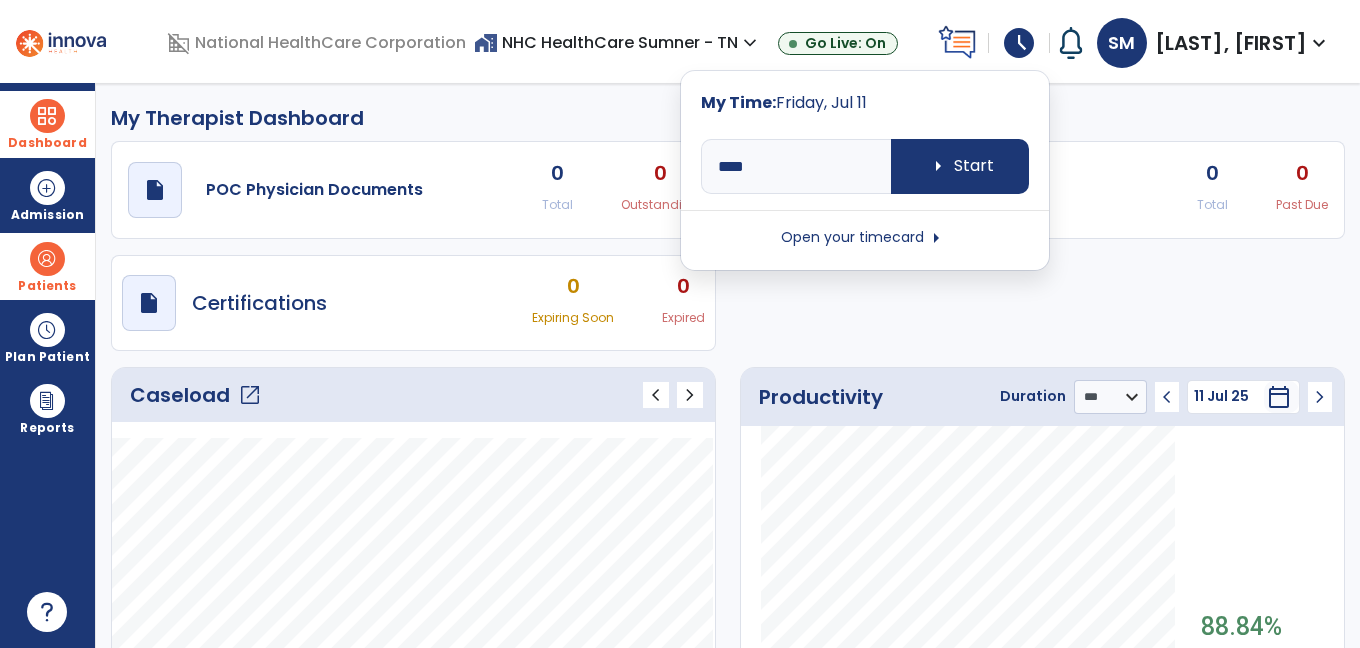 click on "arrow_right" at bounding box center (936, 238) 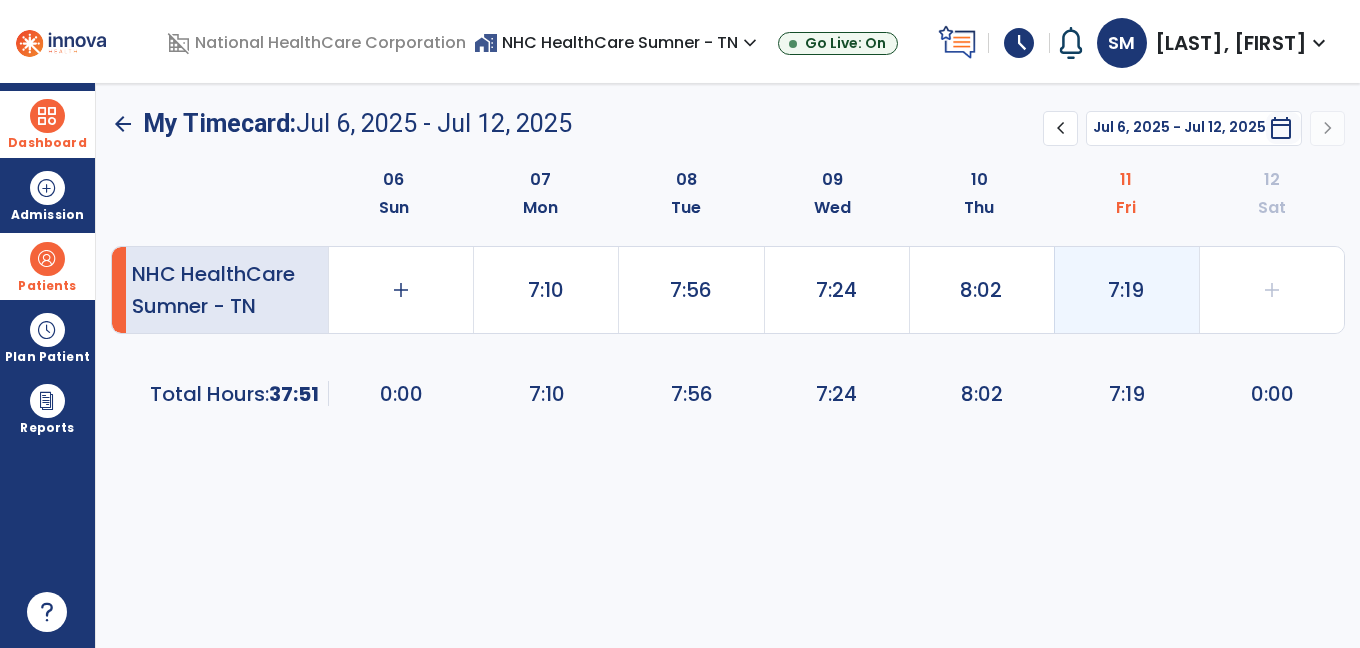 click on "7:19" 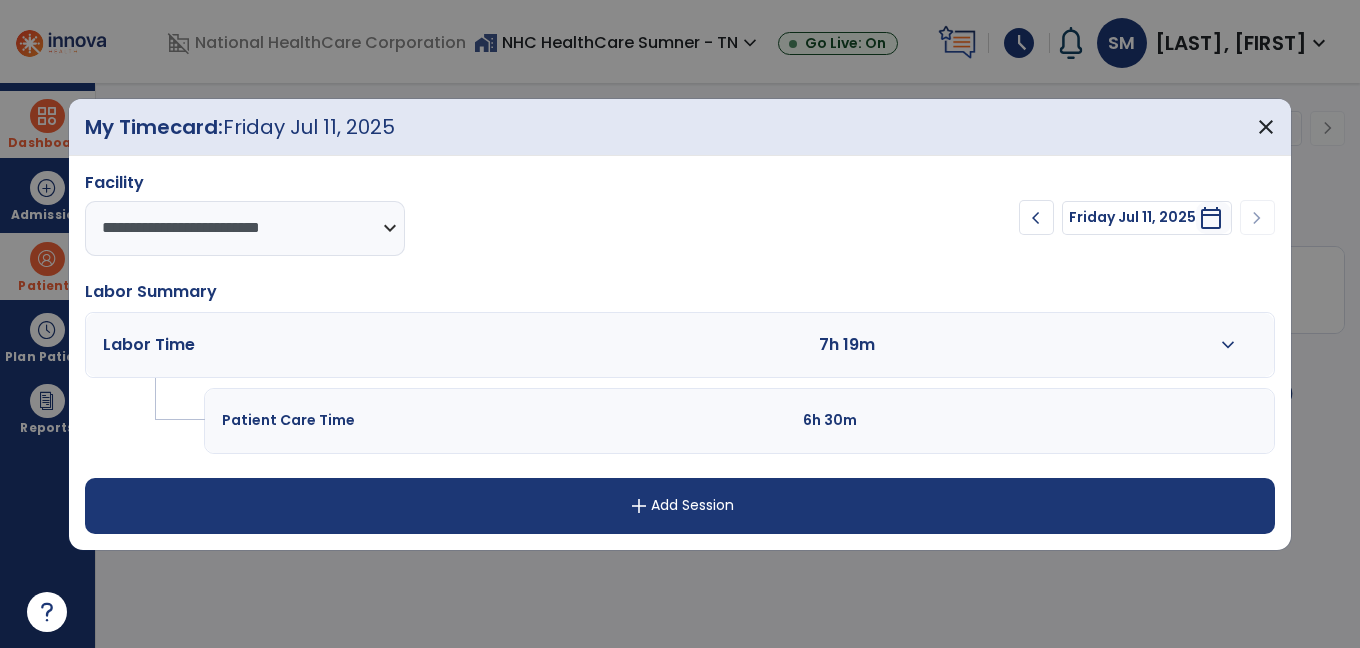 click on "expand_more" at bounding box center (1228, 345) 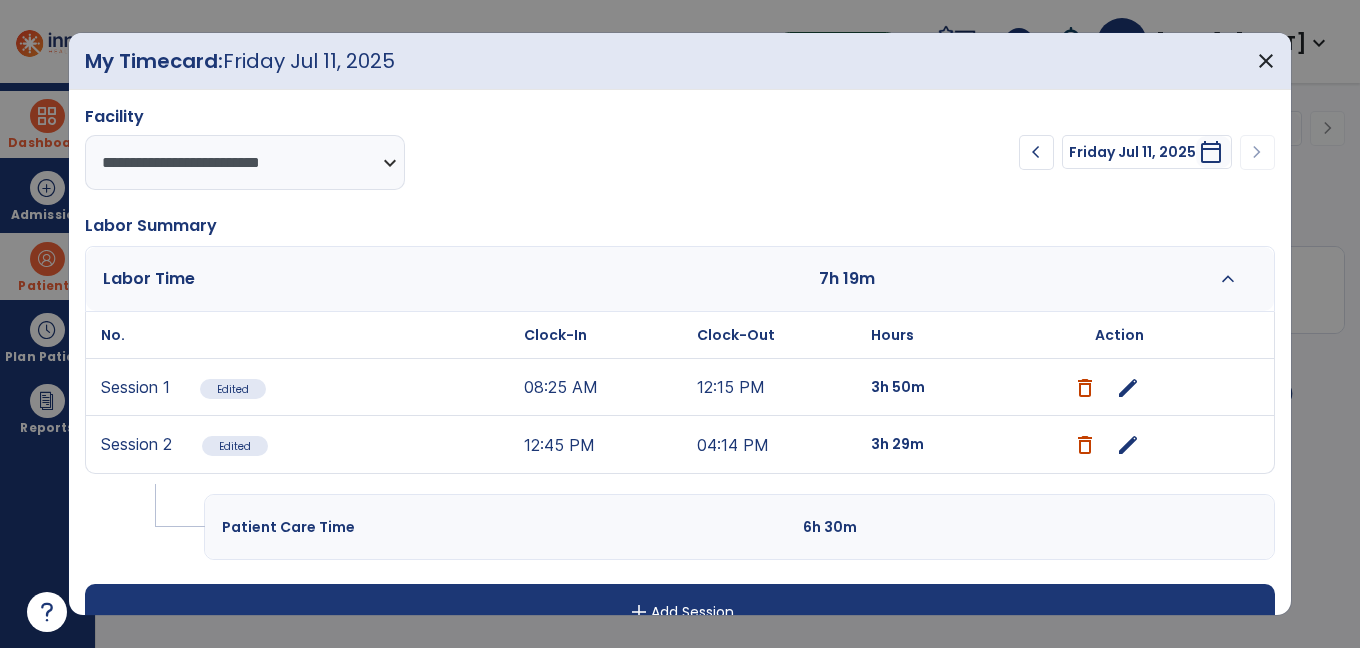 click on "edit" at bounding box center (1128, 388) 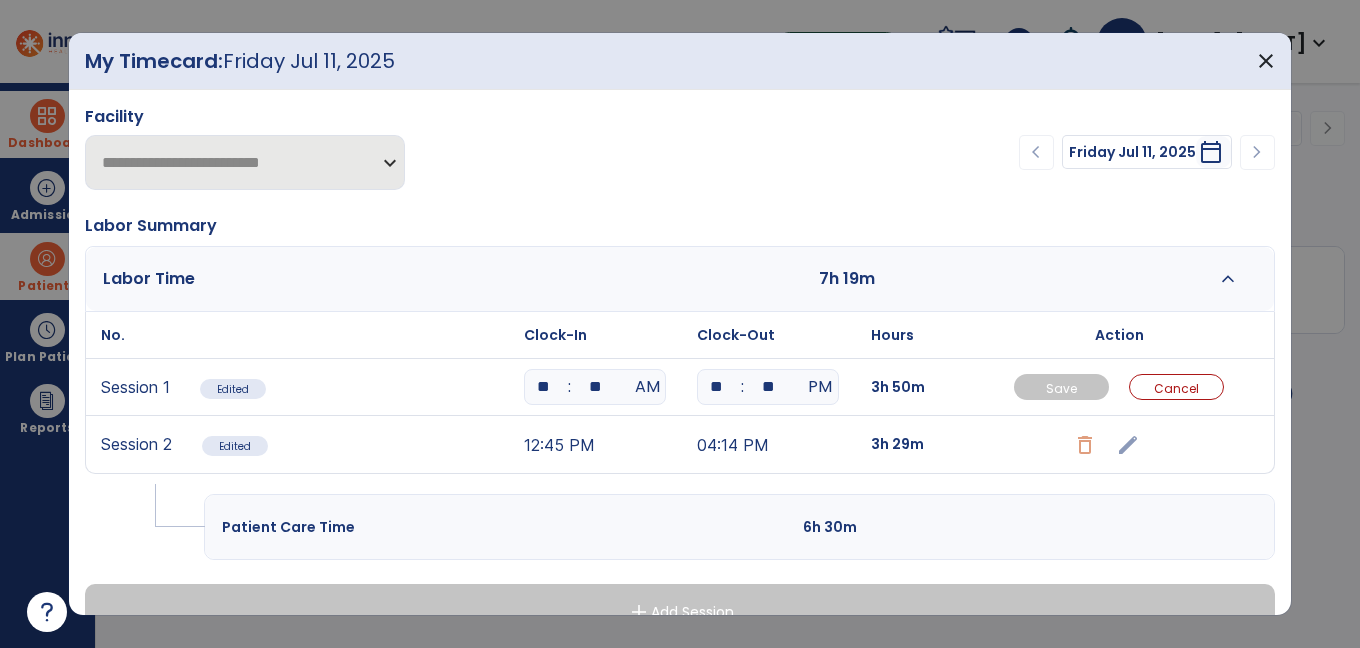 click on "**" at bounding box center [595, 387] 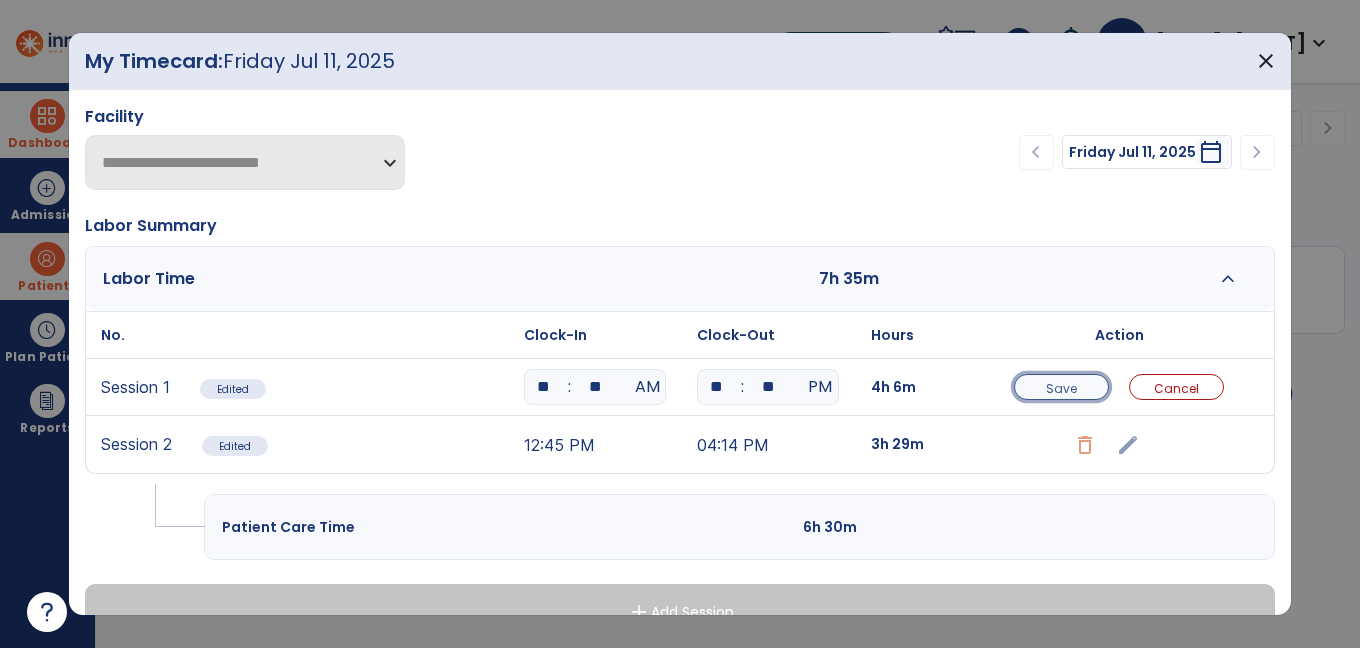 click on "Save" at bounding box center [1061, 388] 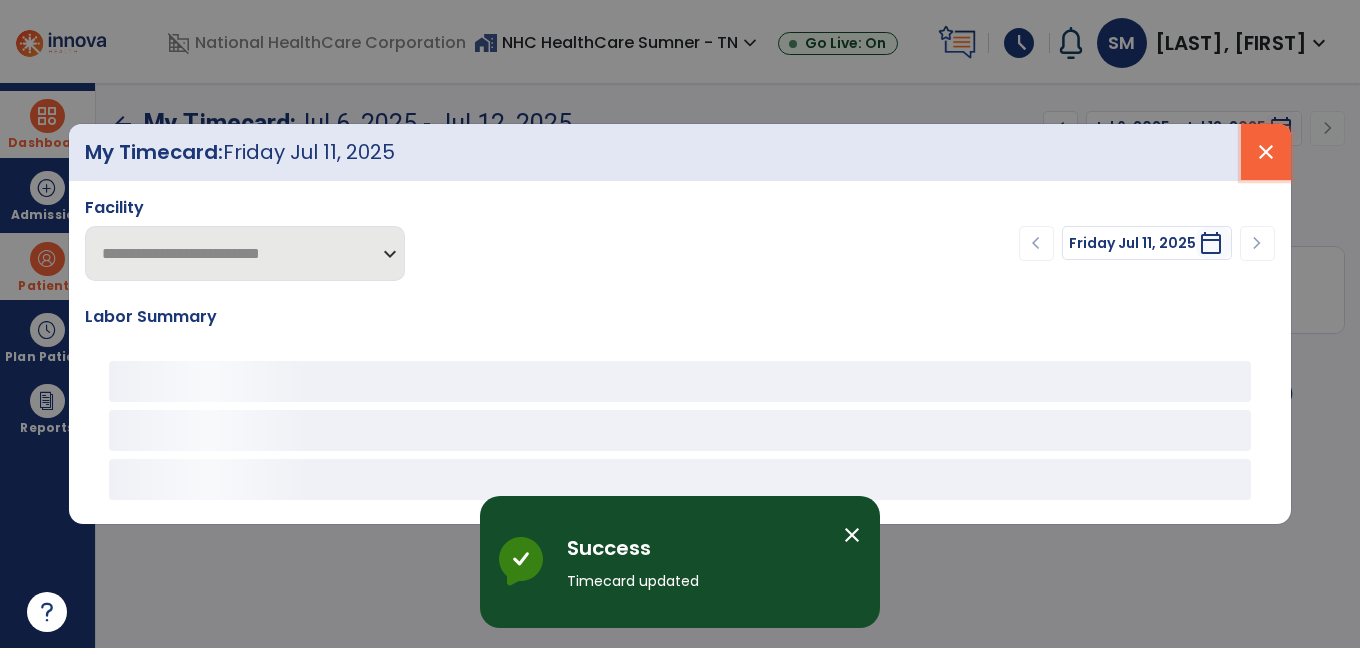 click on "close" at bounding box center [1266, 152] 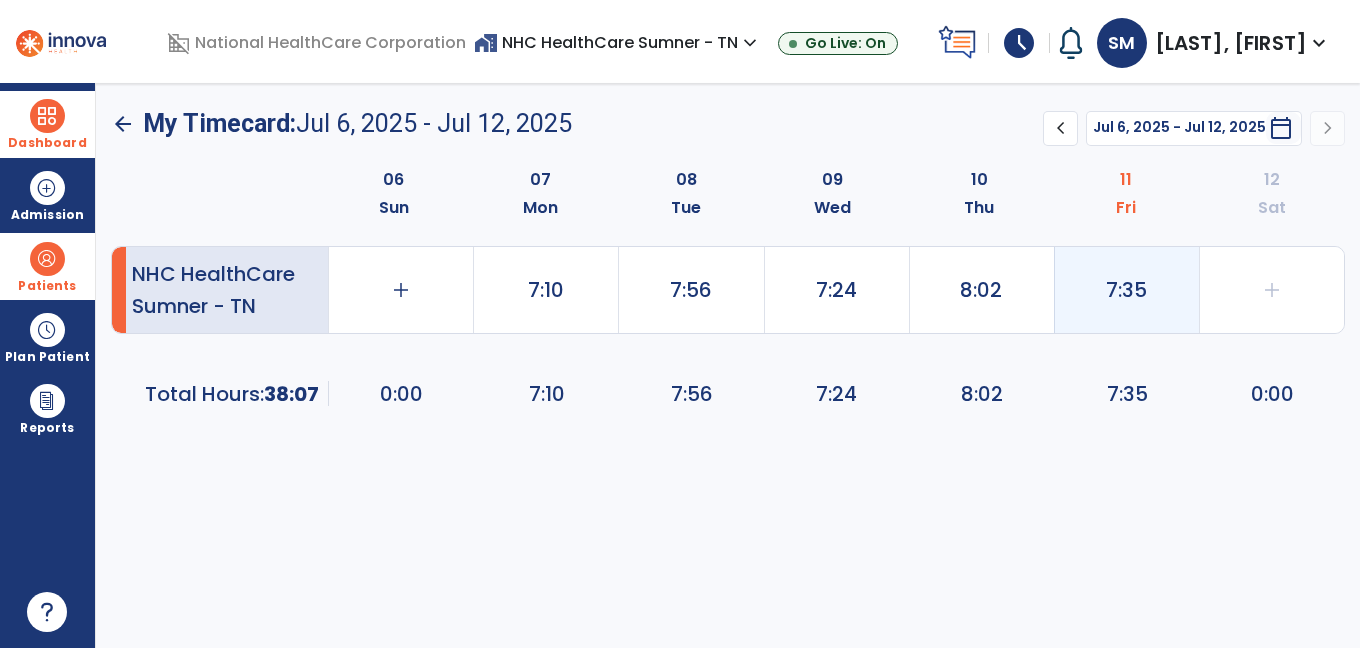 click on "7:35" 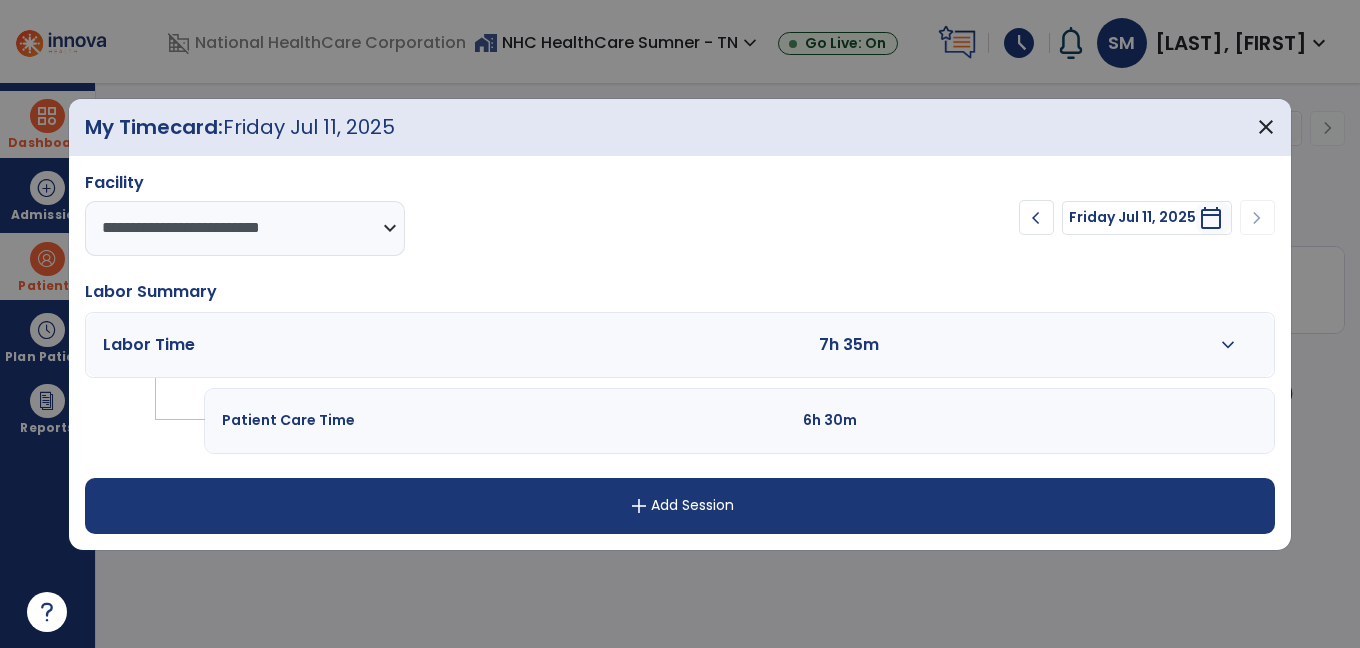 click on "expand_more" at bounding box center [1228, 345] 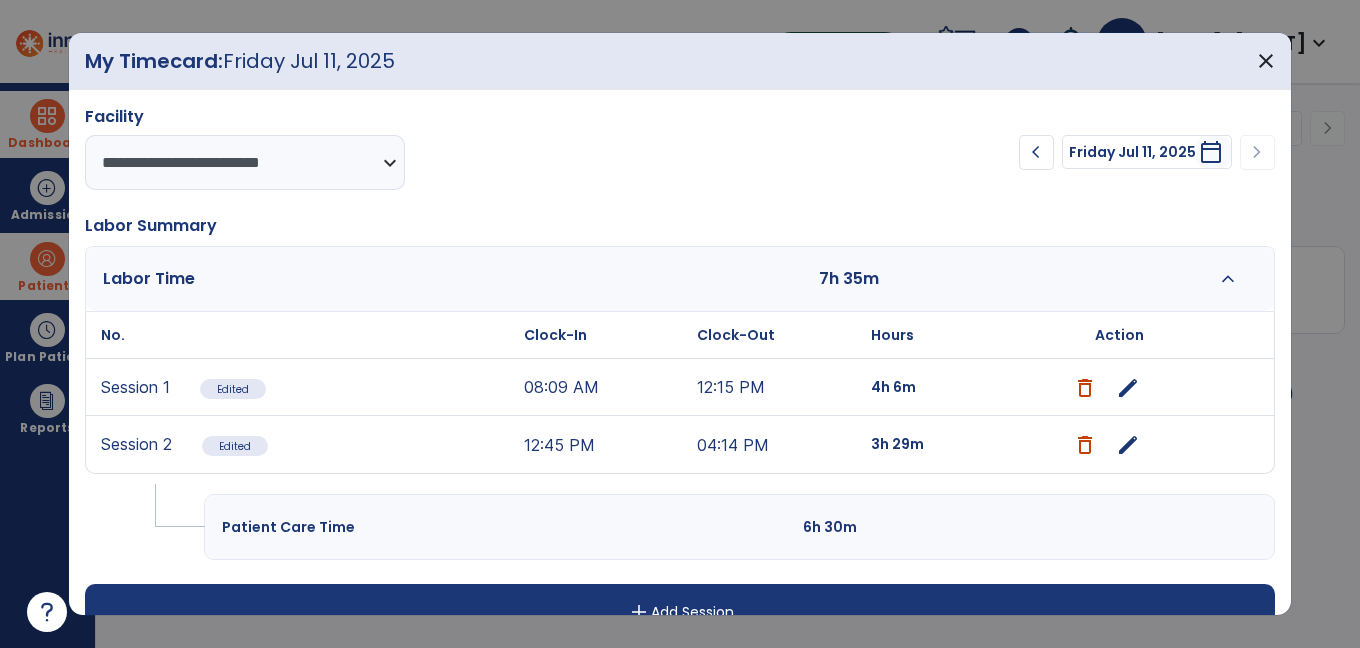 click on "edit" at bounding box center [1128, 445] 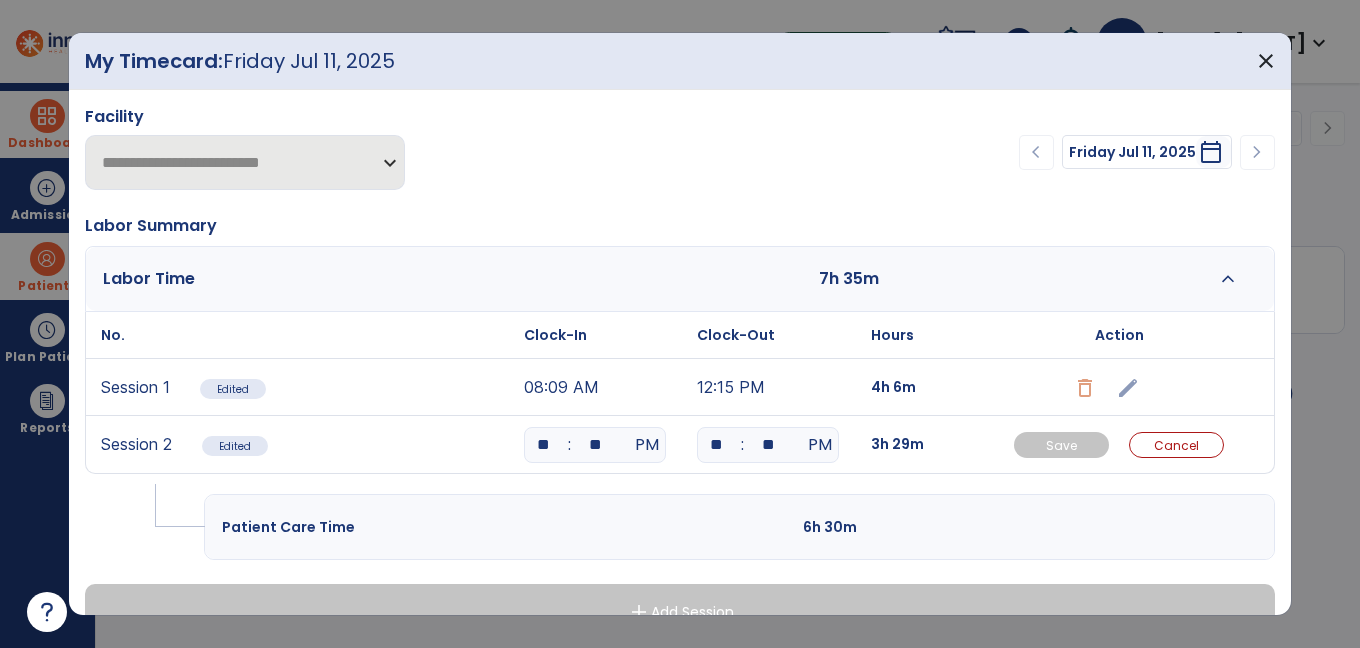 click on "**" at bounding box center [768, 445] 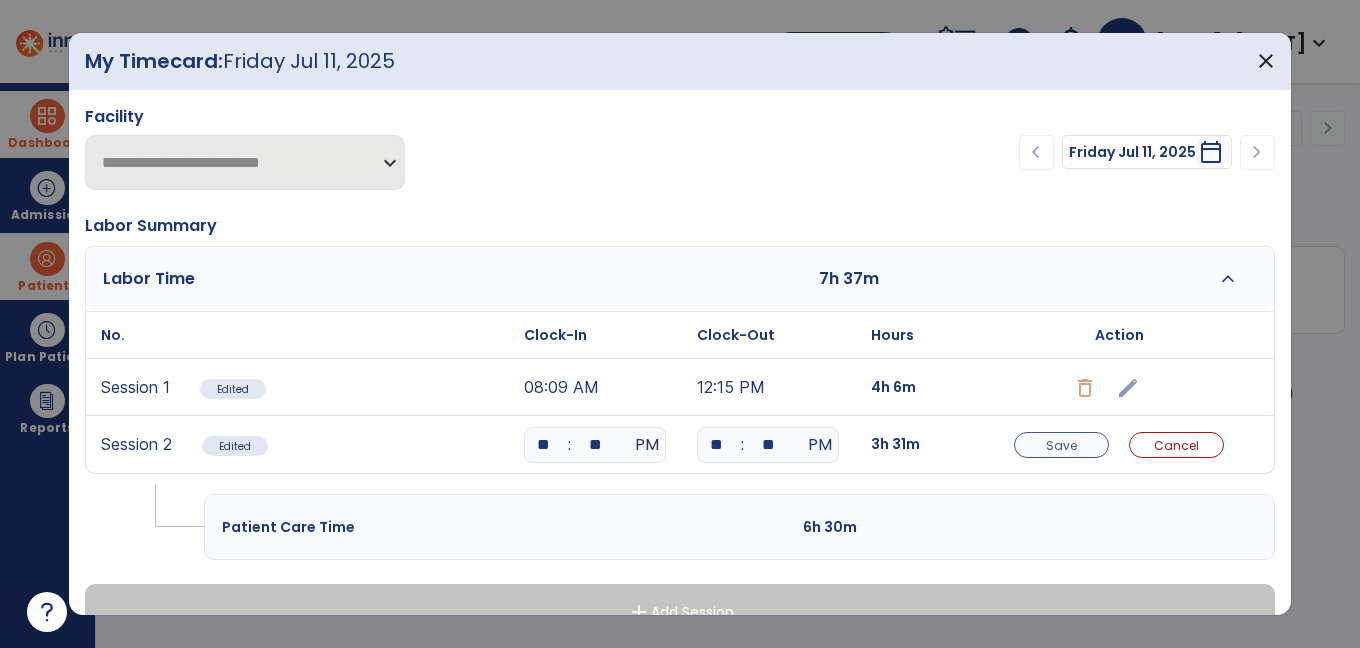 click on "Save" at bounding box center [1061, 445] 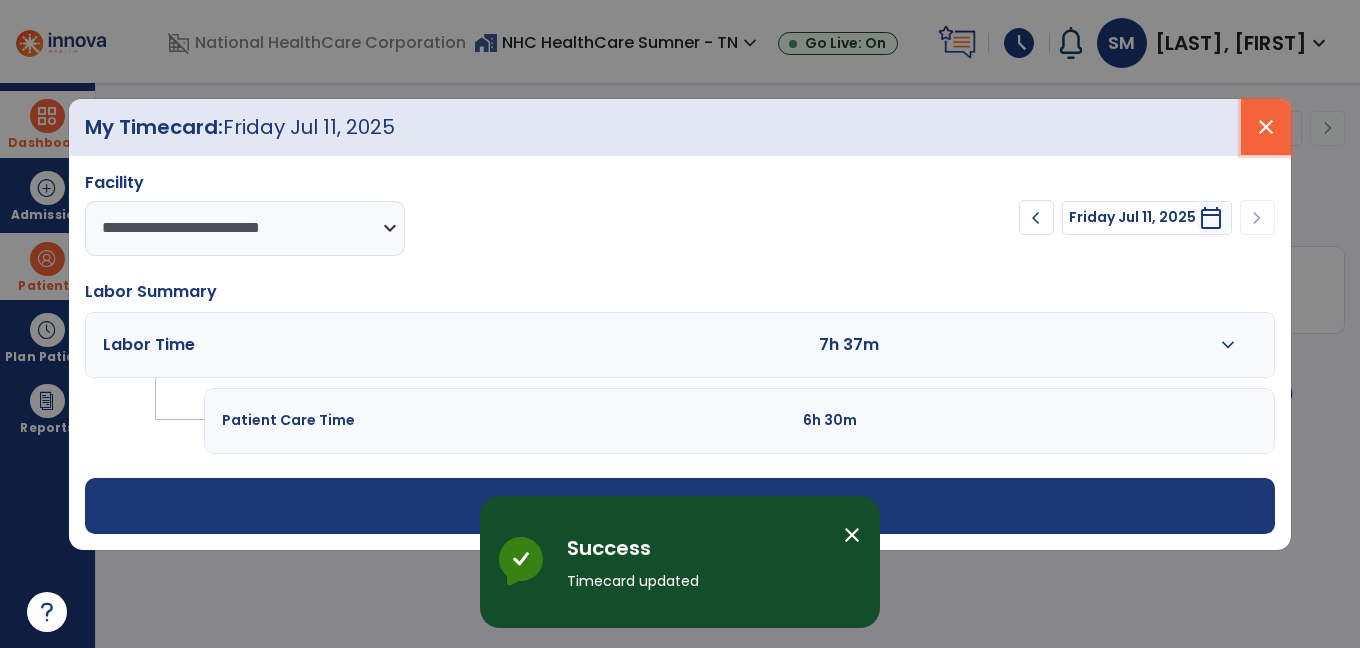 click on "close" at bounding box center [1266, 127] 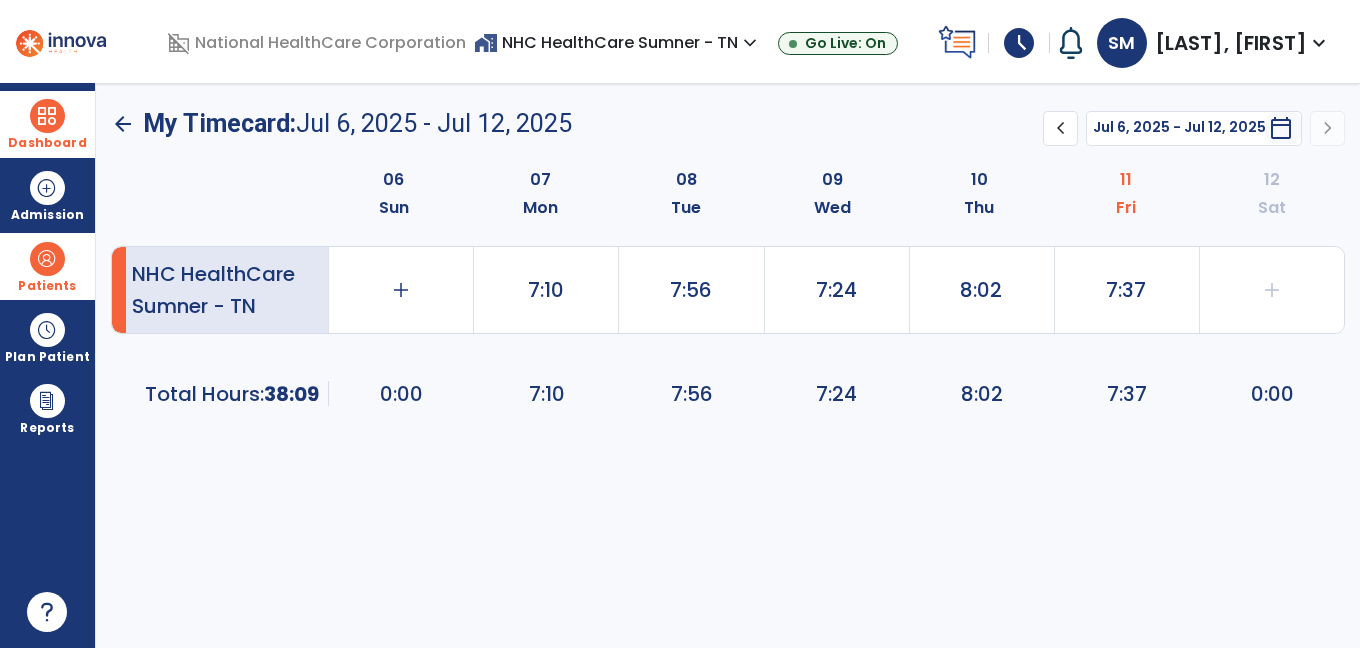 click at bounding box center (47, 116) 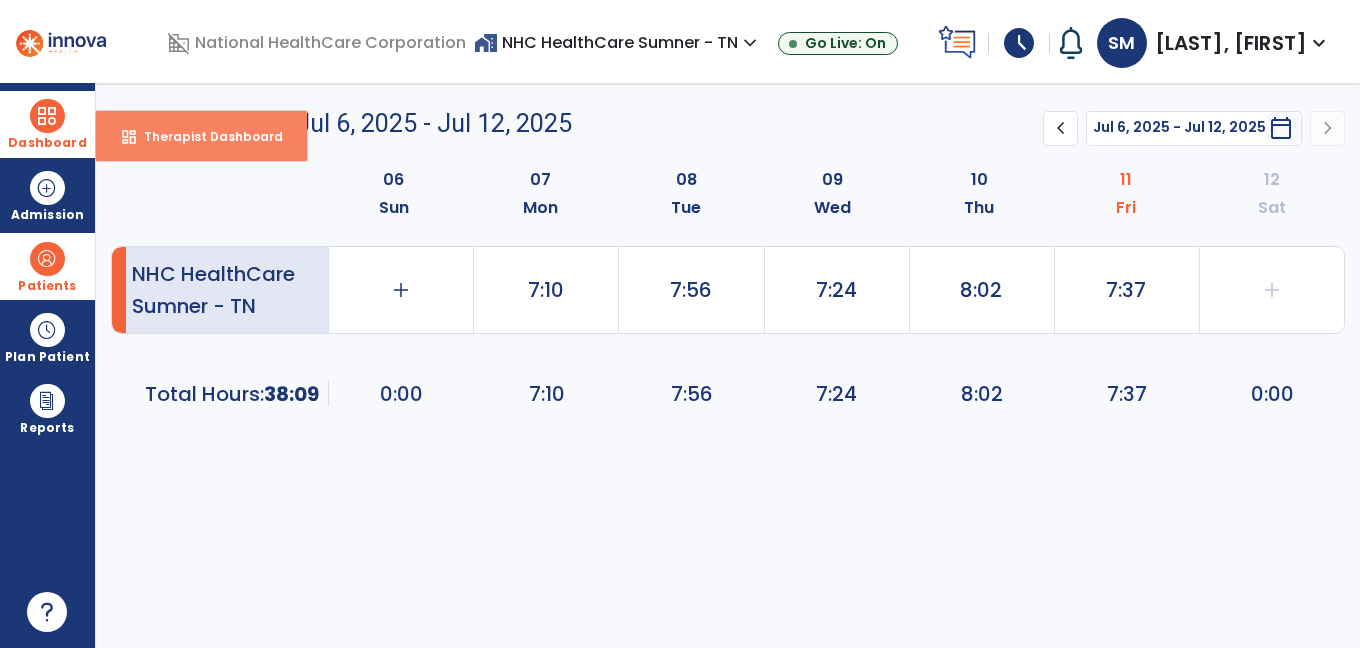 click on "Therapist Dashboard" at bounding box center (205, 136) 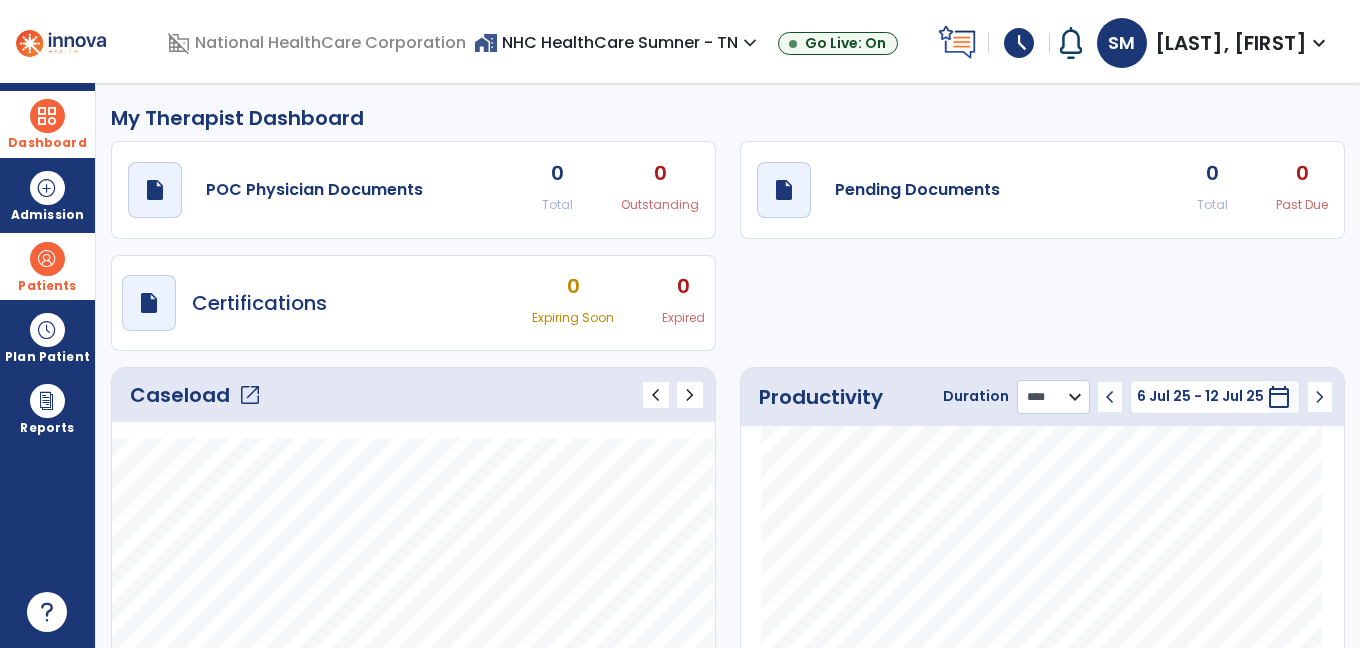 click on "******** **** ***" 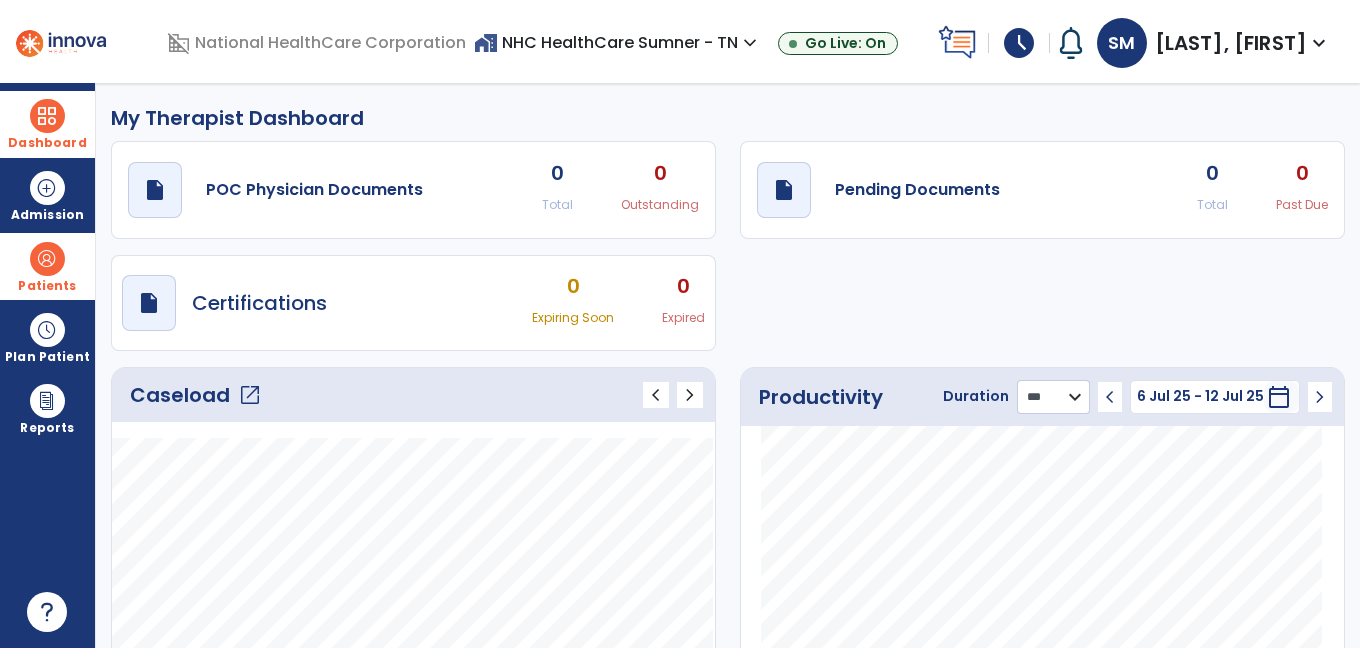 click on "******** **** ***" 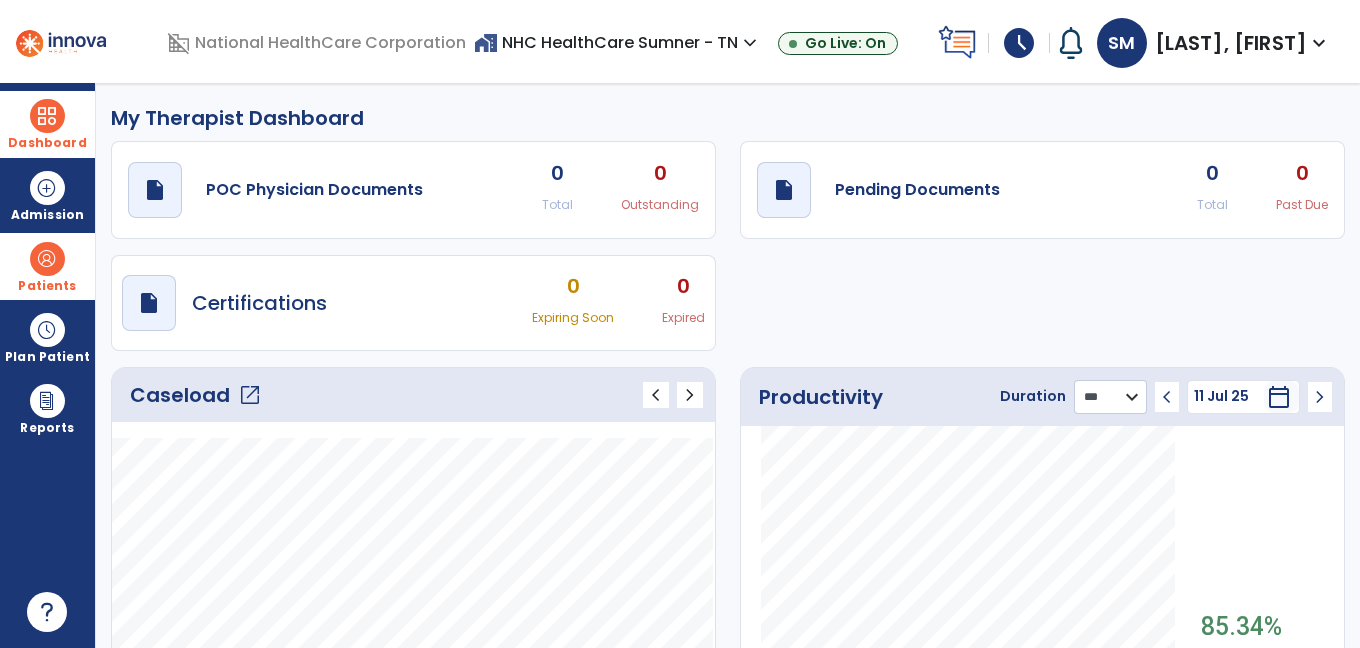 click on "******** **** ***" 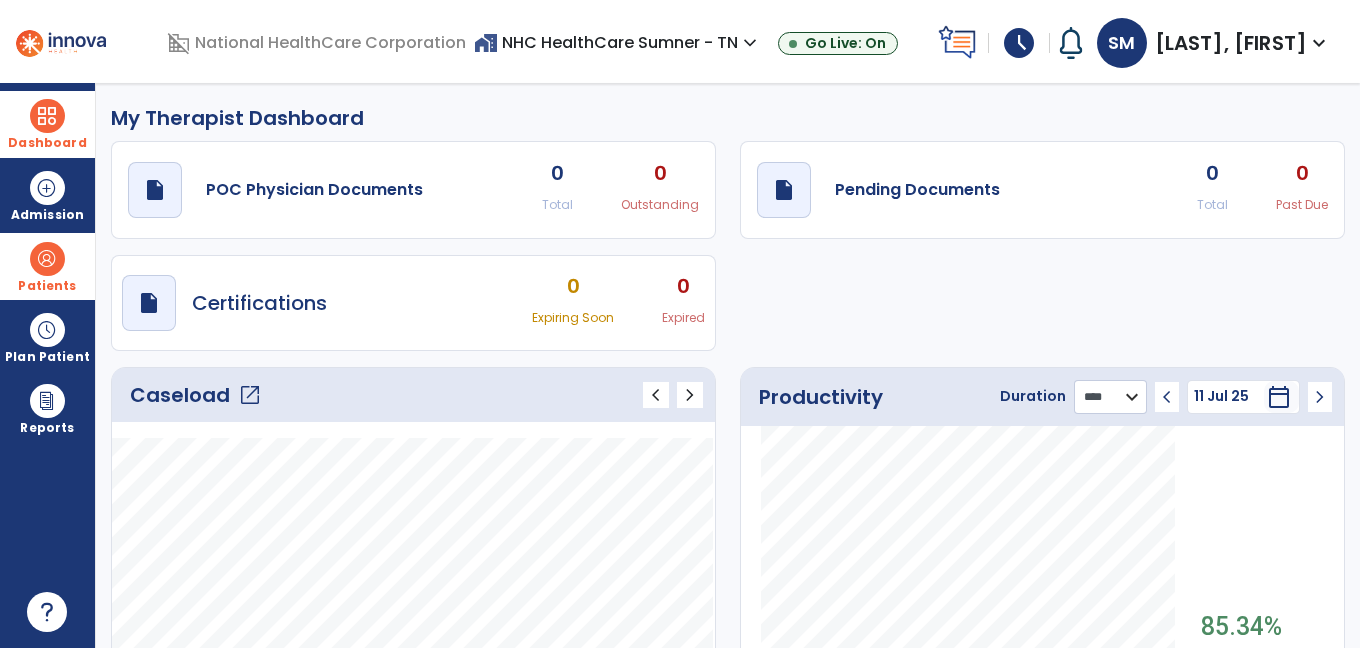 click on "******** **** ***" 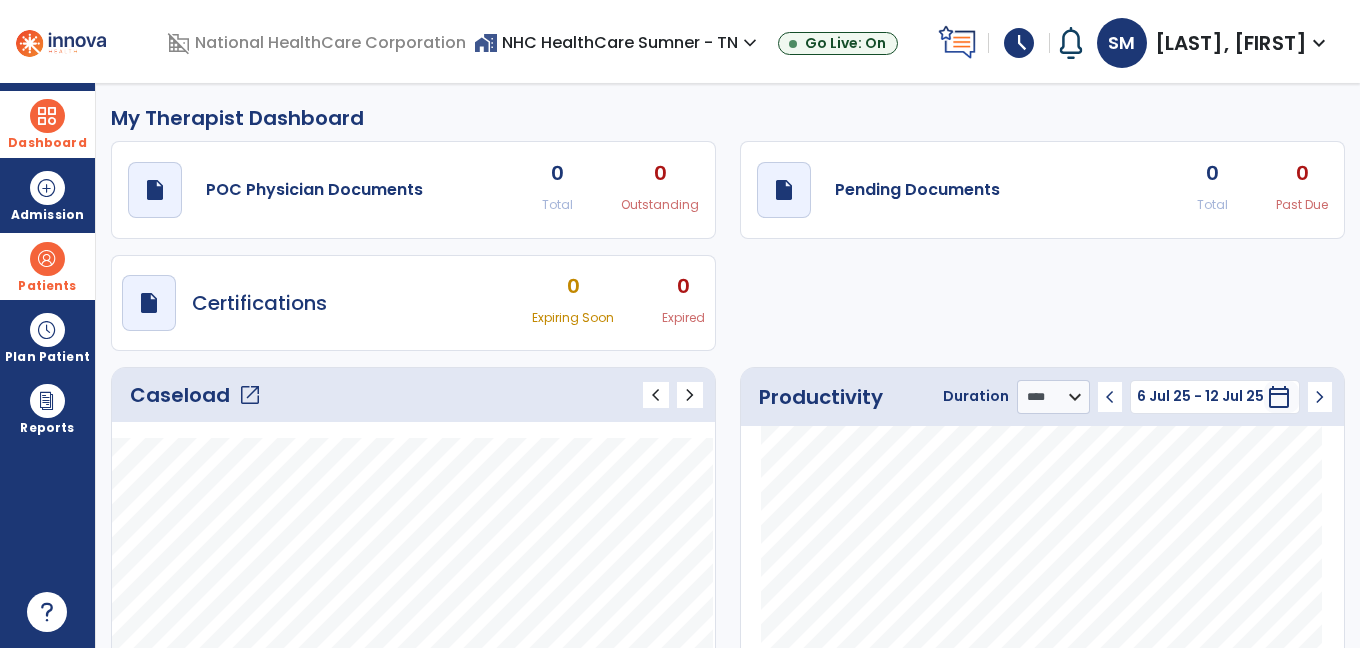click on "SM" at bounding box center (1122, 43) 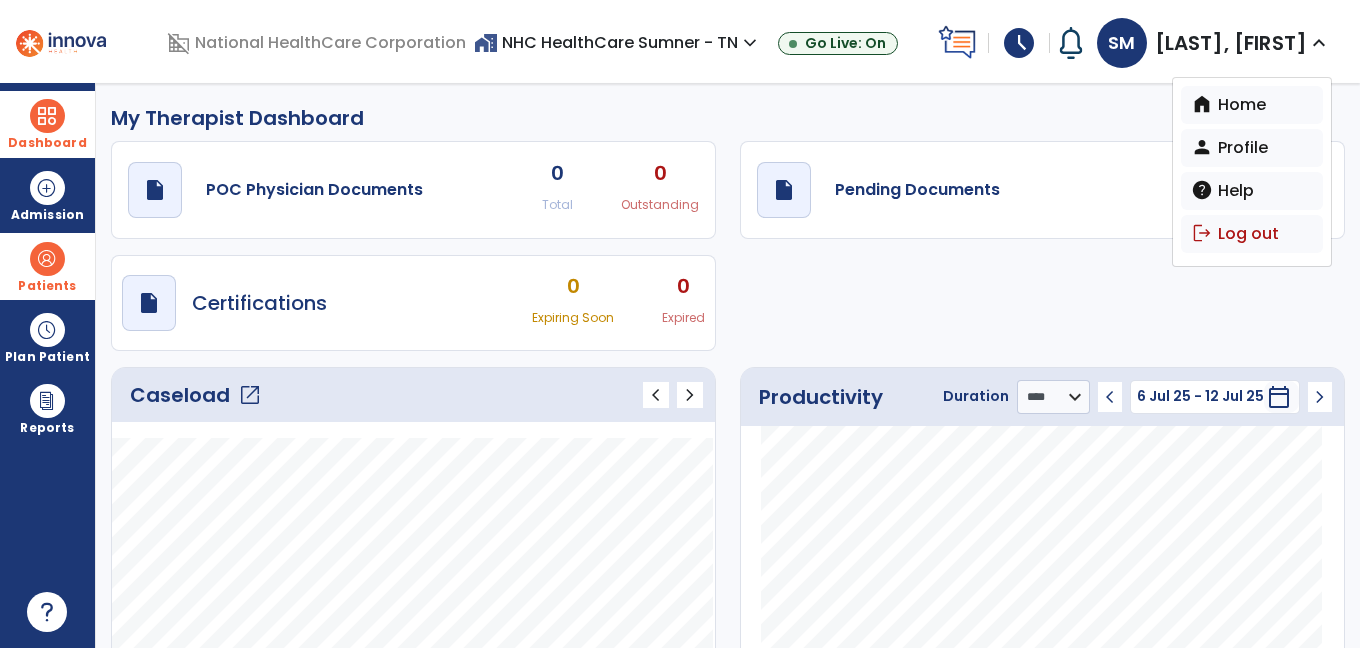 click on "draft   open_in_new  POC Physician Documents 0 Total 0 Outstanding  draft   open_in_new  Pending Documents 0 Total 0 Past Due  draft   open_in_new  Certifications 0 Expiring Soon 0 Expired" 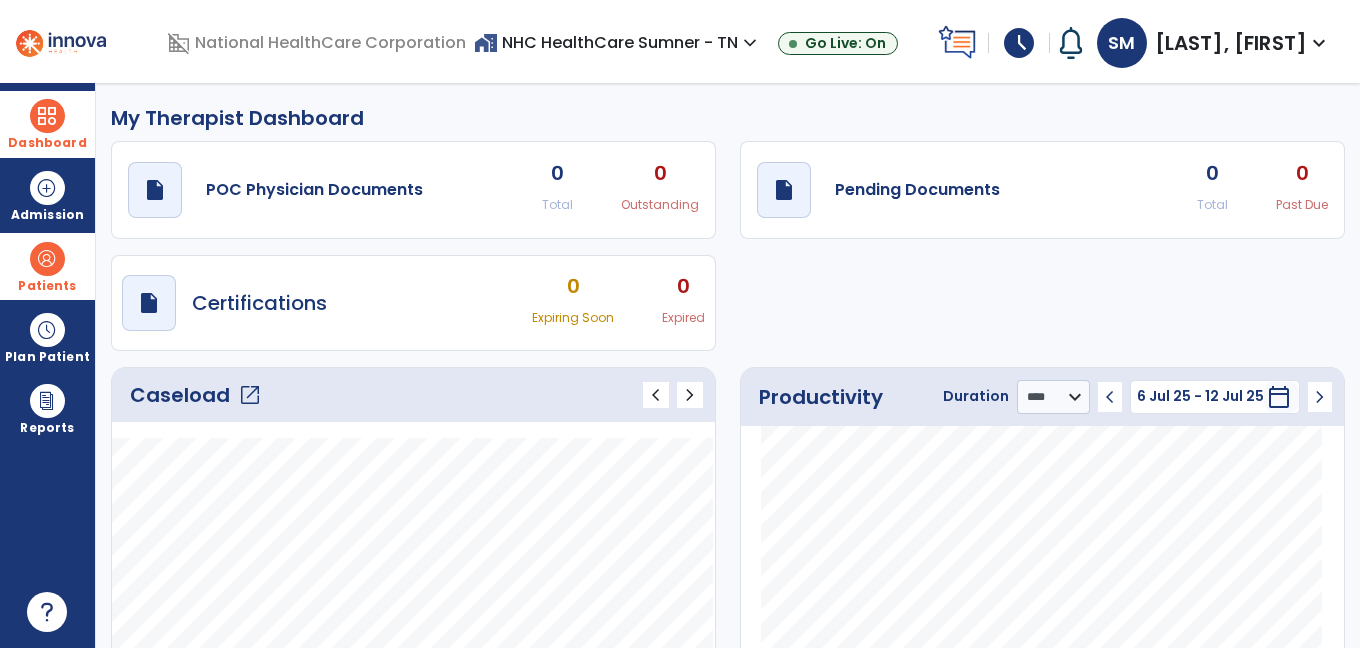 click on "schedule" at bounding box center (1019, 43) 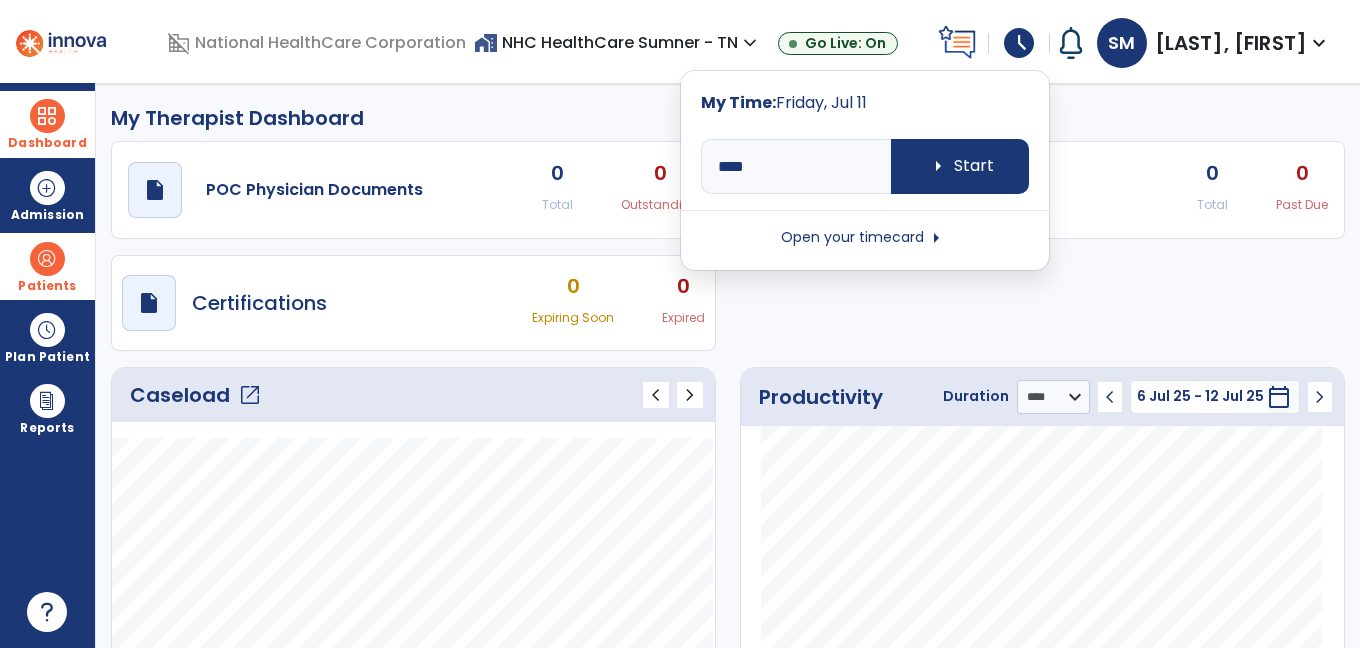 click on "arrow_right" at bounding box center [936, 238] 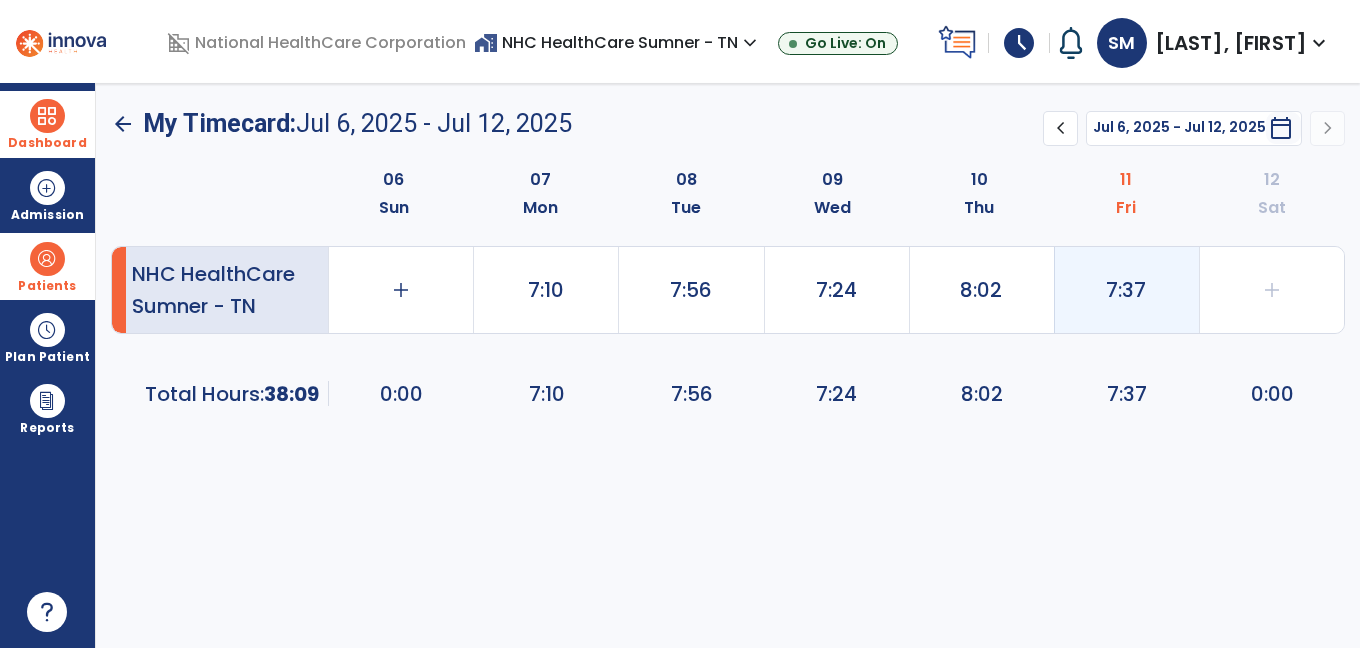 click on "7:37" 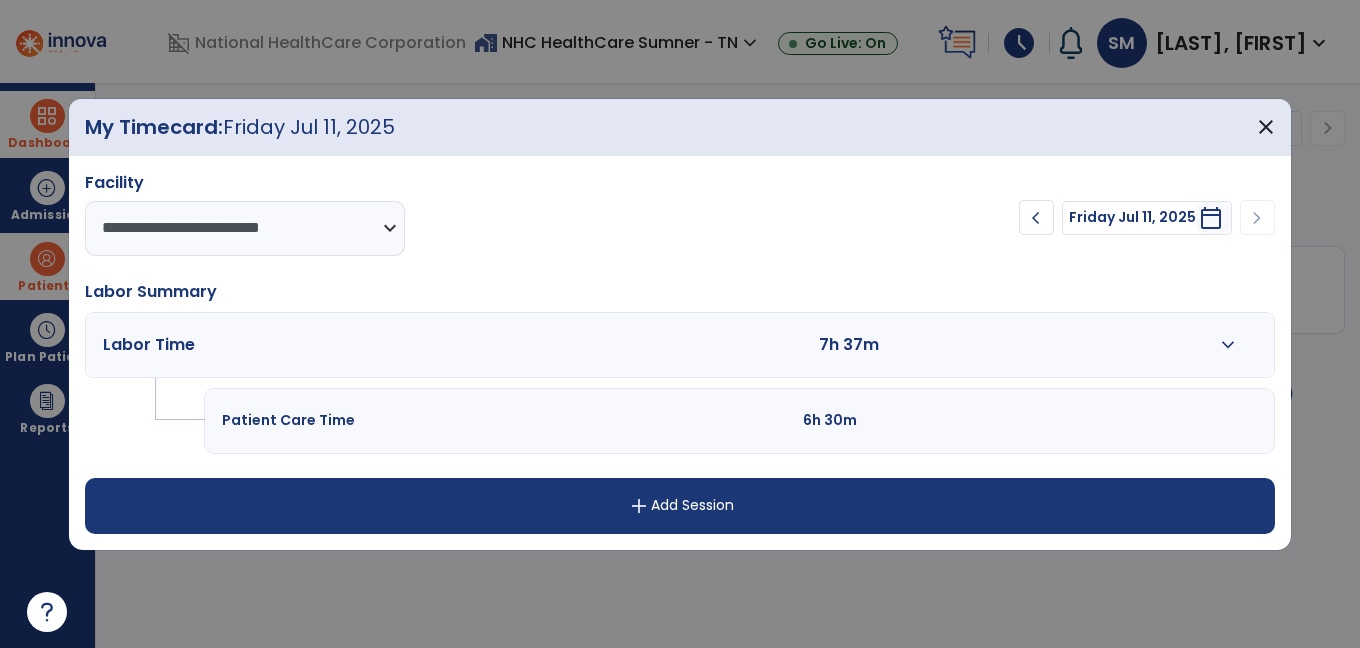 click on "expand_more" at bounding box center [1228, 345] 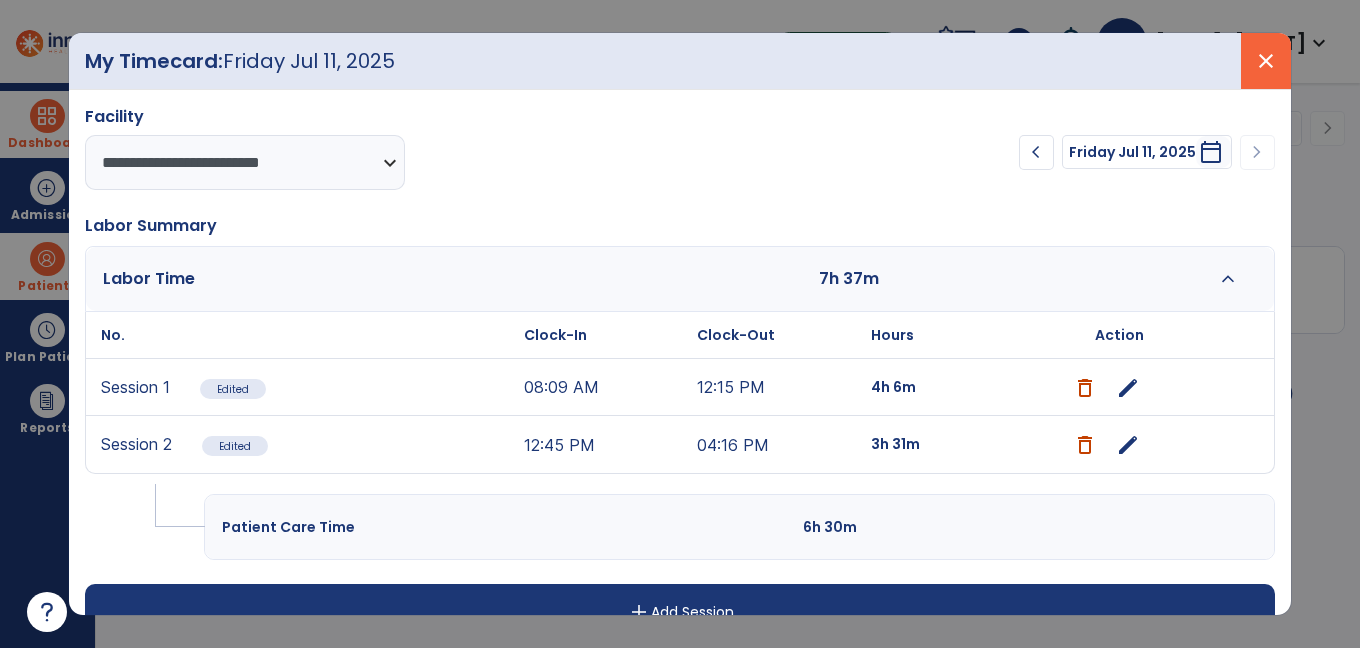 click on "close" at bounding box center [1266, 61] 